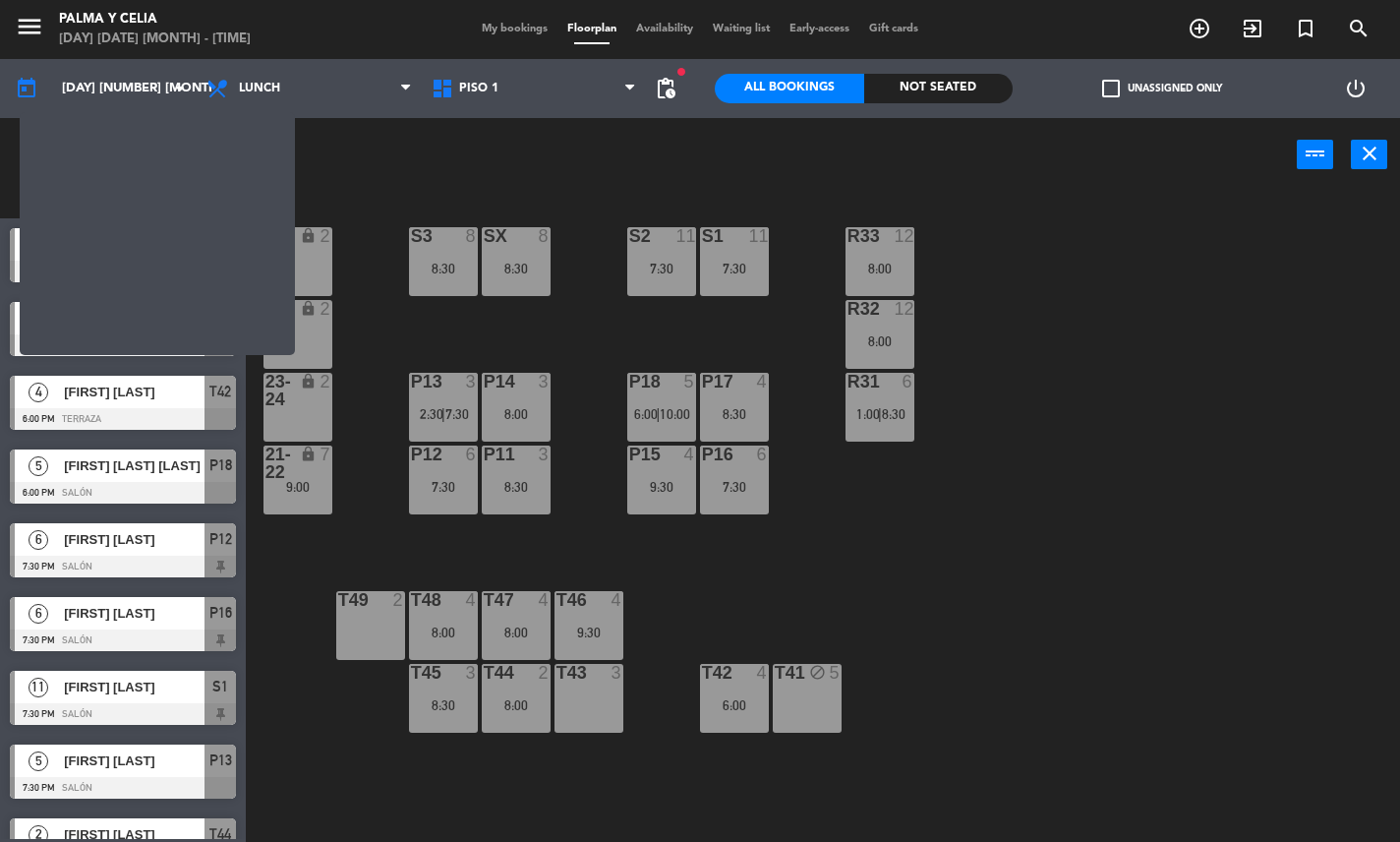 scroll, scrollTop: 0, scrollLeft: 0, axis: both 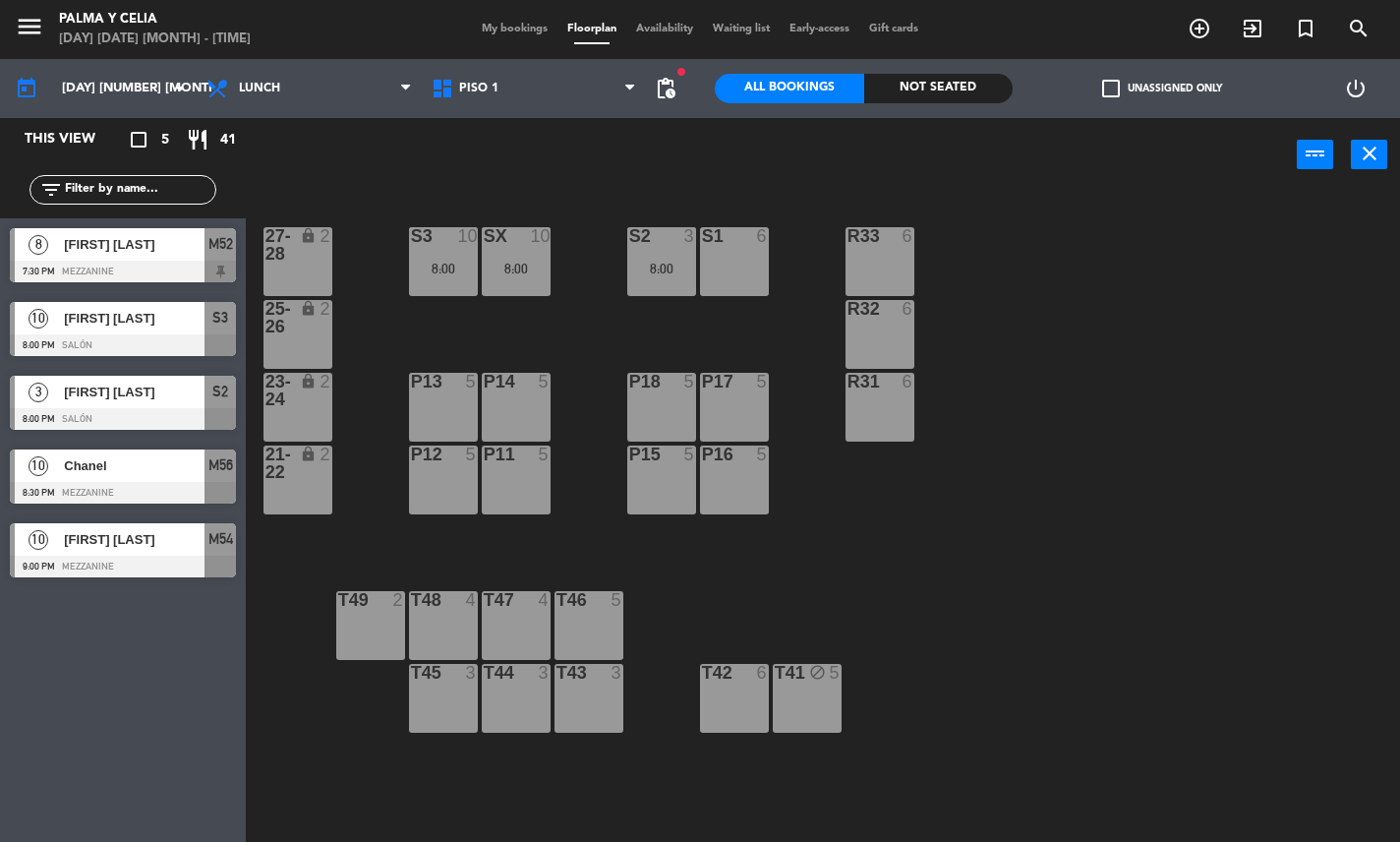 click on "Piso 1" at bounding box center (479, 89) 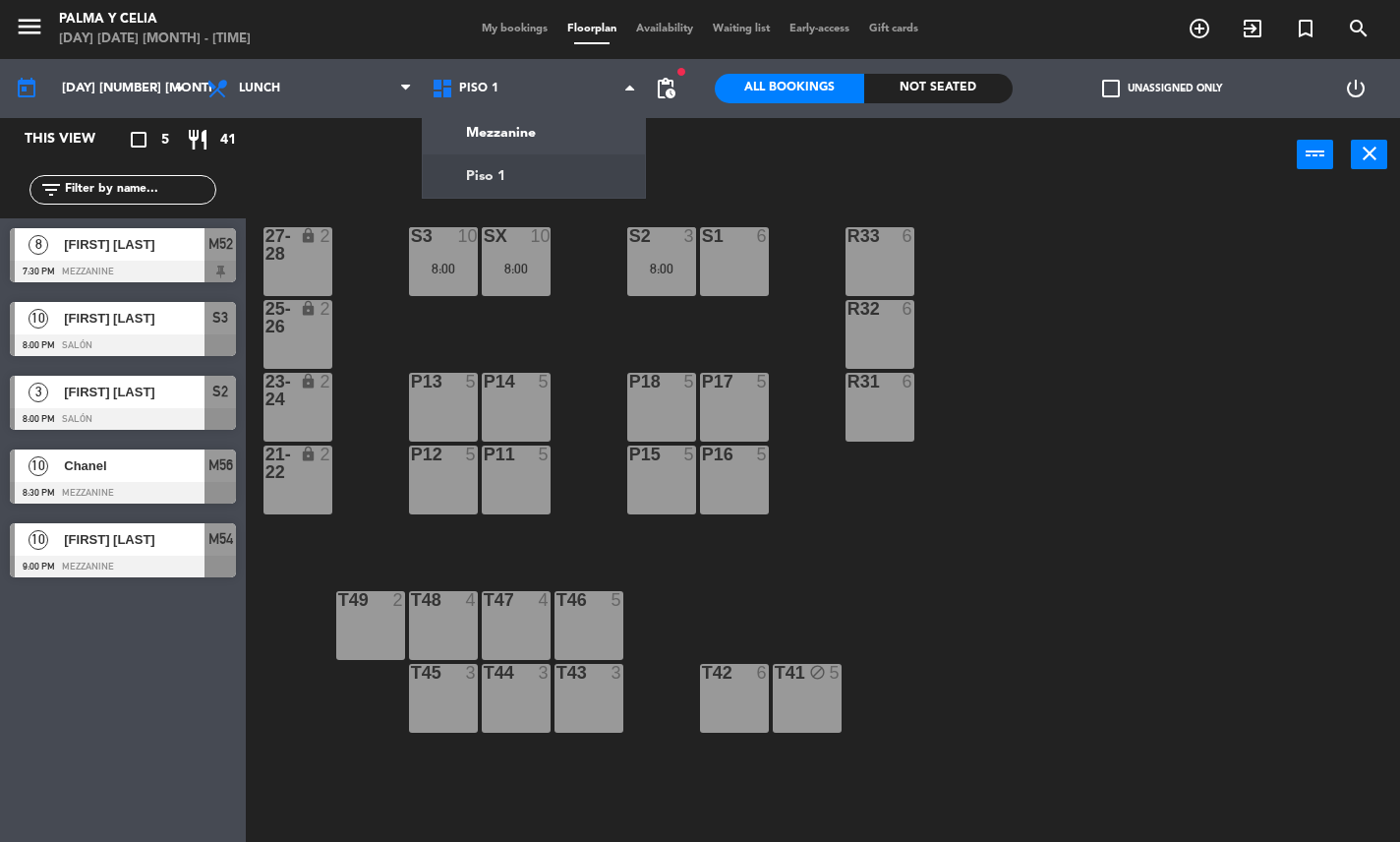 click on "menu Palma y Celia [DAY] [DATE] [MONTH] - [TIME] My bookings Floorplan Availability Waiting list Early-access Gift cards add_circle_outline exit_to_app turned_in_not search today [DAY] [DATE] [MONTH] arrow_drop_down Lunch Lunch Lunch Mezzanine Piso 1 Piso 1 Mezzanine Piso 1 fiber_manual_record pending_actions All Bookings Not seated check_box_outline_blank Unassigned only power_settings_new This view crop_square 5 restaurant 41 filter_list 8 Lorely Amiama 7:30 PM Mezzanine M52 10 Amy joga 8:00 PM Salón S3 3 Lisa Andujar 8:00 PM Salón S2 10 Chanel 8:30 PM Mezzanine M56 10 Danilvis Mejia 9:00 PM Mezzanine M54 power_input close R33 6 S1 6 S2 3 8:00 S3 10 8:00 SX 10 8:00 27-28 lock 2 R32 6 25-26 lock 2 P13 5 P14 5 P18 5 P17 5 R31 6 23-24 lock 2 P12 5 P11 5 P15 5 P16 5 21-22 lock 2 T48 4 T47 4 T46 5 T49 2 T45 3 T44 3 T43 3 T42 6 T41 block 5" 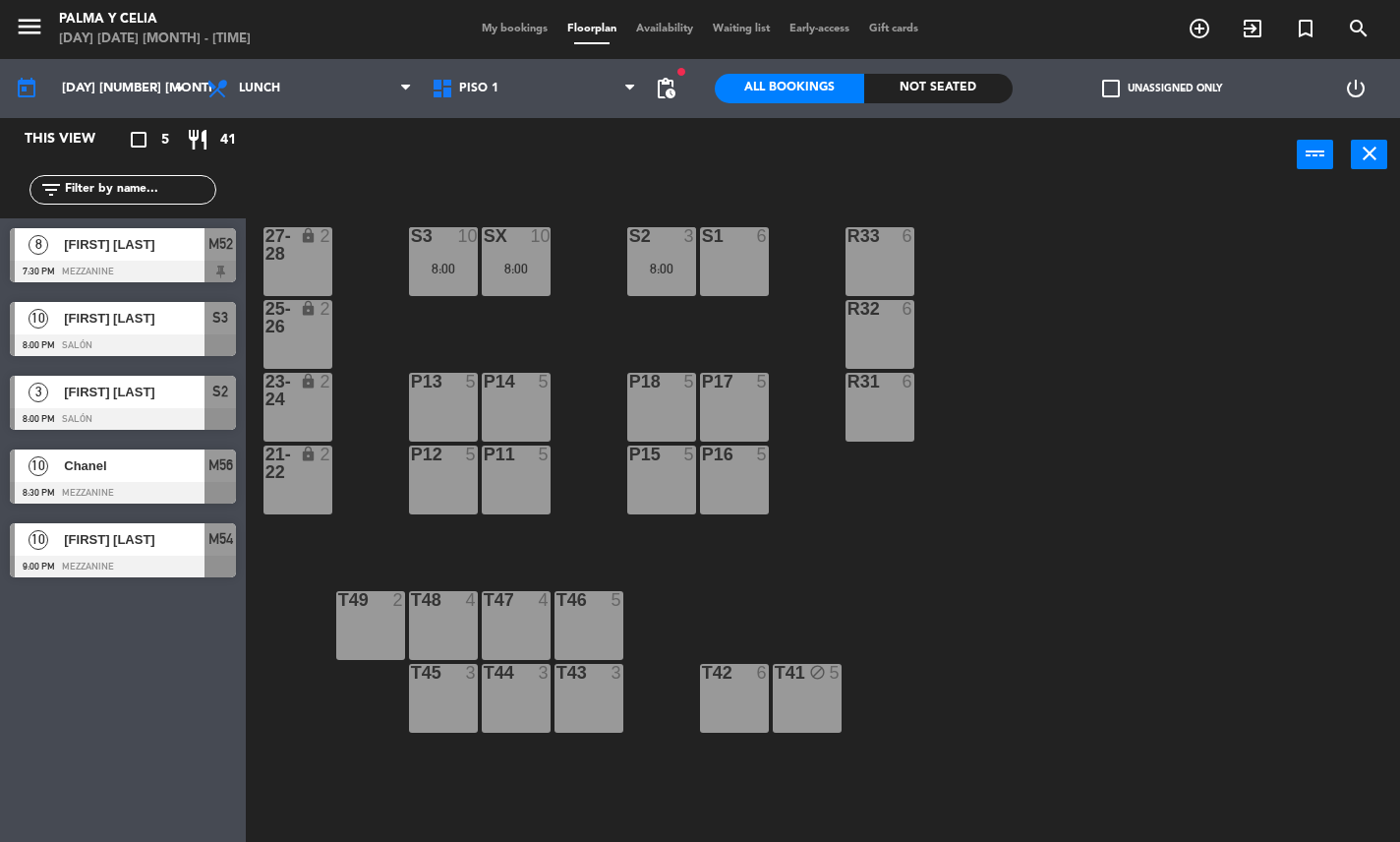 click at bounding box center (444, 89) 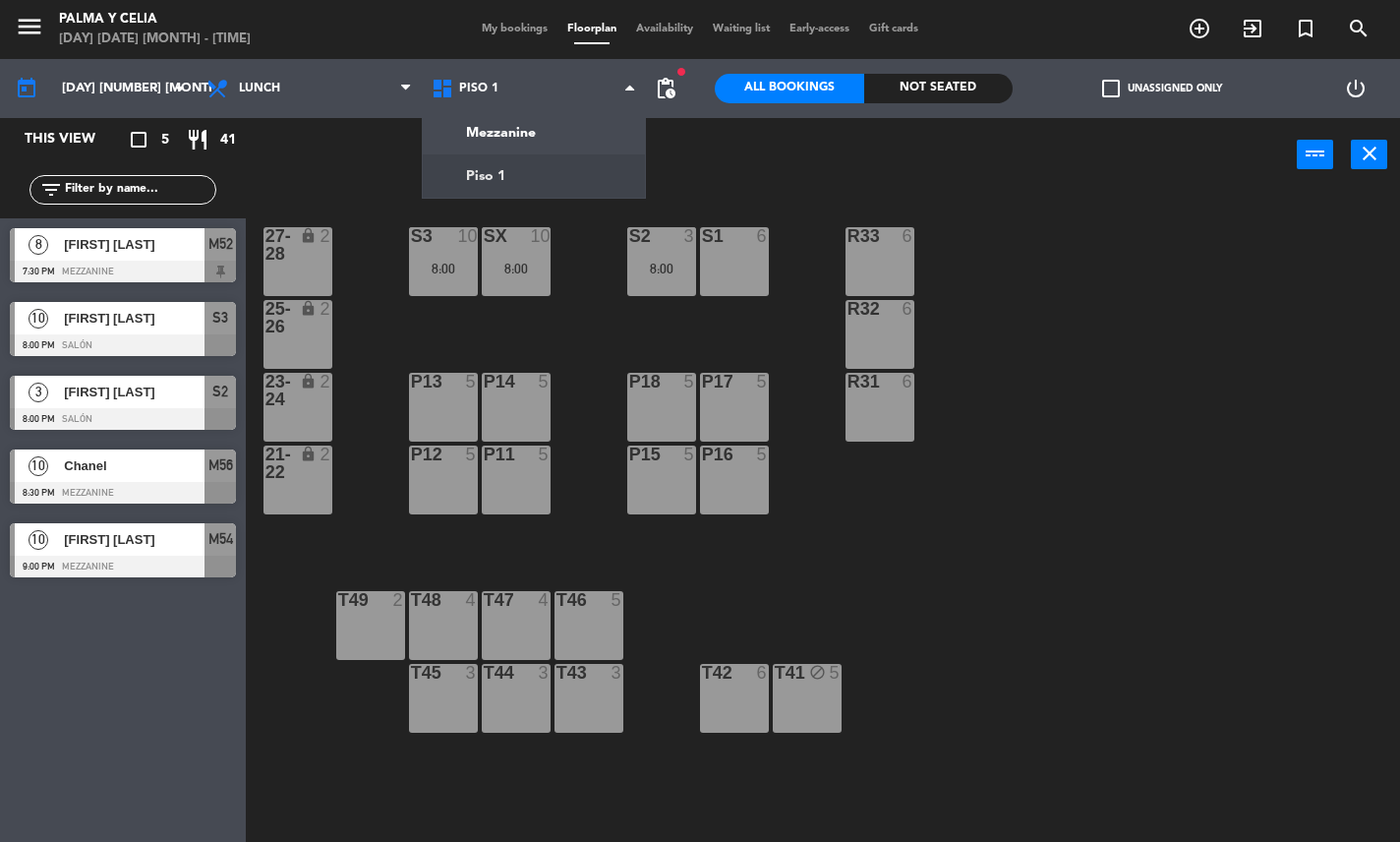 click on "Mezzanine   Piso 1" at bounding box center (534, 154) 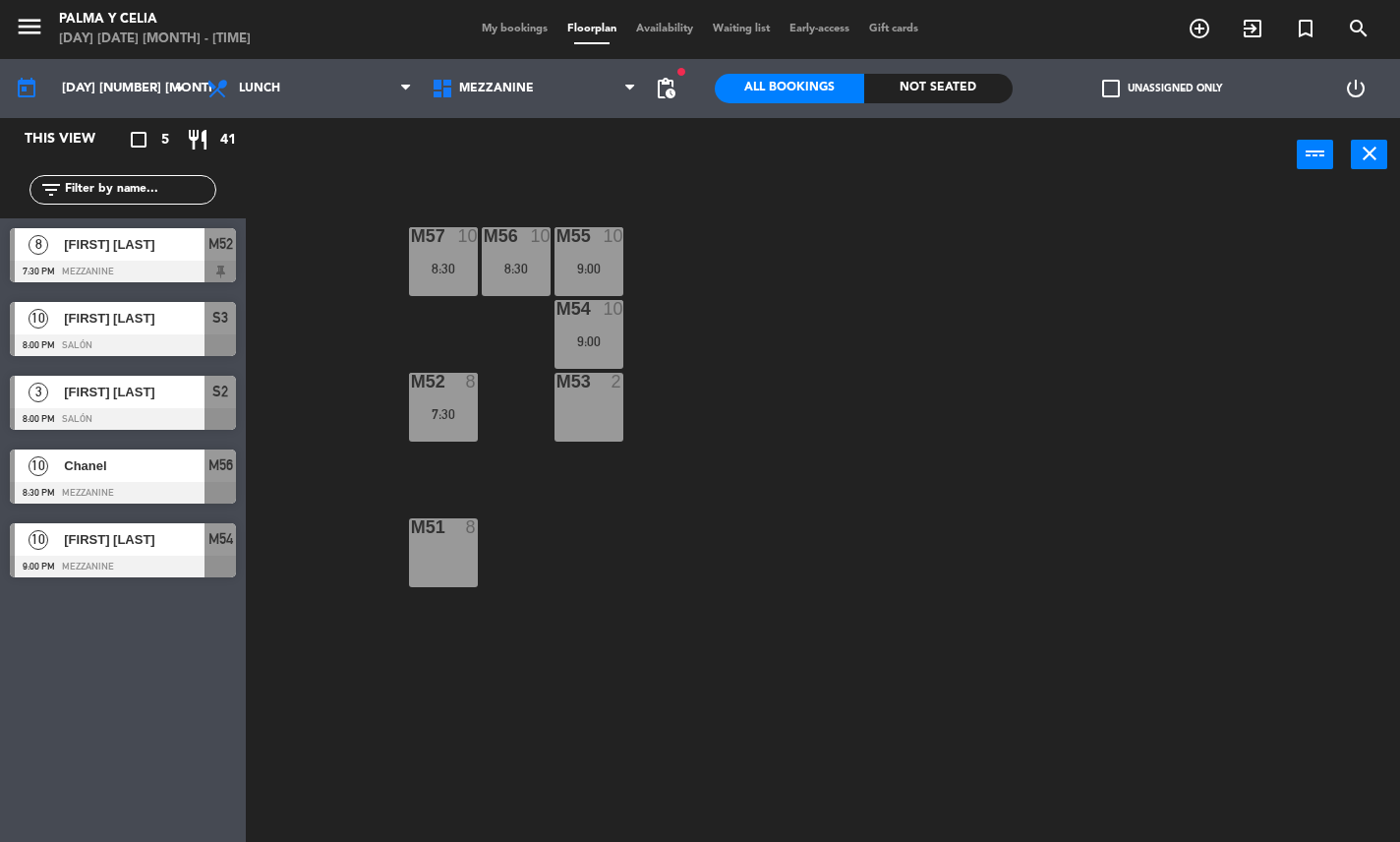 click on "Mezzanine" at bounding box center (534, 89) 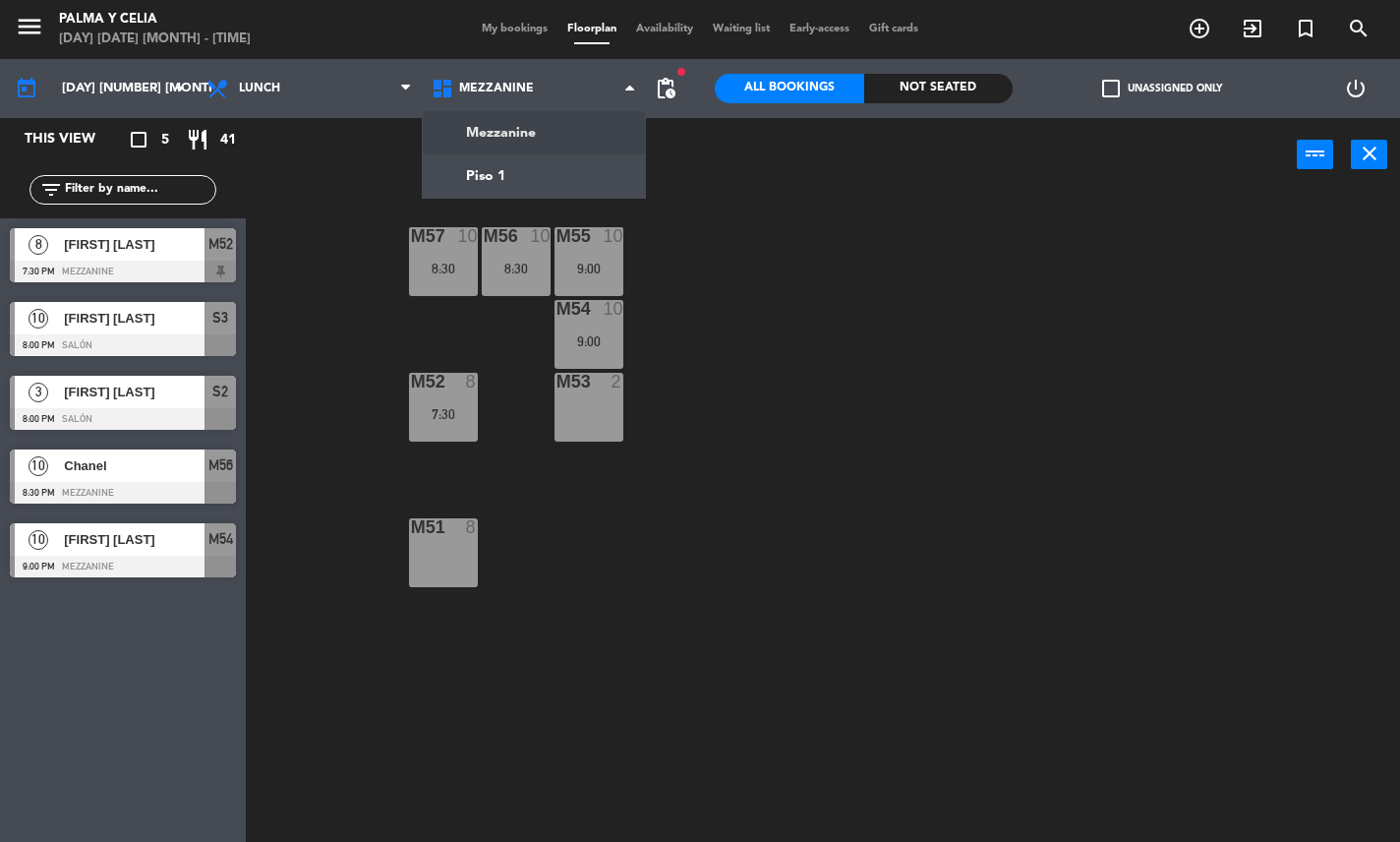 click on "OVERBOOK - FORCE RESERVATION" 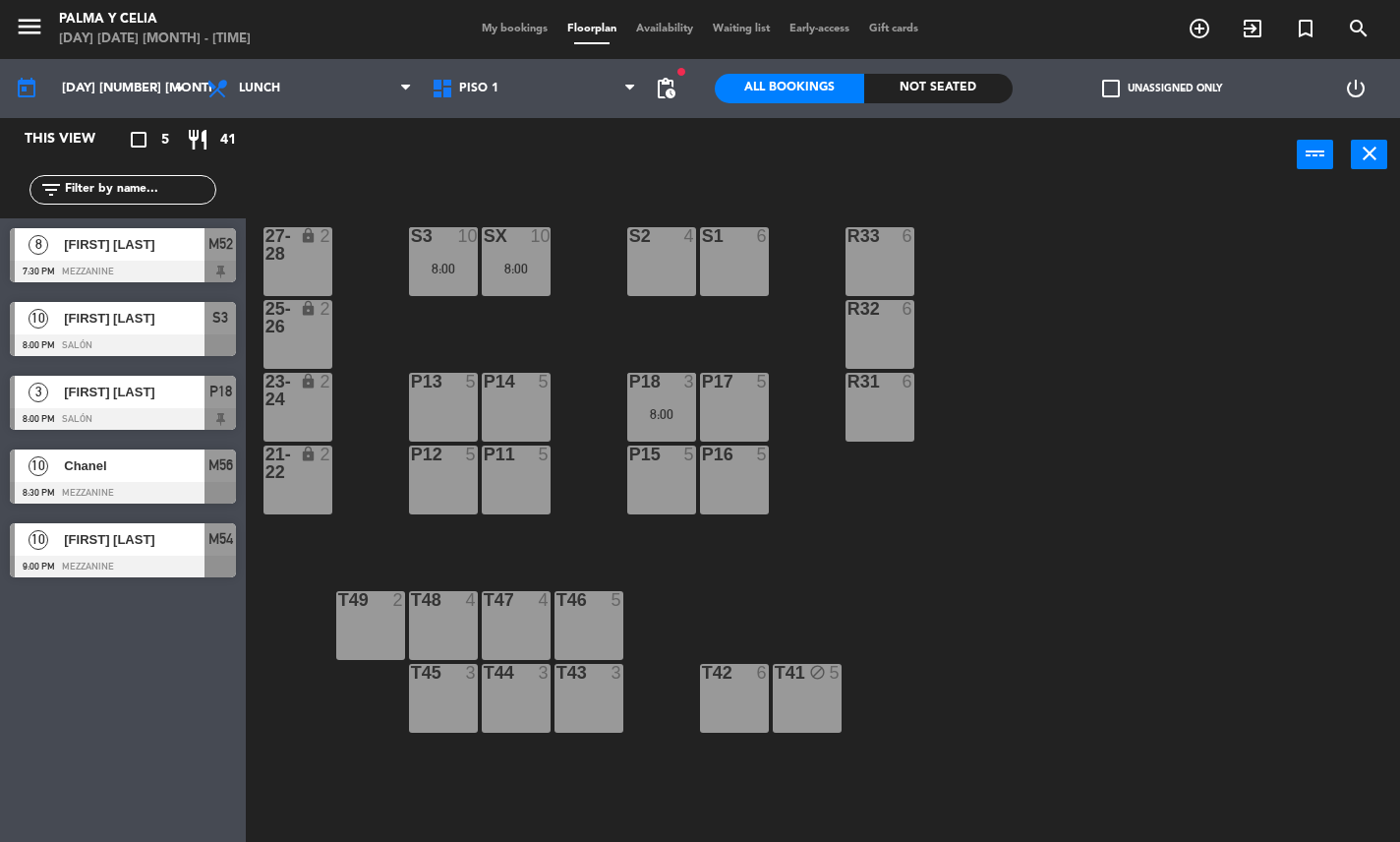 click at bounding box center (661, 236) 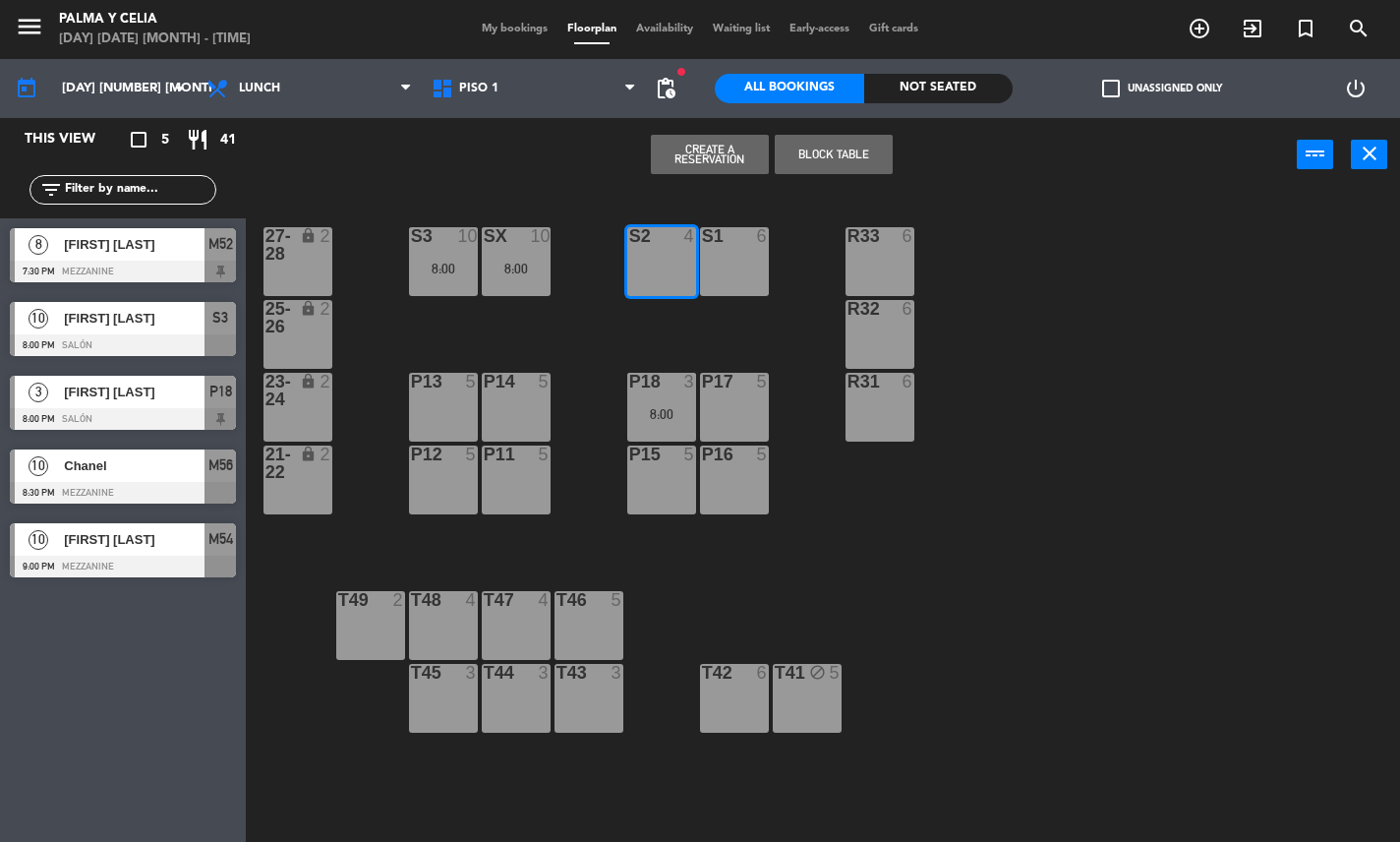 click on "S1  6" at bounding box center (734, 262) 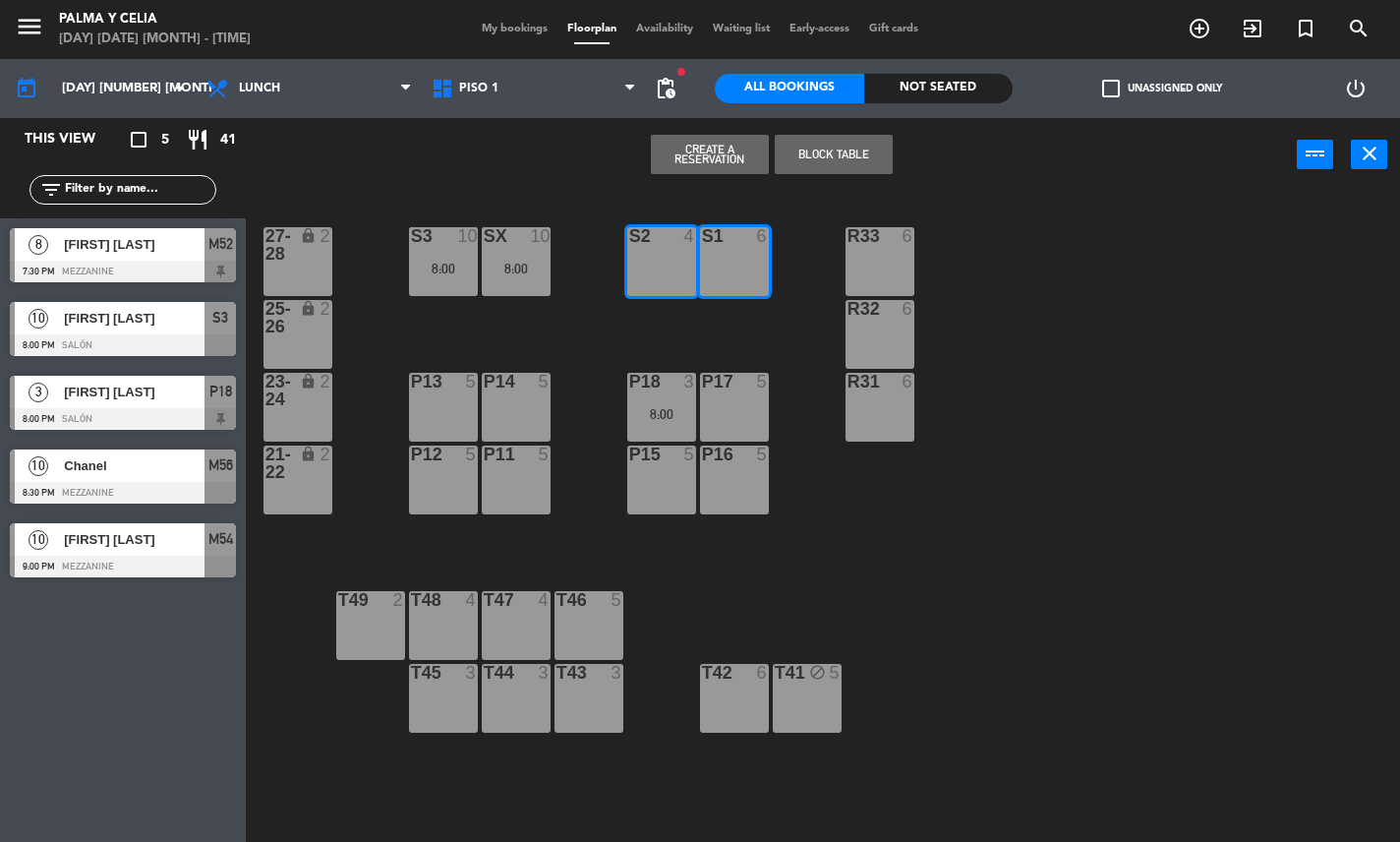 click on "Create a Reservation" at bounding box center (710, 154) 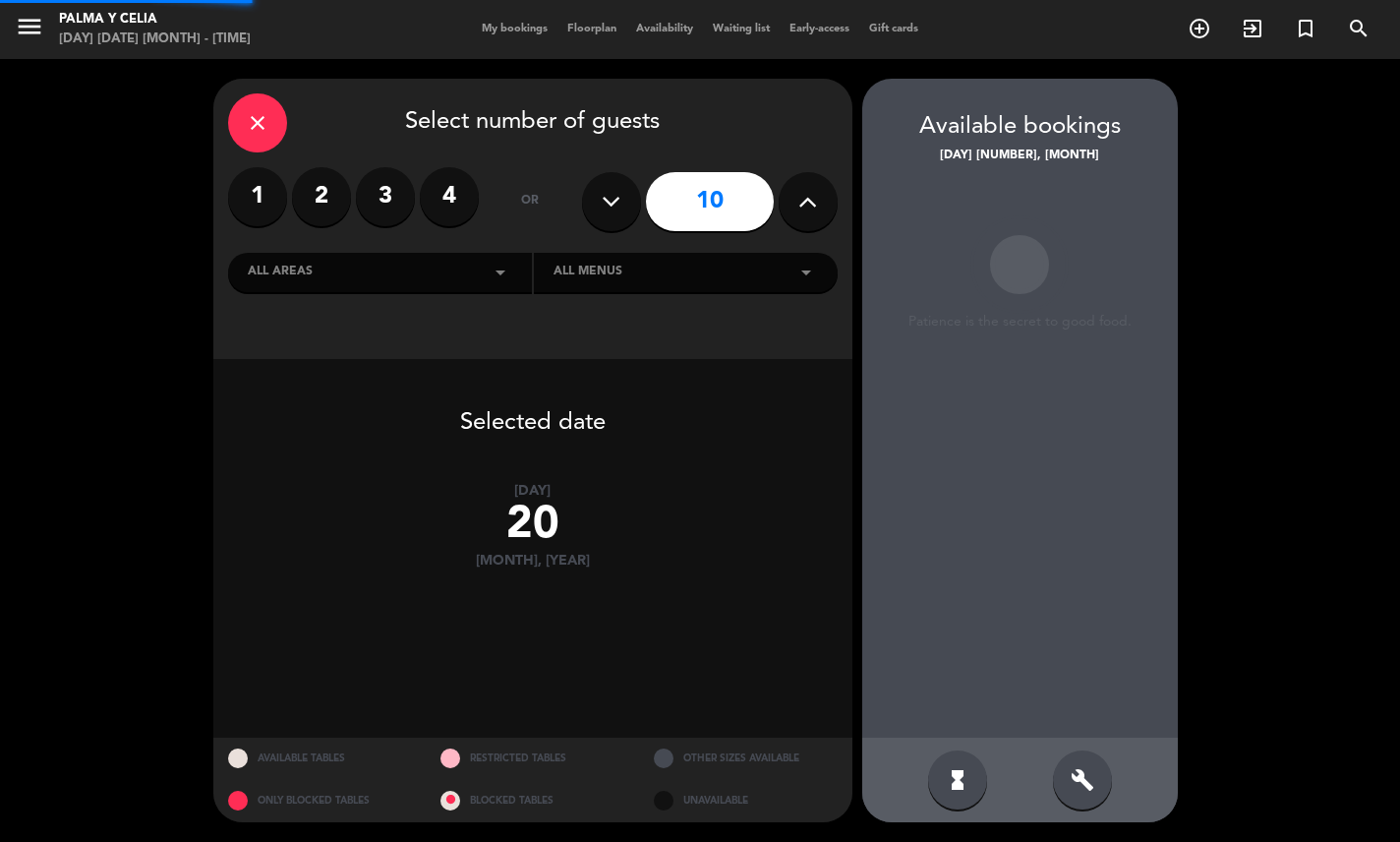 click on "close Select number of guests 1 2 3 4 or 10 All areas arrow_drop_down All menus arrow_drop_down" at bounding box center (533, 218) 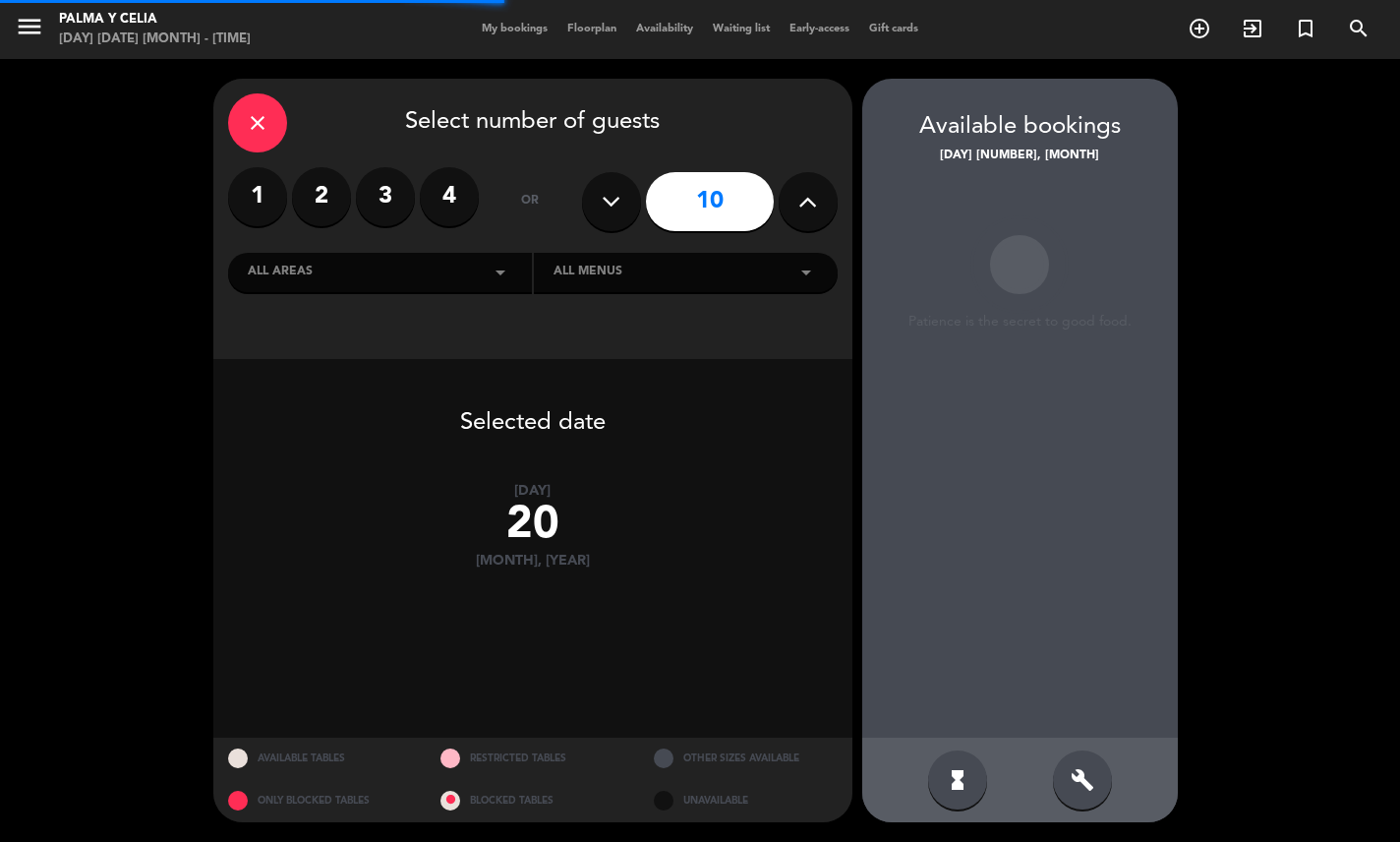 click at bounding box center (808, 202) 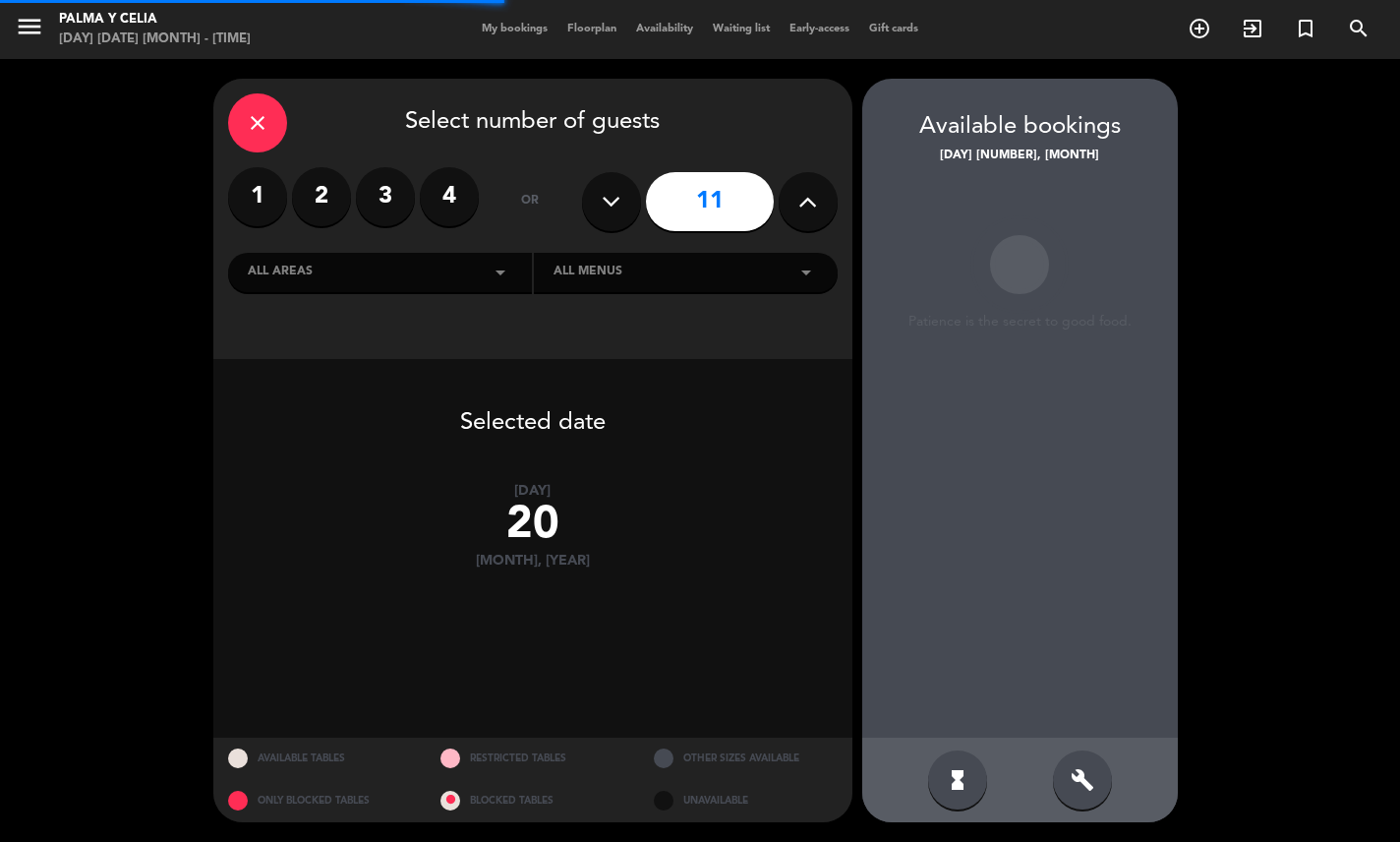 click at bounding box center (808, 202) 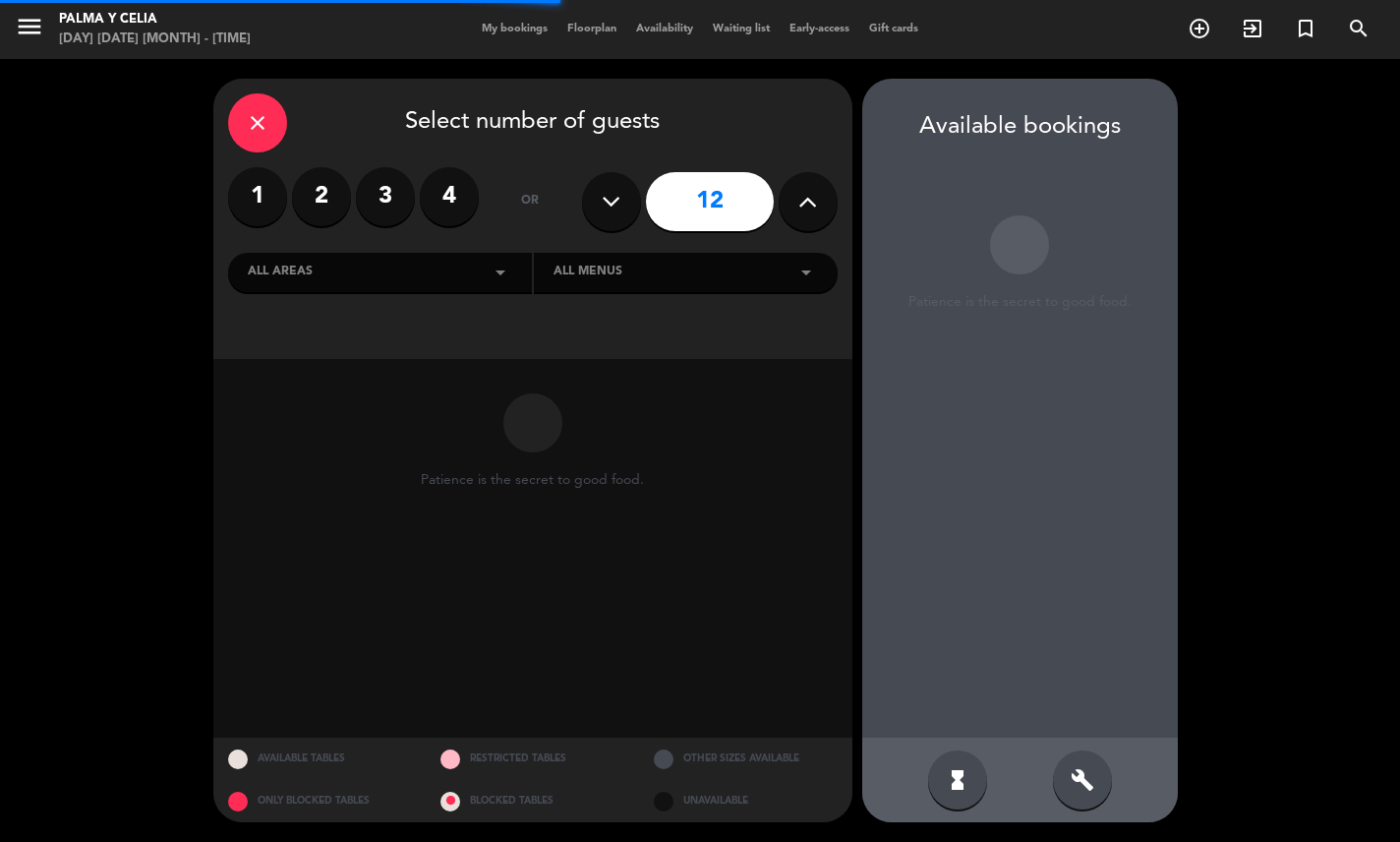 click at bounding box center [808, 202] 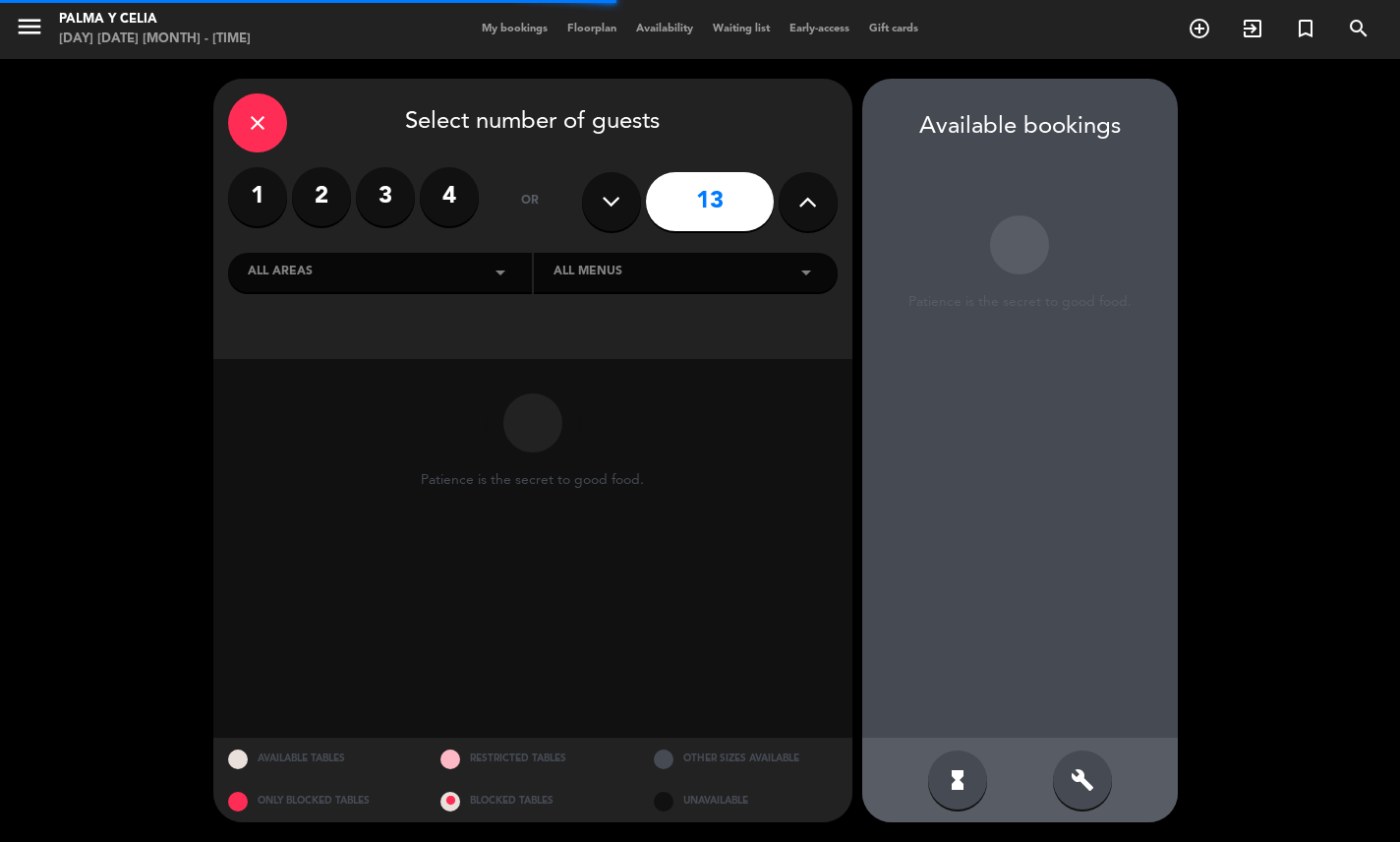 click at bounding box center (808, 202) 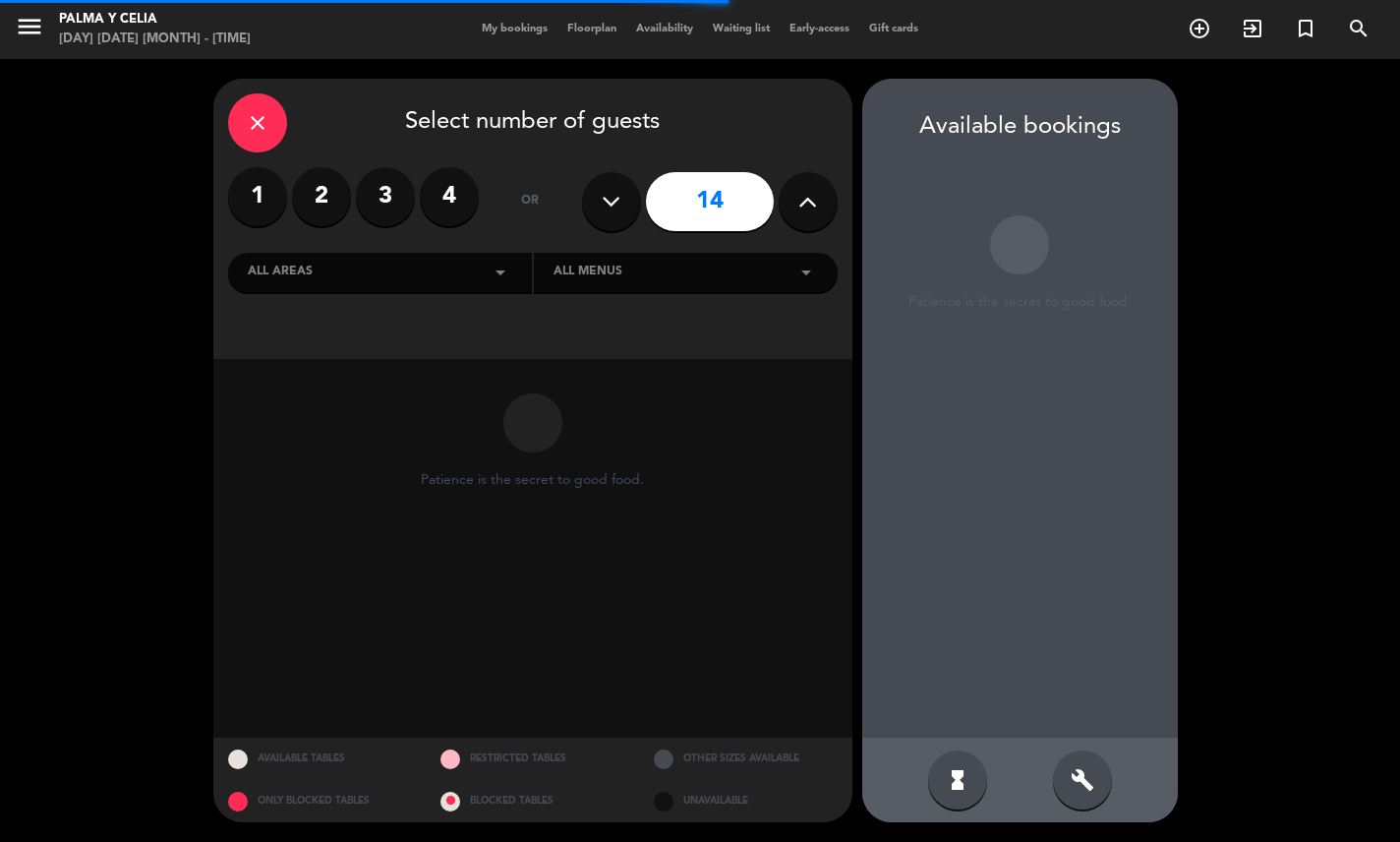 click at bounding box center (808, 202) 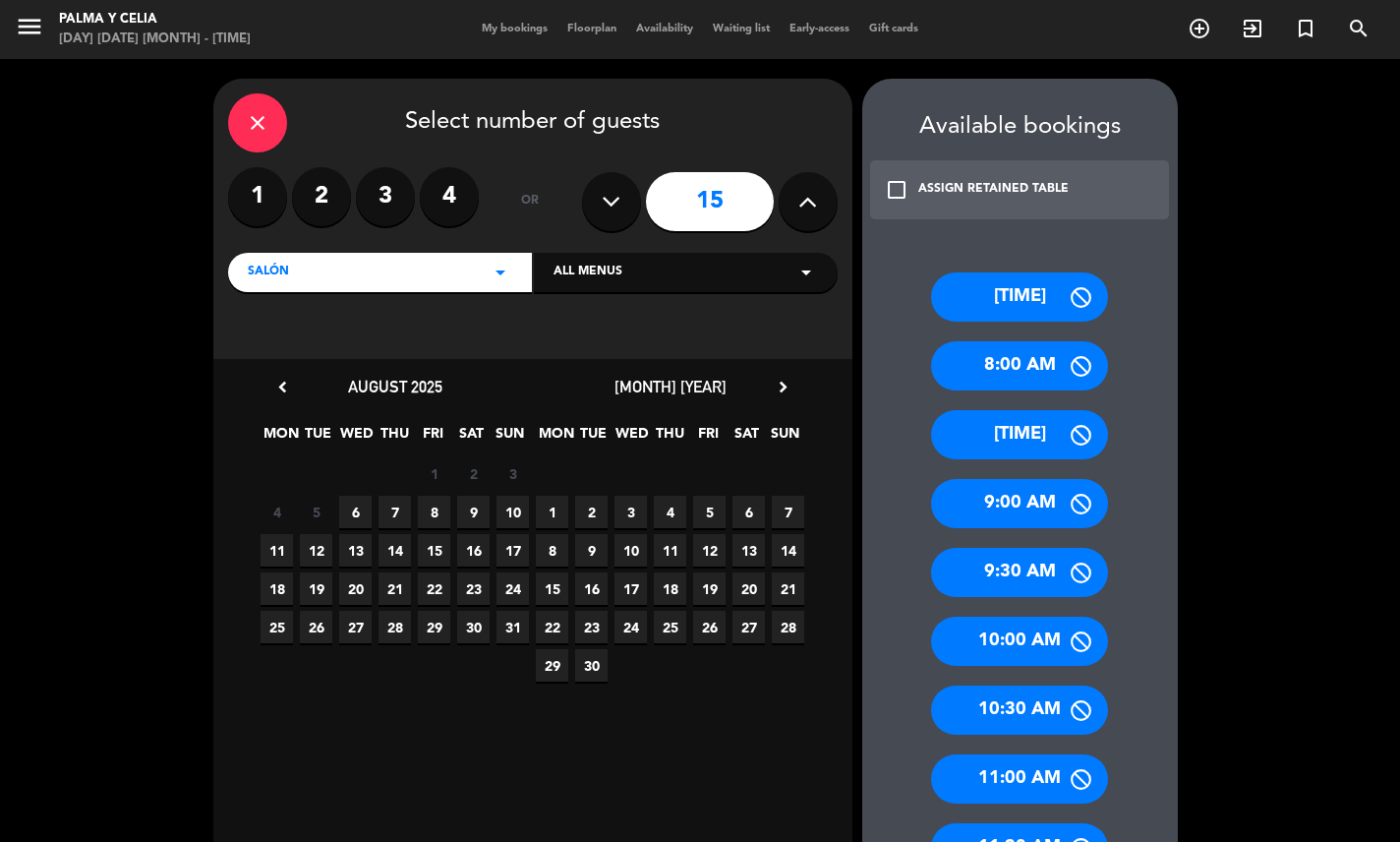 click on "20" at bounding box center (355, 588) 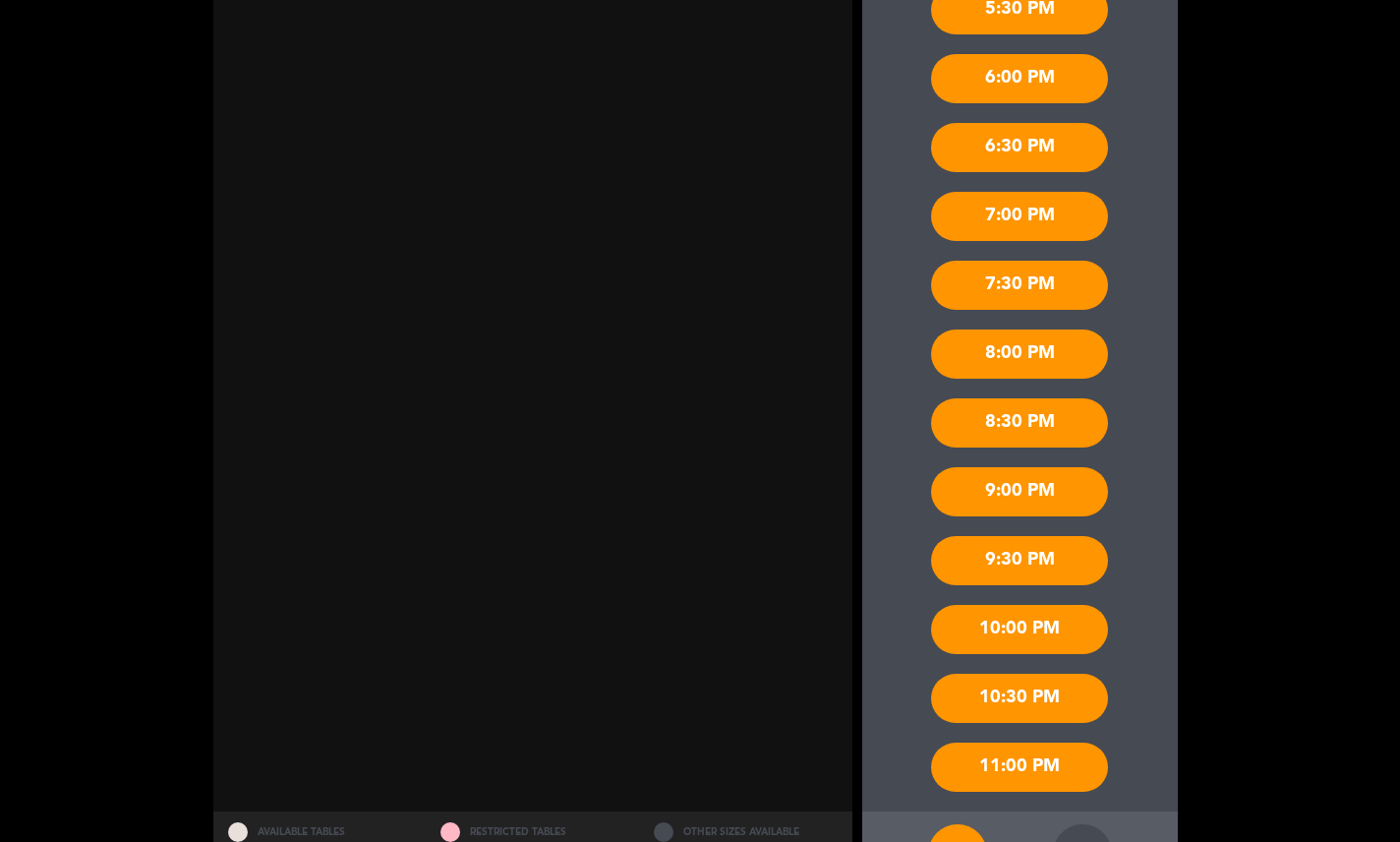 scroll, scrollTop: 1596, scrollLeft: 0, axis: vertical 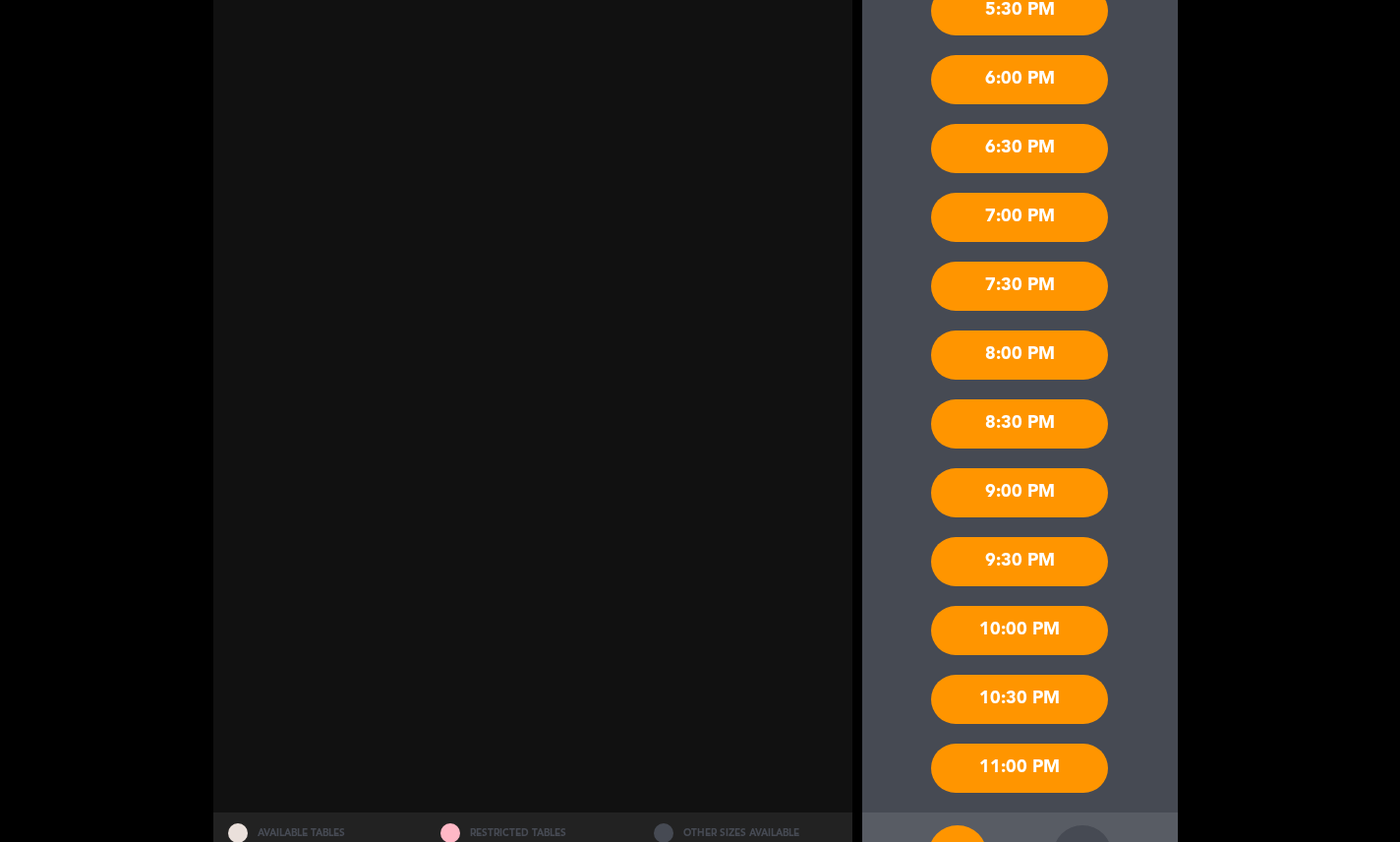 click on "build" at bounding box center [1082, 855] 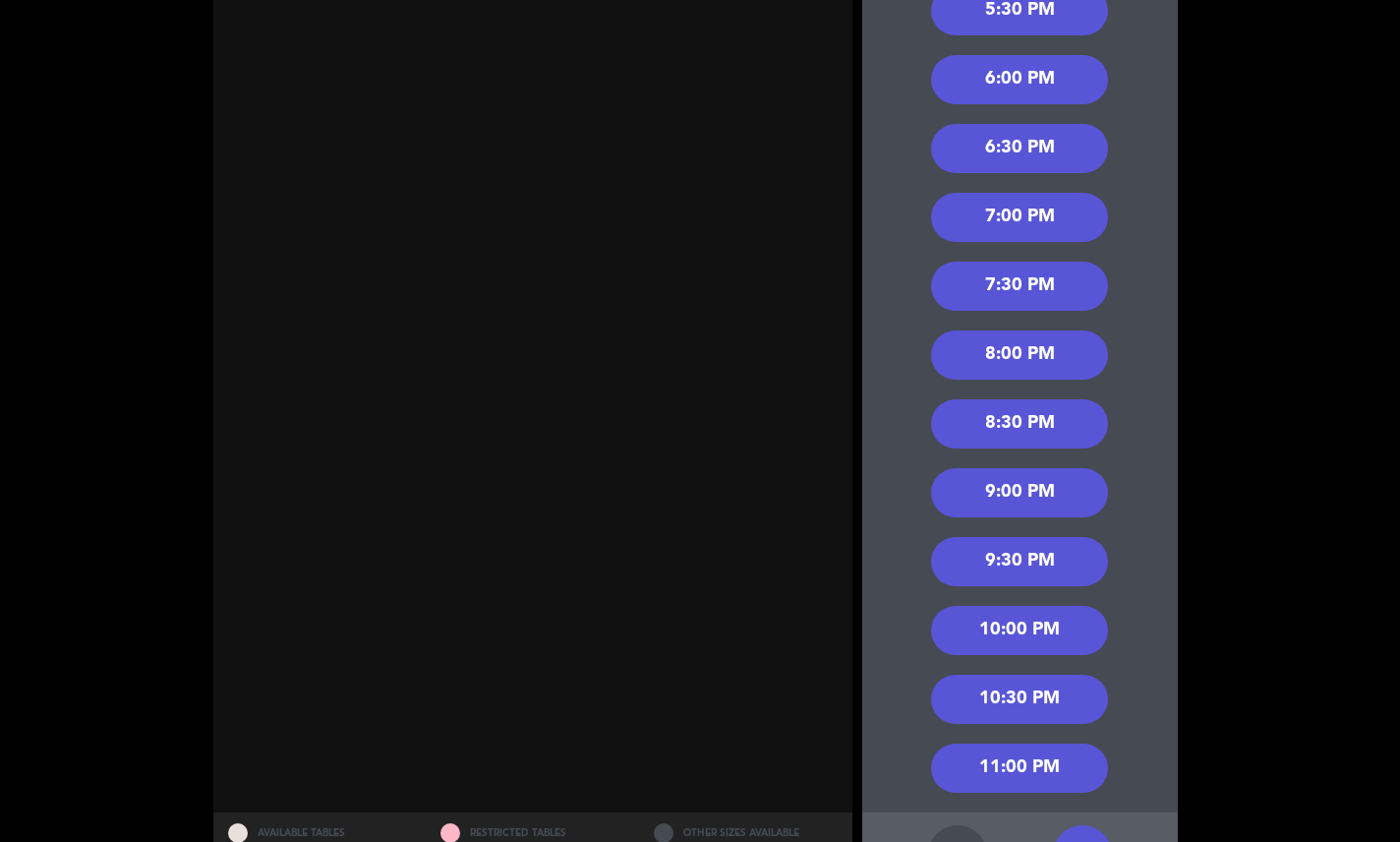 click on "8:30 PM" at bounding box center (1020, 424) 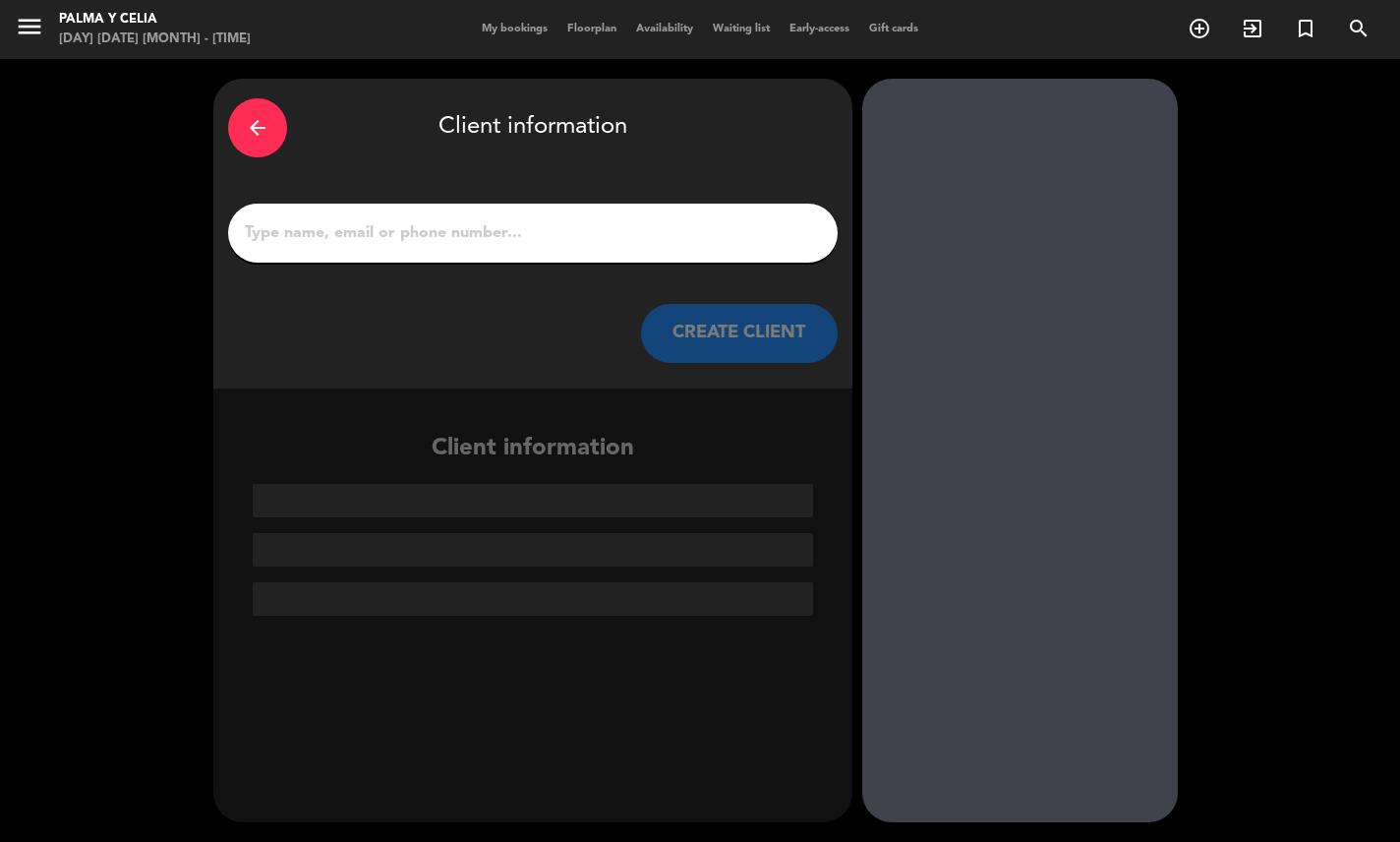 click on "1" at bounding box center (533, 233) 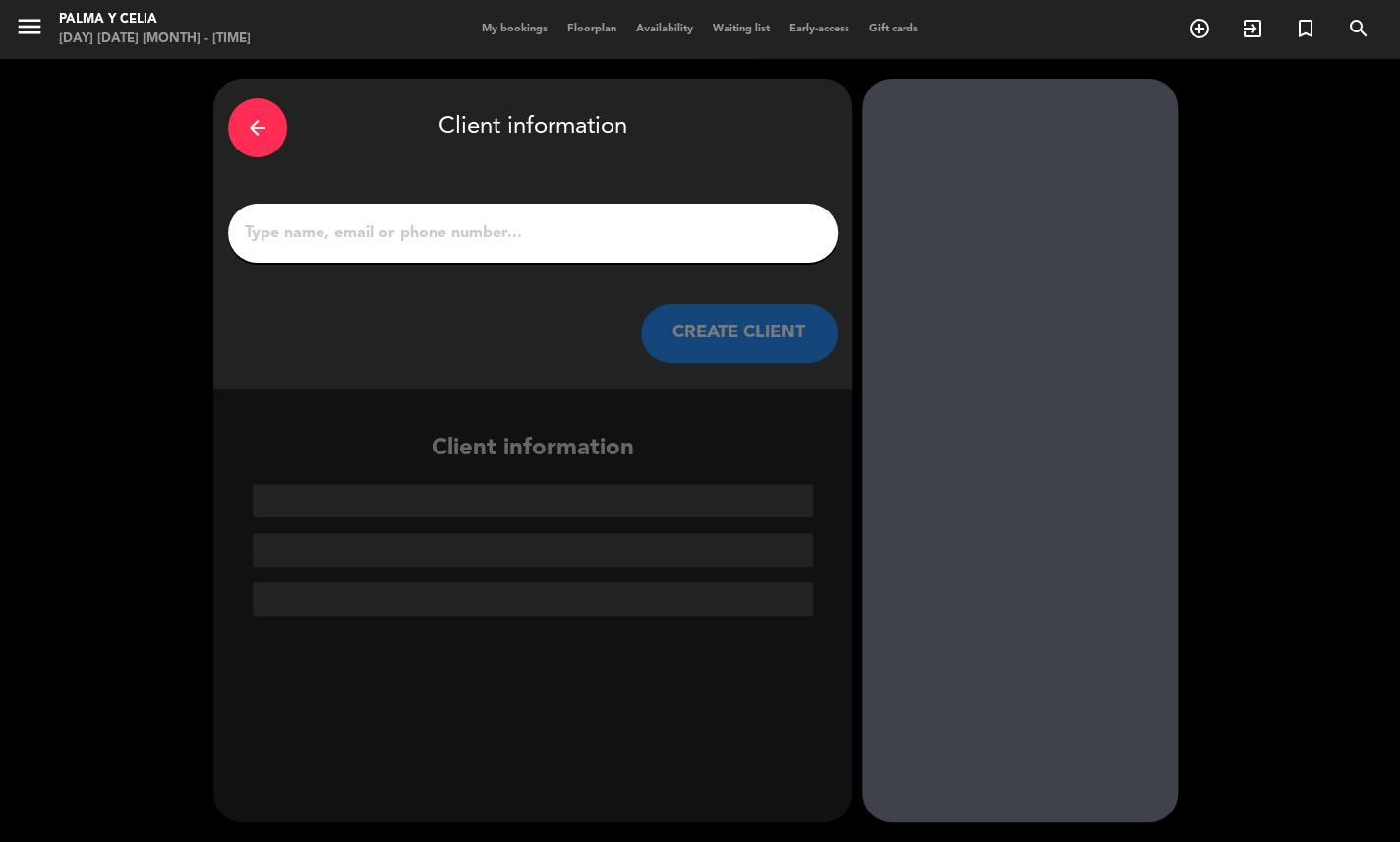 scroll, scrollTop: 60, scrollLeft: 0, axis: vertical 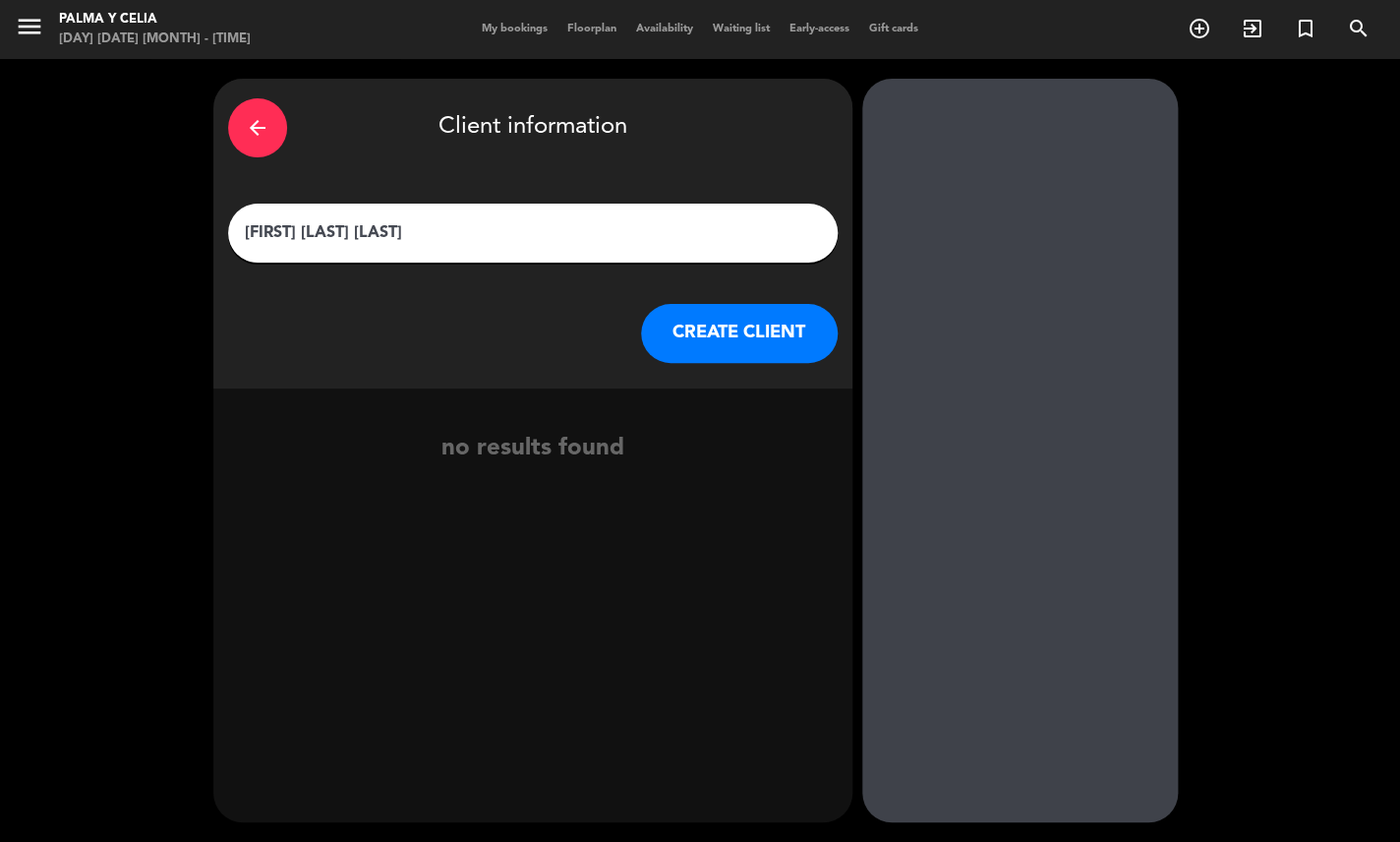 type on "[FIRST] [LAST] [LAST]" 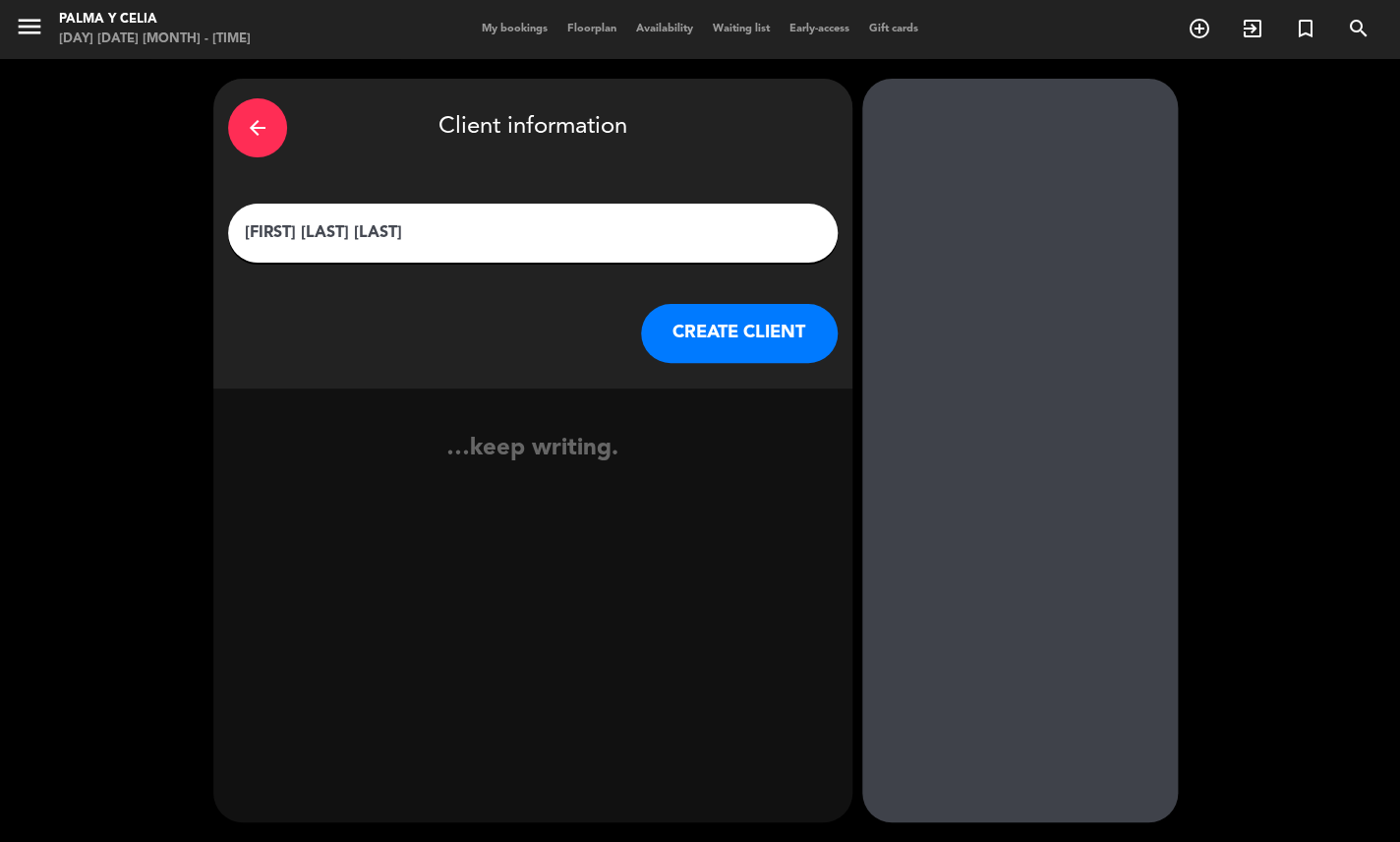 click on "CREATE CLIENT" at bounding box center [739, 333] 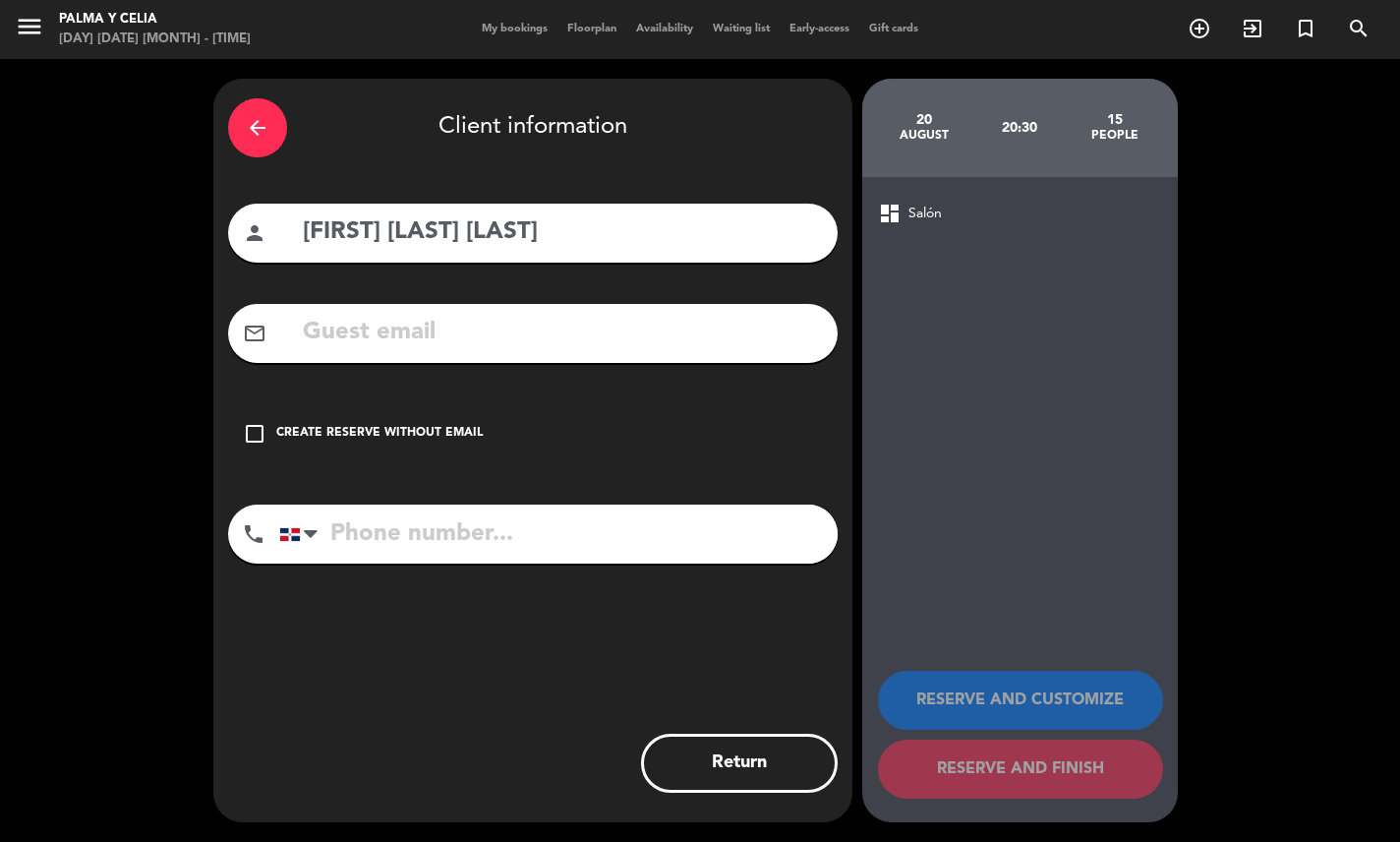 click at bounding box center (558, 534) 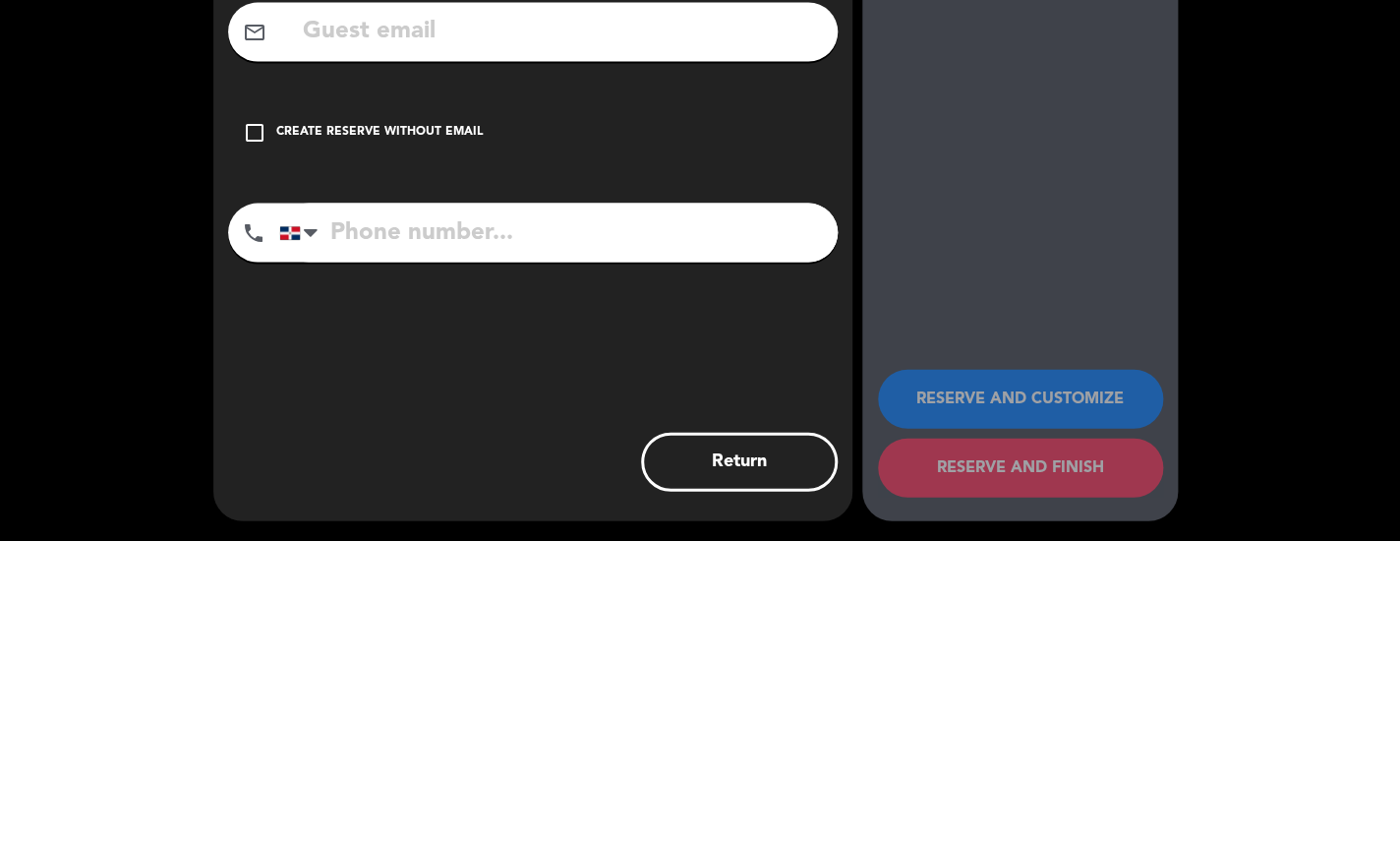 click at bounding box center (558, 534) 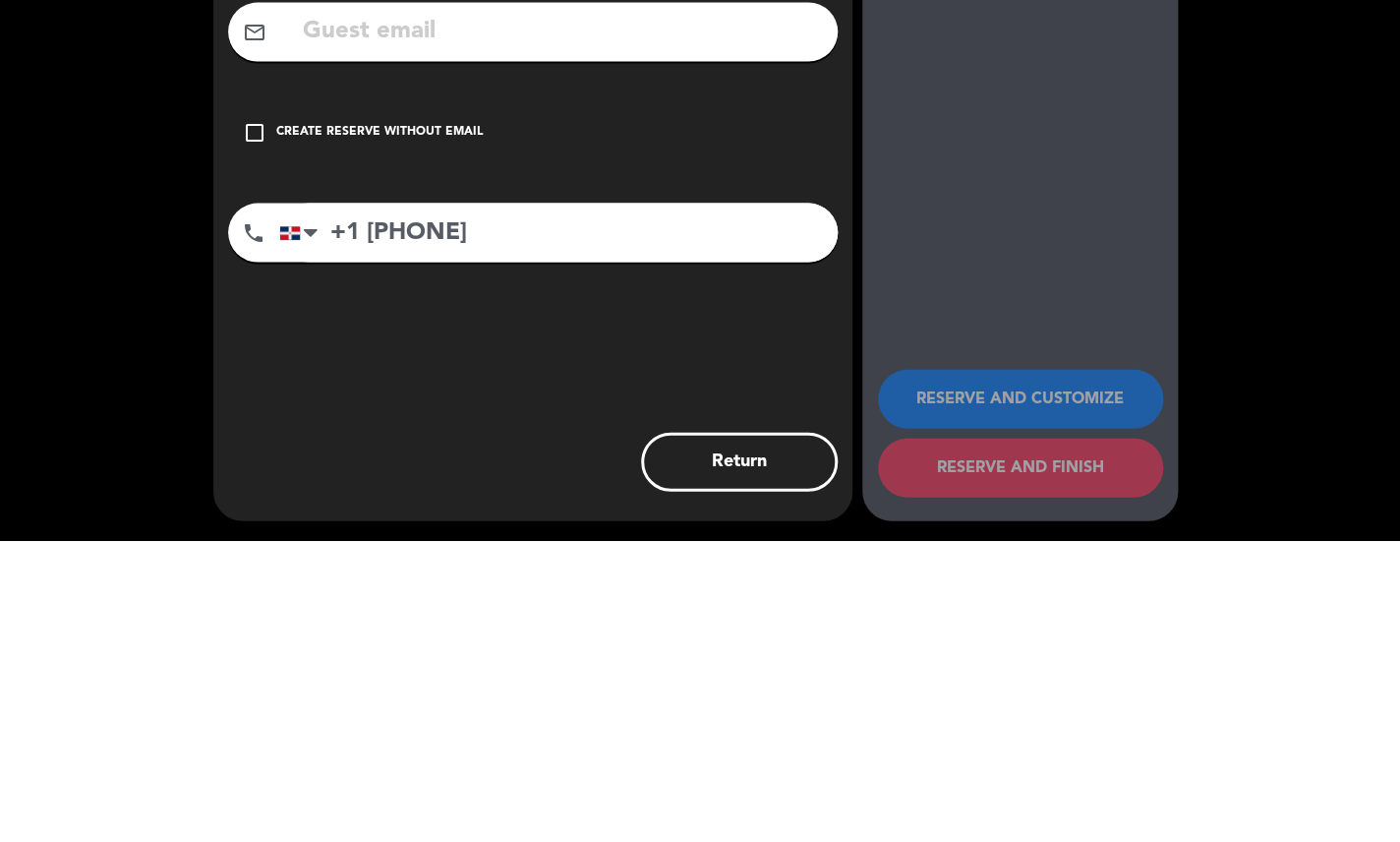 scroll, scrollTop: 0, scrollLeft: 0, axis: both 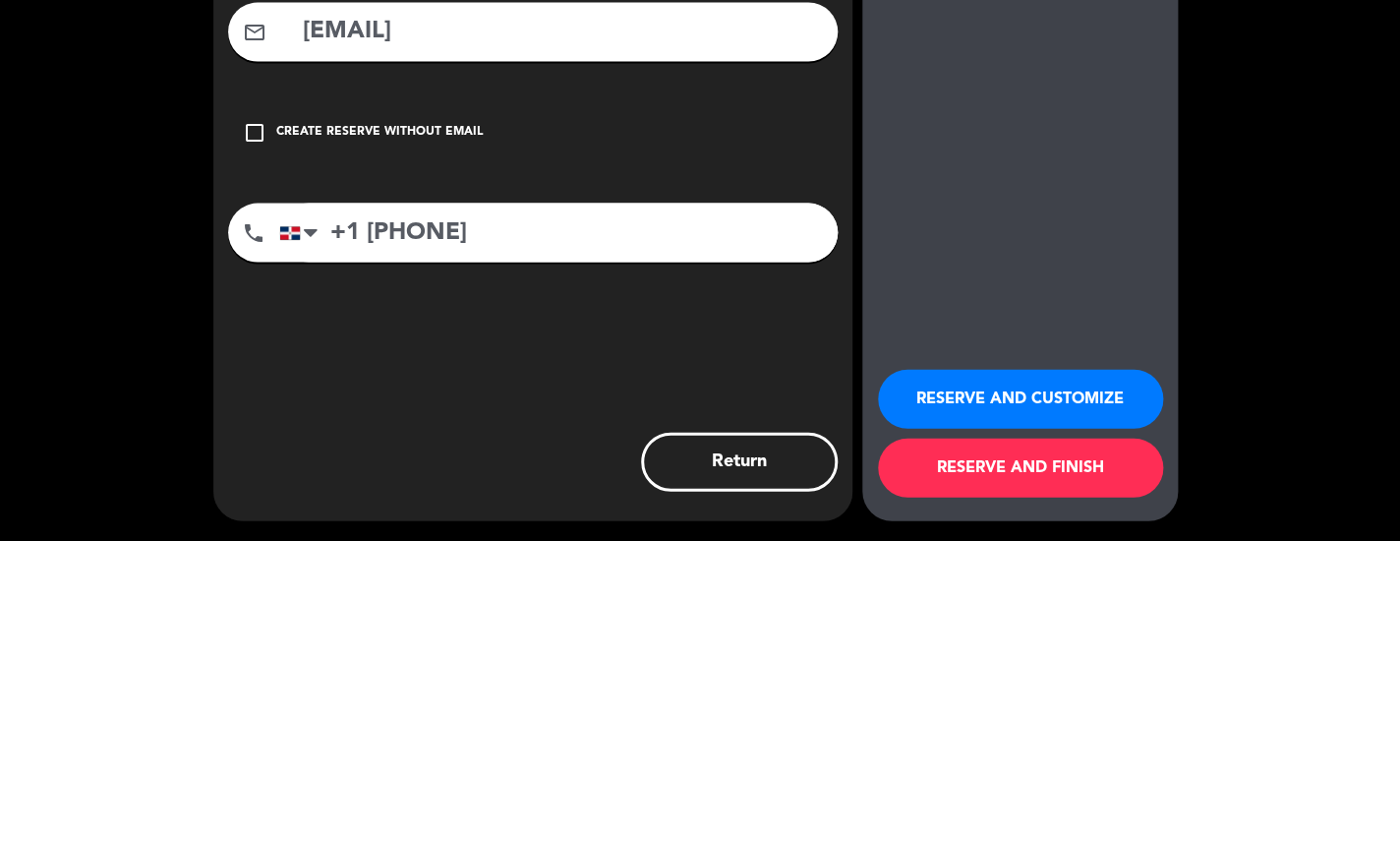 type on "[EMAIL]" 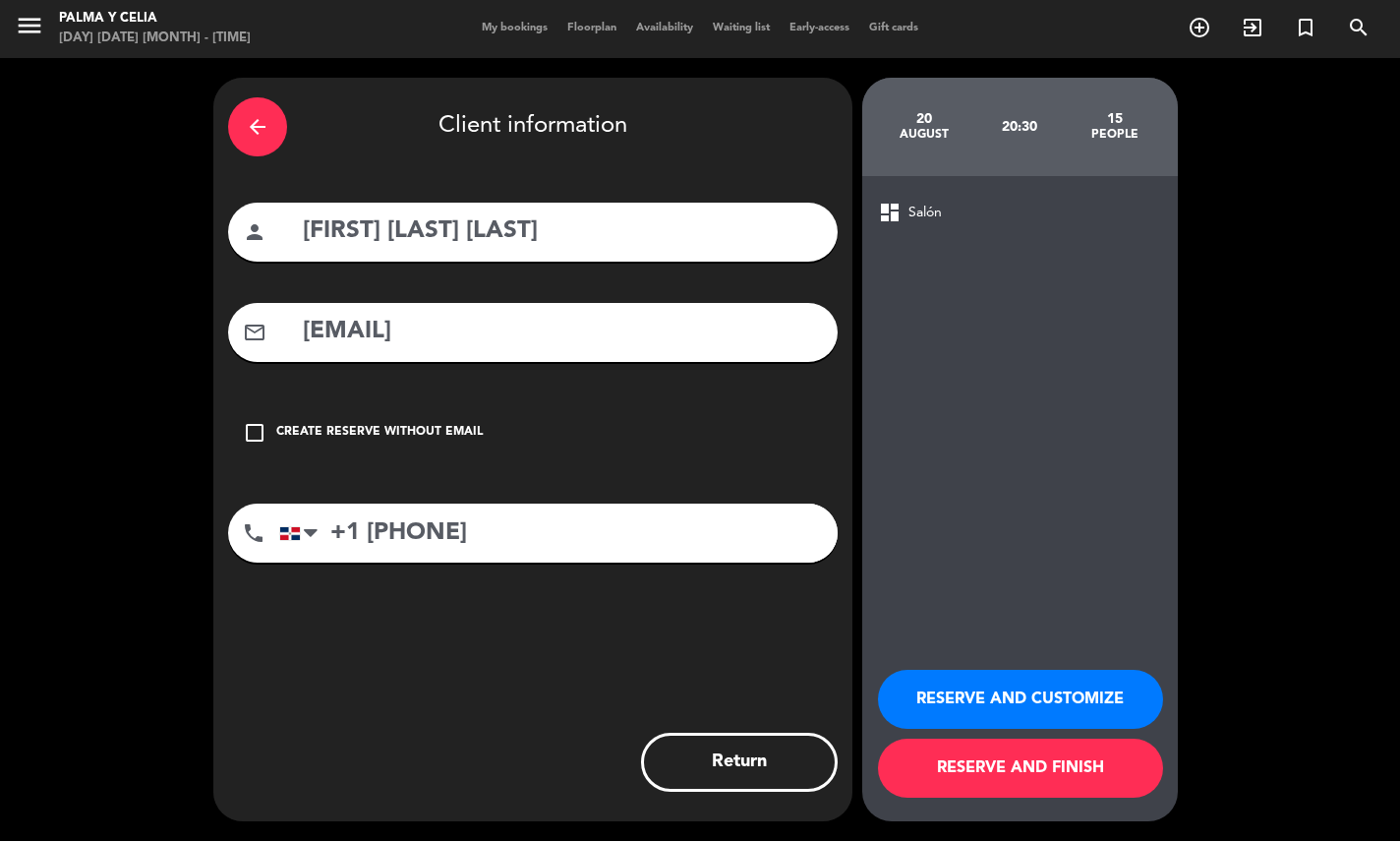 click on "RESERVE AND FINISH" at bounding box center [1021, 769] 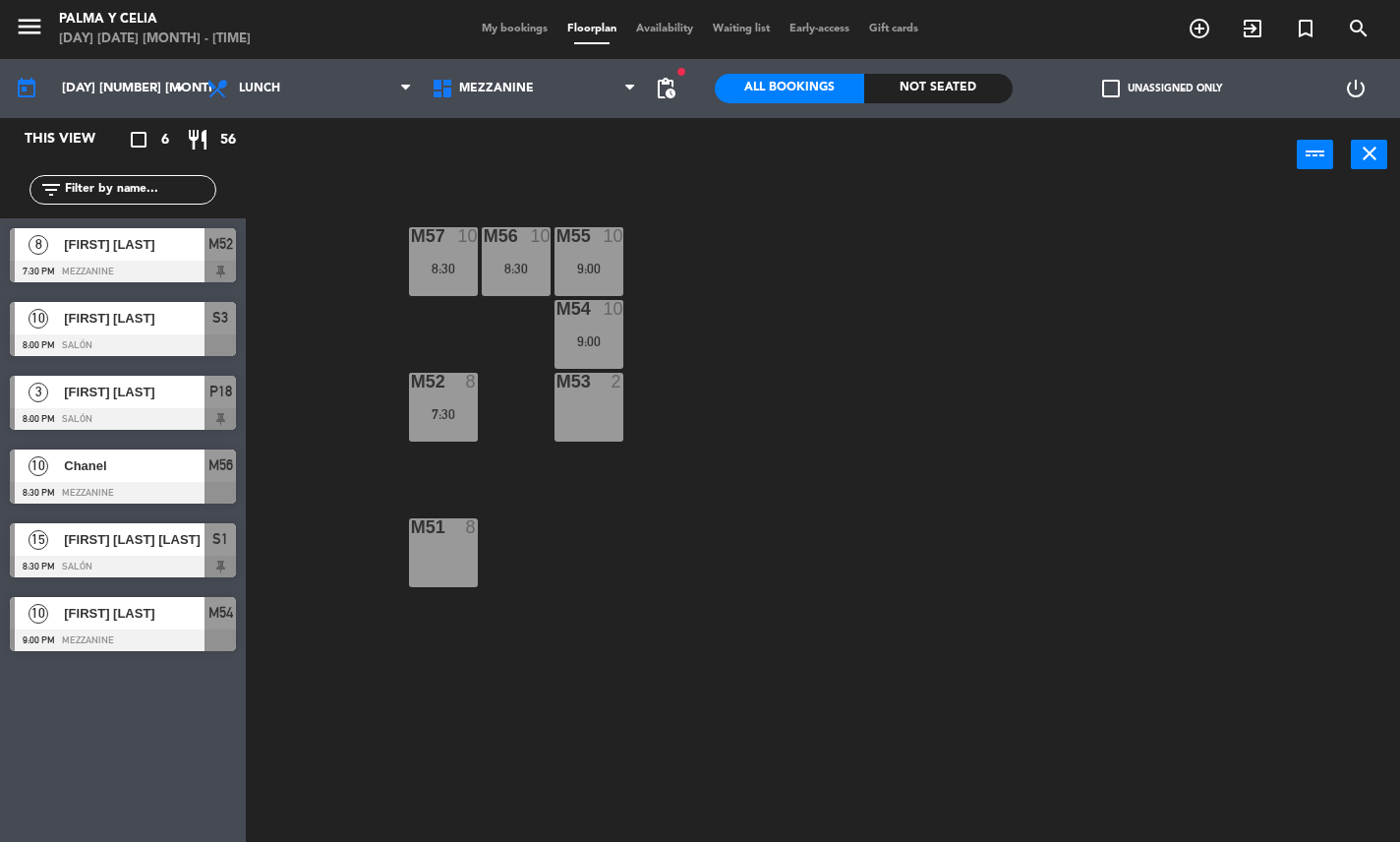 click on "Mezzanine" at bounding box center (496, 89) 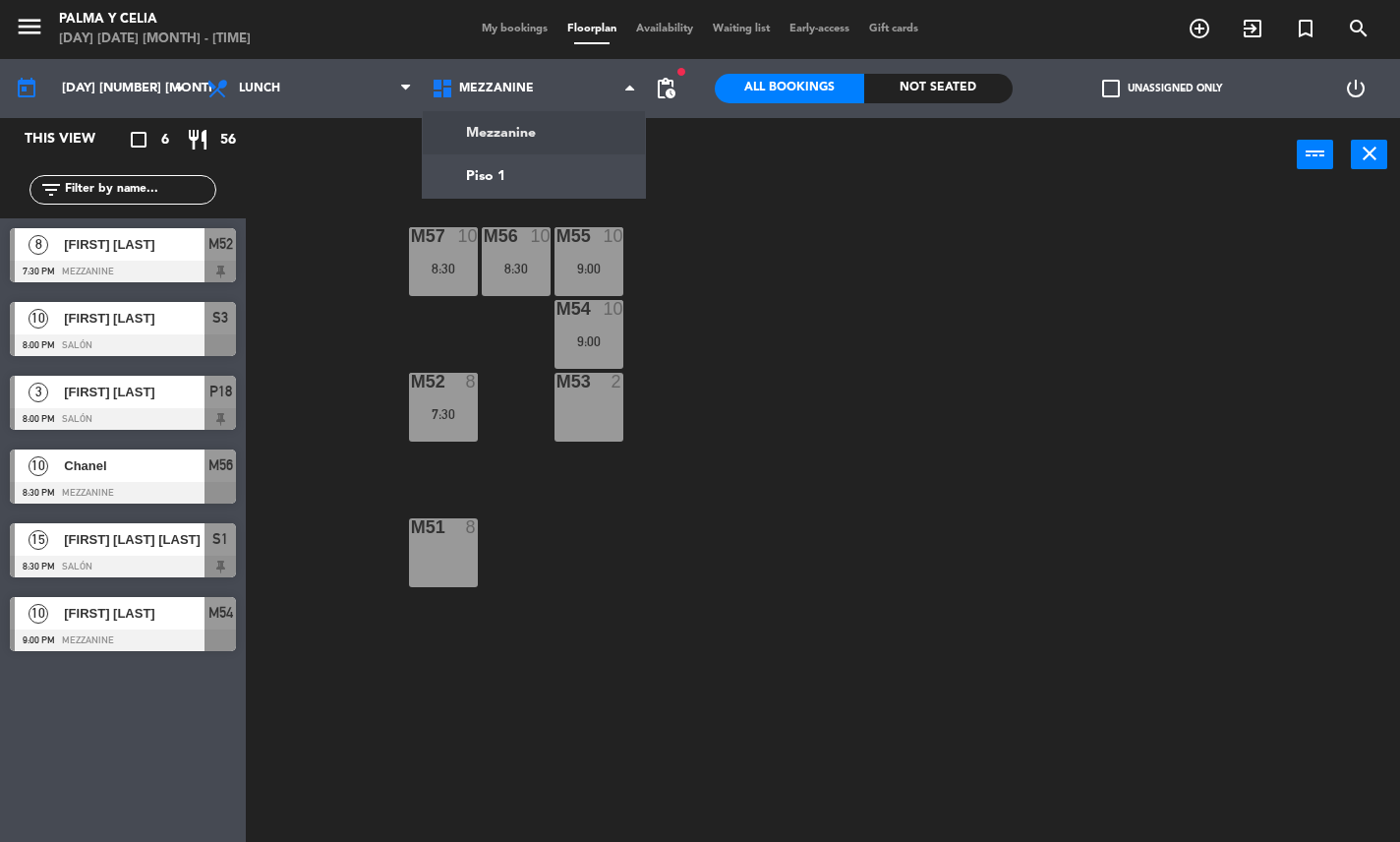 click on "menu Palma y Celia [DAY] [DATE] [MONTH] - [TIME] My bookings Floorplan Availability Waiting list Early-access Gift cards add_circle_outline exit_to_app turned_in_not search today [DAY] [DATE] [MONTH] arrow_drop_down Lunch Lunch Lunch Mezzanine Piso 1 Mezzanine Mezzanine Piso 1 fiber_manual_record pending_actions All Bookings Not seated check_box_outline_blank Unassigned only power_settings_new This view crop_square 6 restaurant 56 filter_list 8 Lorely Amiama 7:30 PM Mezzanine M52 10 Amy joga 8:00 PM Salón S3 3 Lisa Andujar 8:00 PM Salón P18 10 Chanel 8:30 PM Mezzanine M56 15 Elsa maria garabito 8:30 PM Salón S1 10 Danilvis Mejia 9:00 PM Mezzanine M54 power_input close M57 10 8:30 M56 10 8:30 M55 10 9:00 M54 10 9:00 M52 8 7:30 M53 2 M51 8" 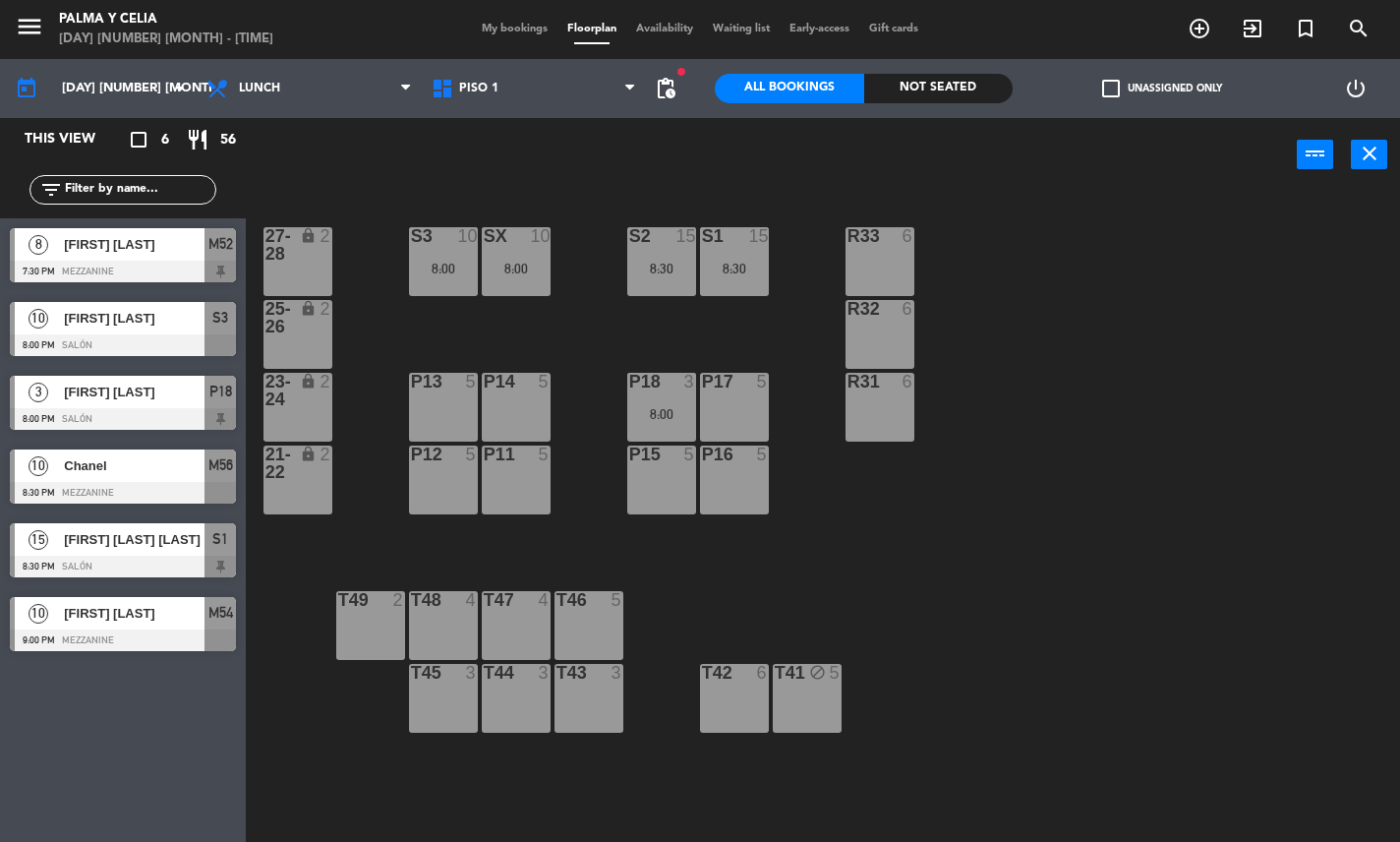 click on "[DAY] [NUMBER] [MONTH]" 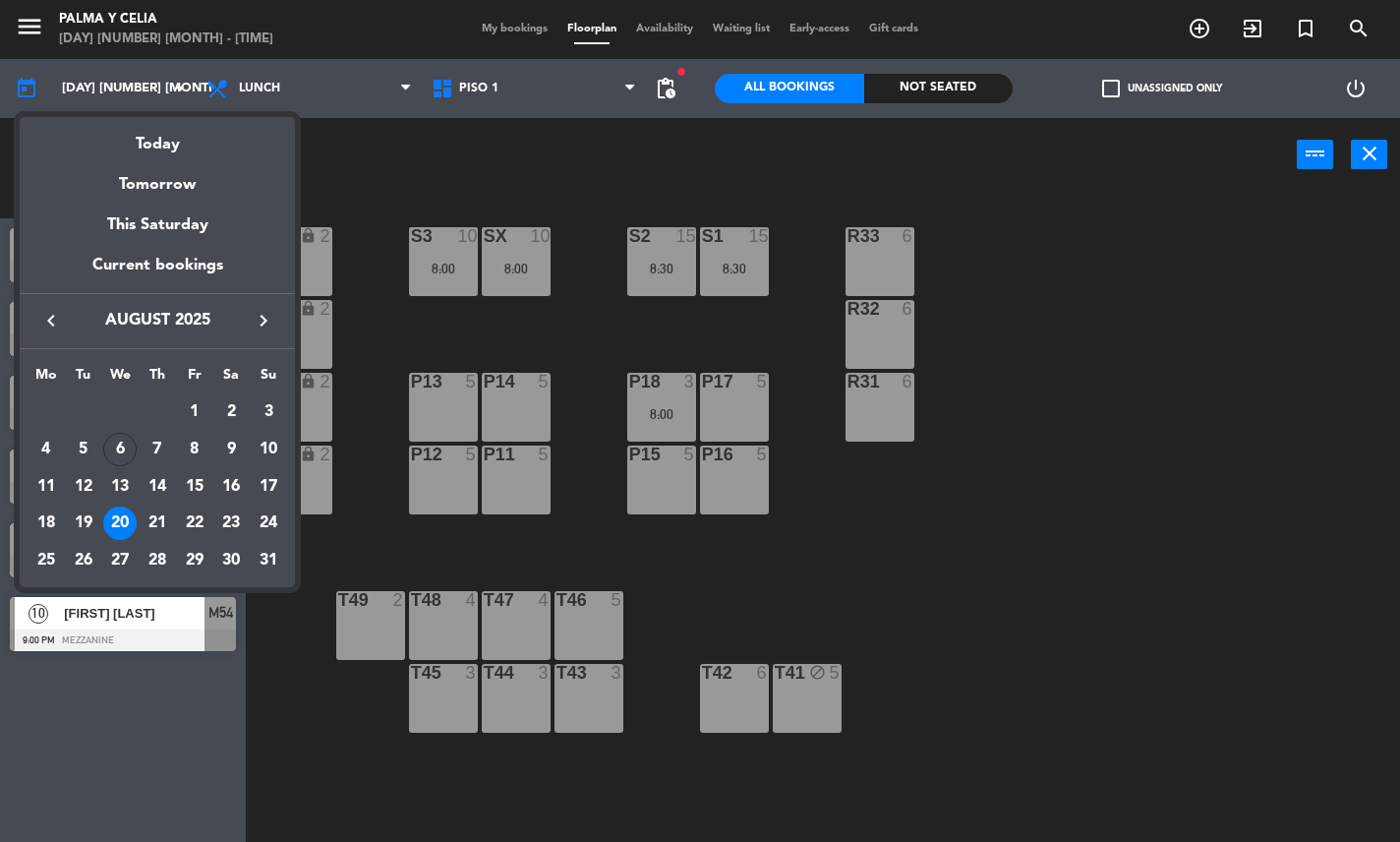 click on "13" at bounding box center (120, 487) 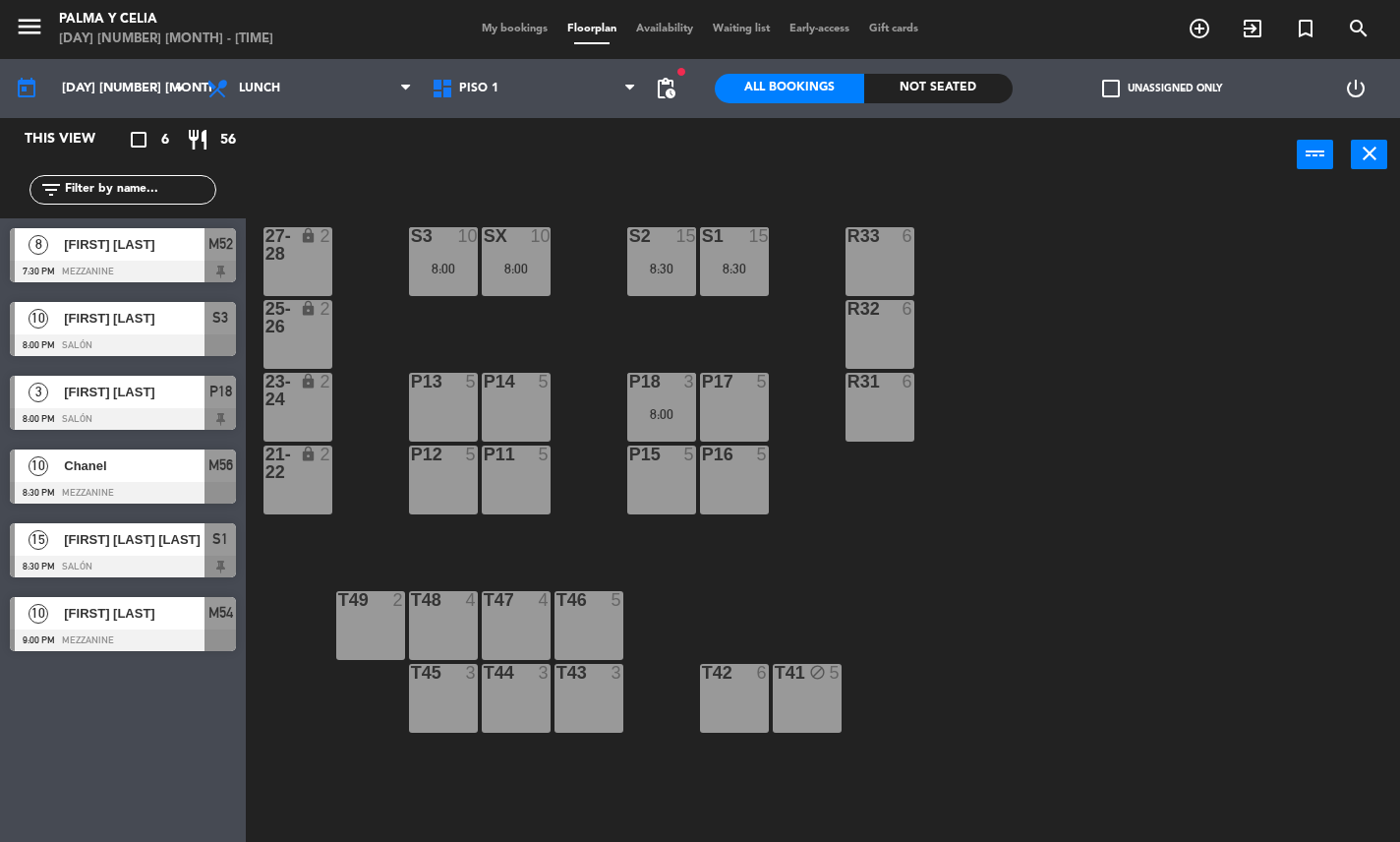type on "[DAY] [DATE] [MONTH]" 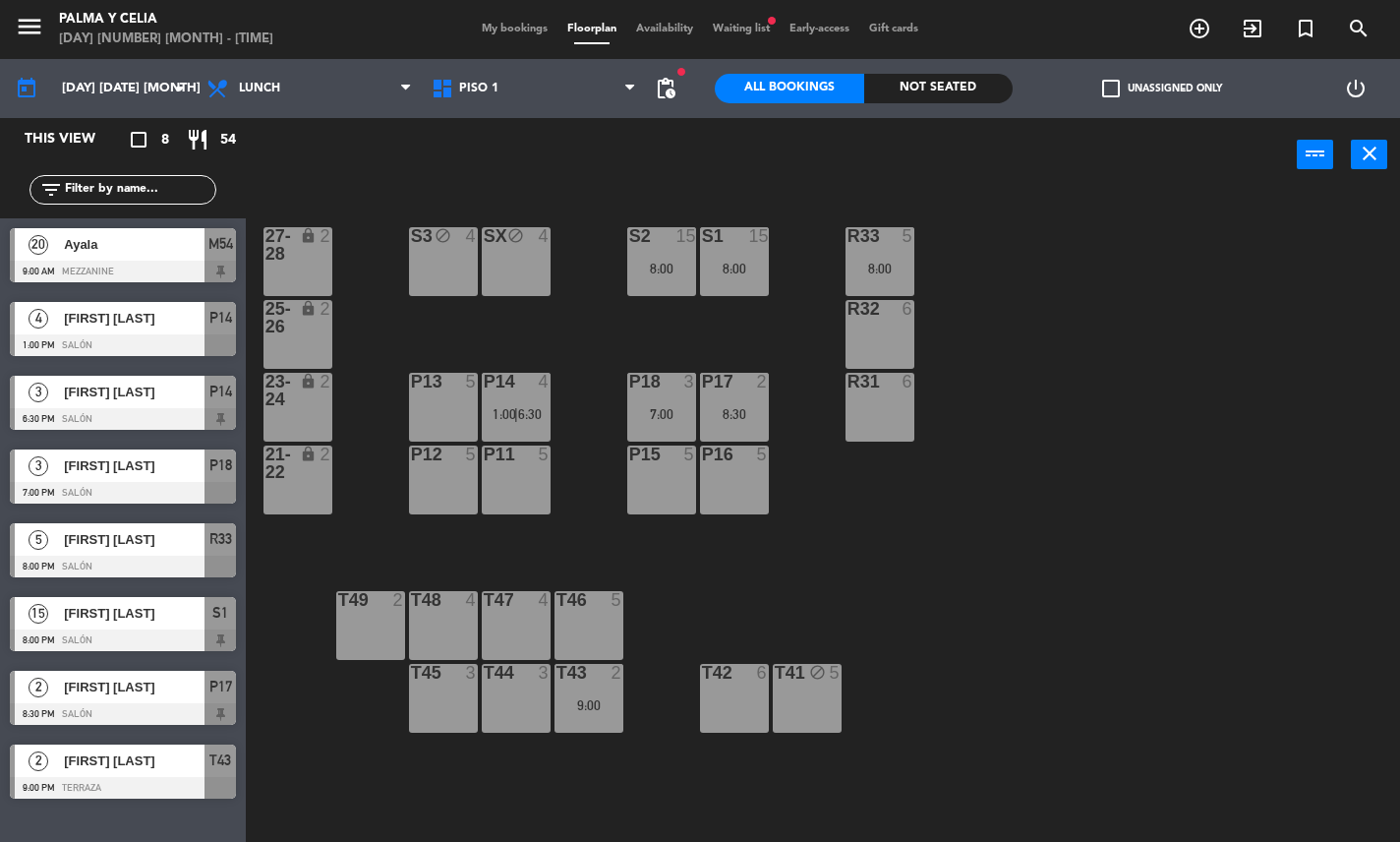 click on "Mezzanine   Piso 1   Piso 1   Mezzanine   Piso 1" 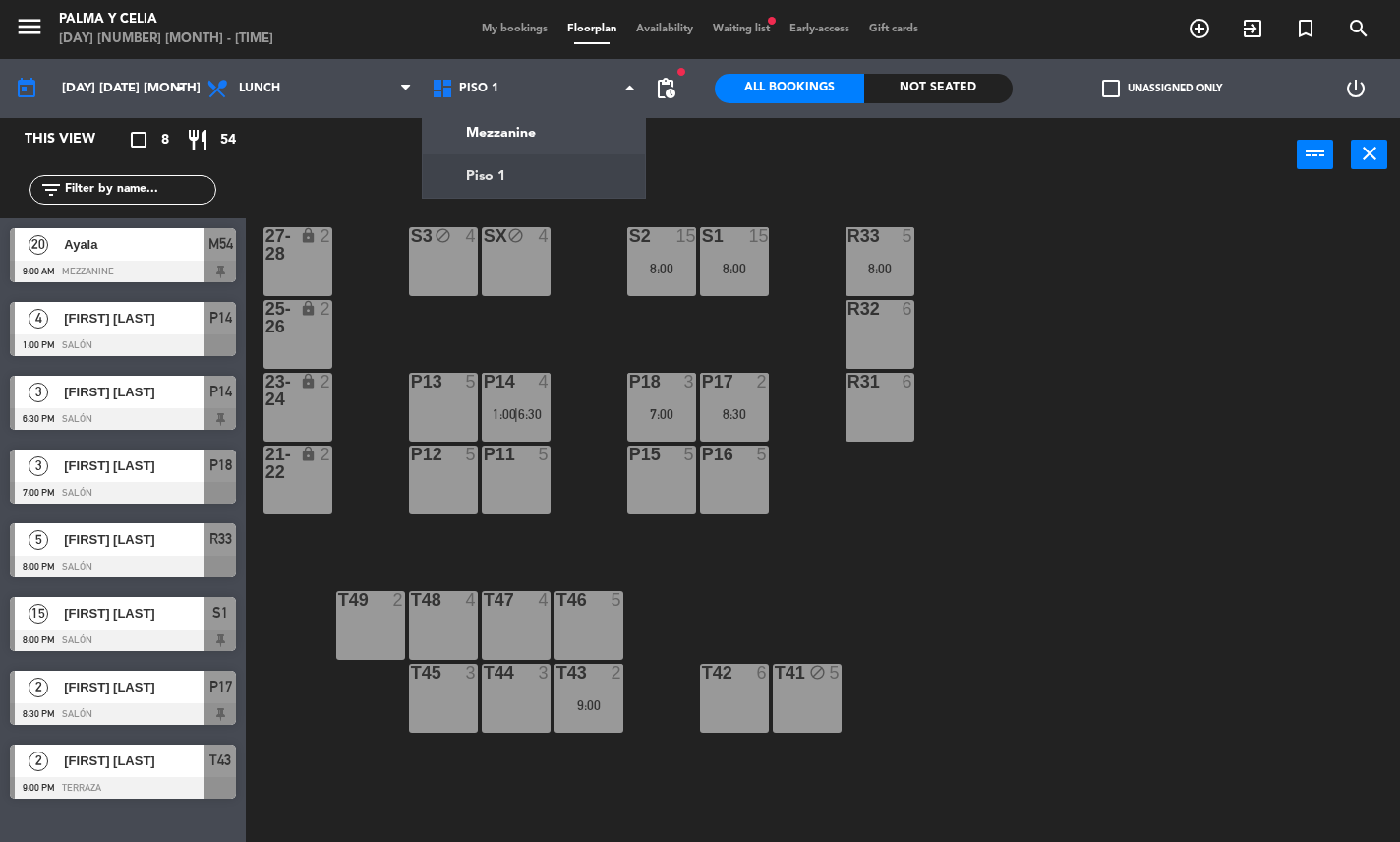 click on "menu Palma y Celia [DAY] [DATE] [MONTH] - [TIME] My bookings Floorplan Availability Waiting list fiber_manual_record Early-access Gift cards add_circle_outline exit_to_app turned_in_not search today [DAY] [DATE] [MONTH] arrow_drop_down Lunch Lunch Lunch Mezzanine Piso 1 Piso 1 Mezzanine Piso 1 fiber_manual_record pending_actions All Bookings Not seated check_box_outline_blank Unassigned only power_settings_new This view crop_square 8 restaurant 54 filter_list 20 Ayala 9:00 AM Mezzanine M54 4 Pamela Rivas 1:00 PM Salón P14 3 Johanna Acevedo 6:30 PM Salón P14 3 Jireh Noesi 7:00 PM Salón P18 5 Carol Lopez 8:00 PM Salón R33 15 Tatiana Nuñez 8:00 PM Salón S1 2 Gabriel Perez 8:30 PM Salón P17 2 Paula Barrameda 9:00 PM Terraza T43 power_input close R33 5 8:00 S1 15 8:00 S2 15 8:00 S3 block 4 SX block 4 27-28 lock 2 R32 6 25-26 lock 2 P13 5 P14 4 1:00 | 6:30 P18 3 7:00" 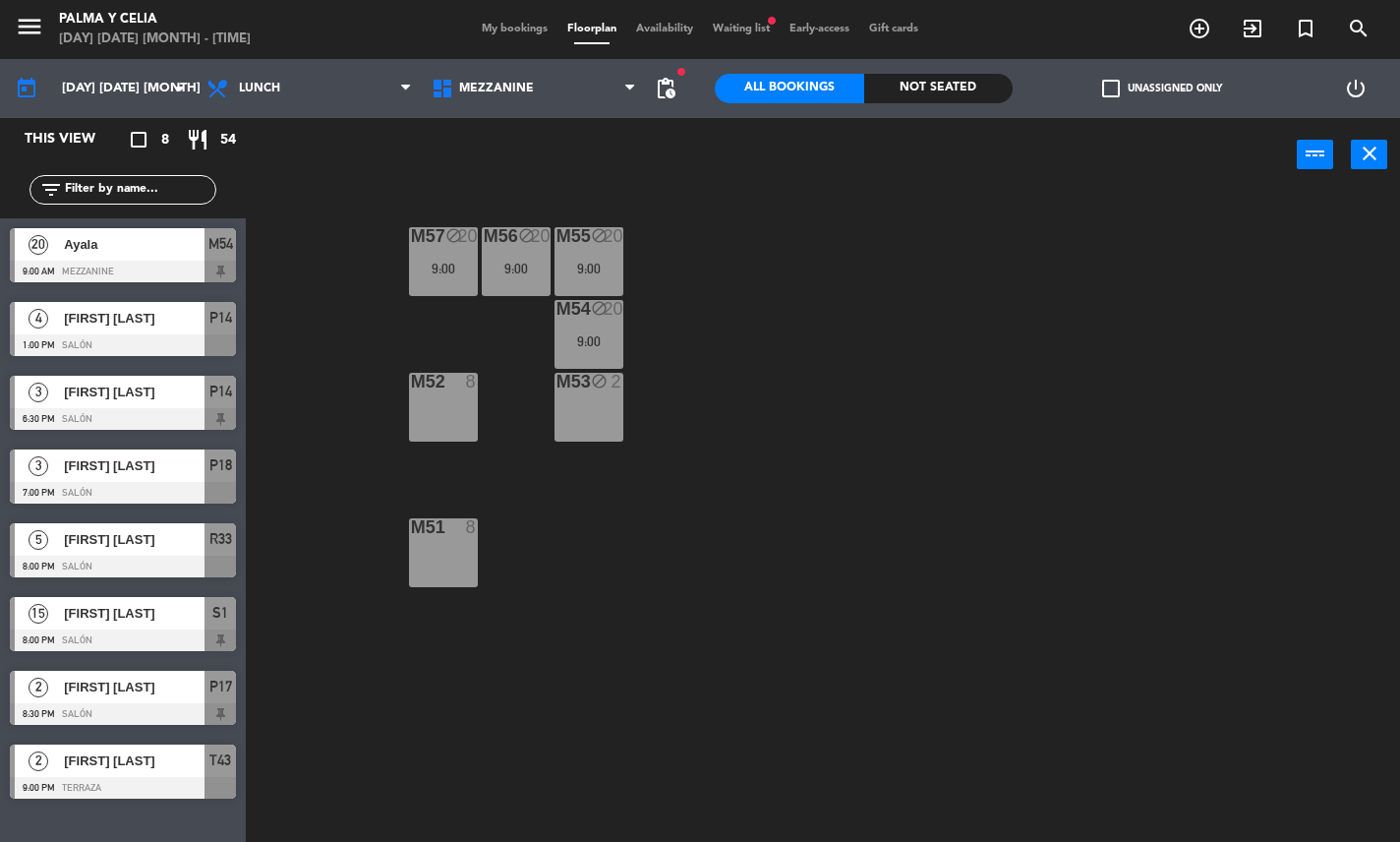 click on "M57 block 20 9:00 M56 block 20 9:00 M55 block 20 9:00 M54 block 20 9:00 M52 8 M53 block 2 M51 8" 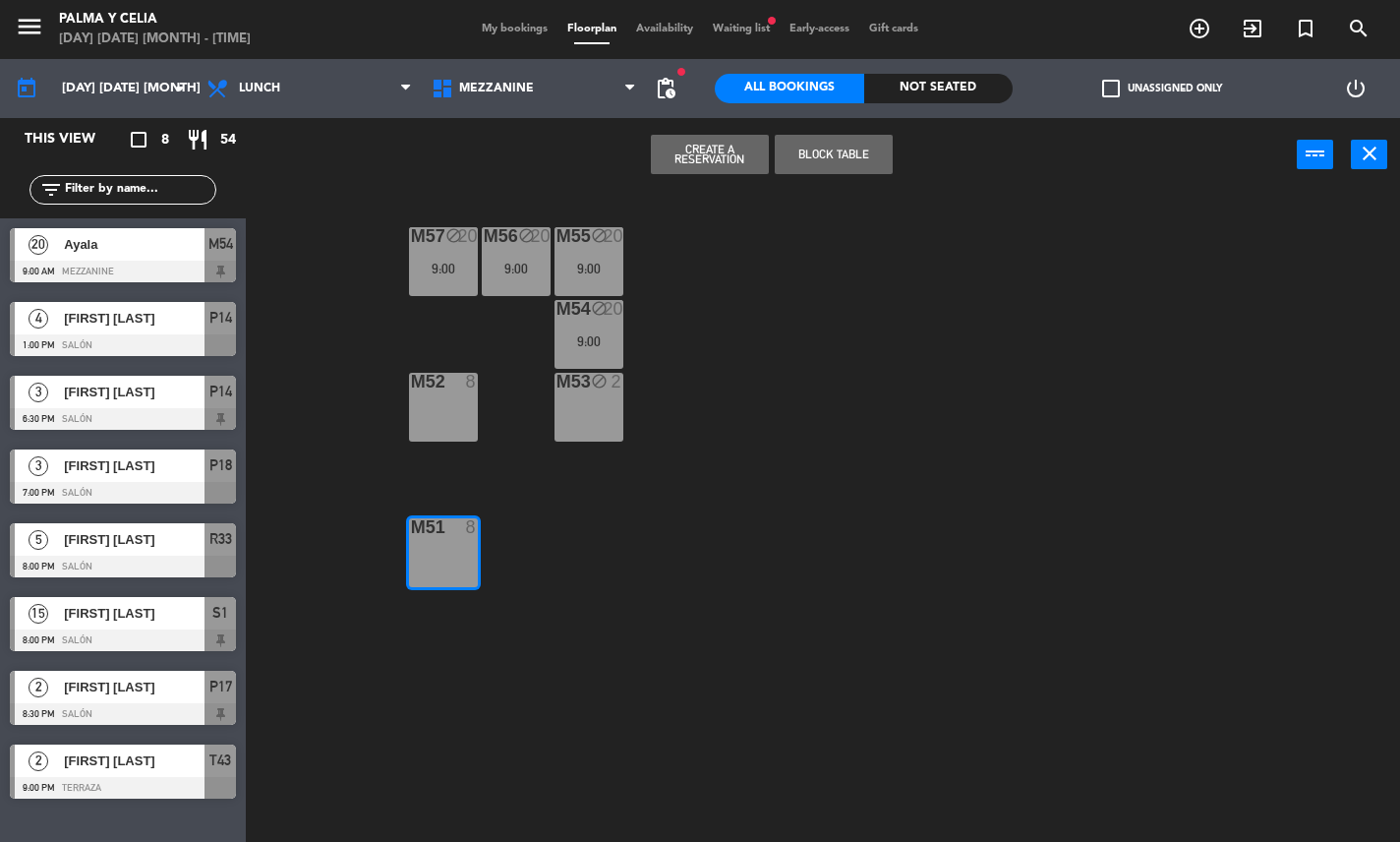 click on "Create a Reservation" at bounding box center [710, 154] 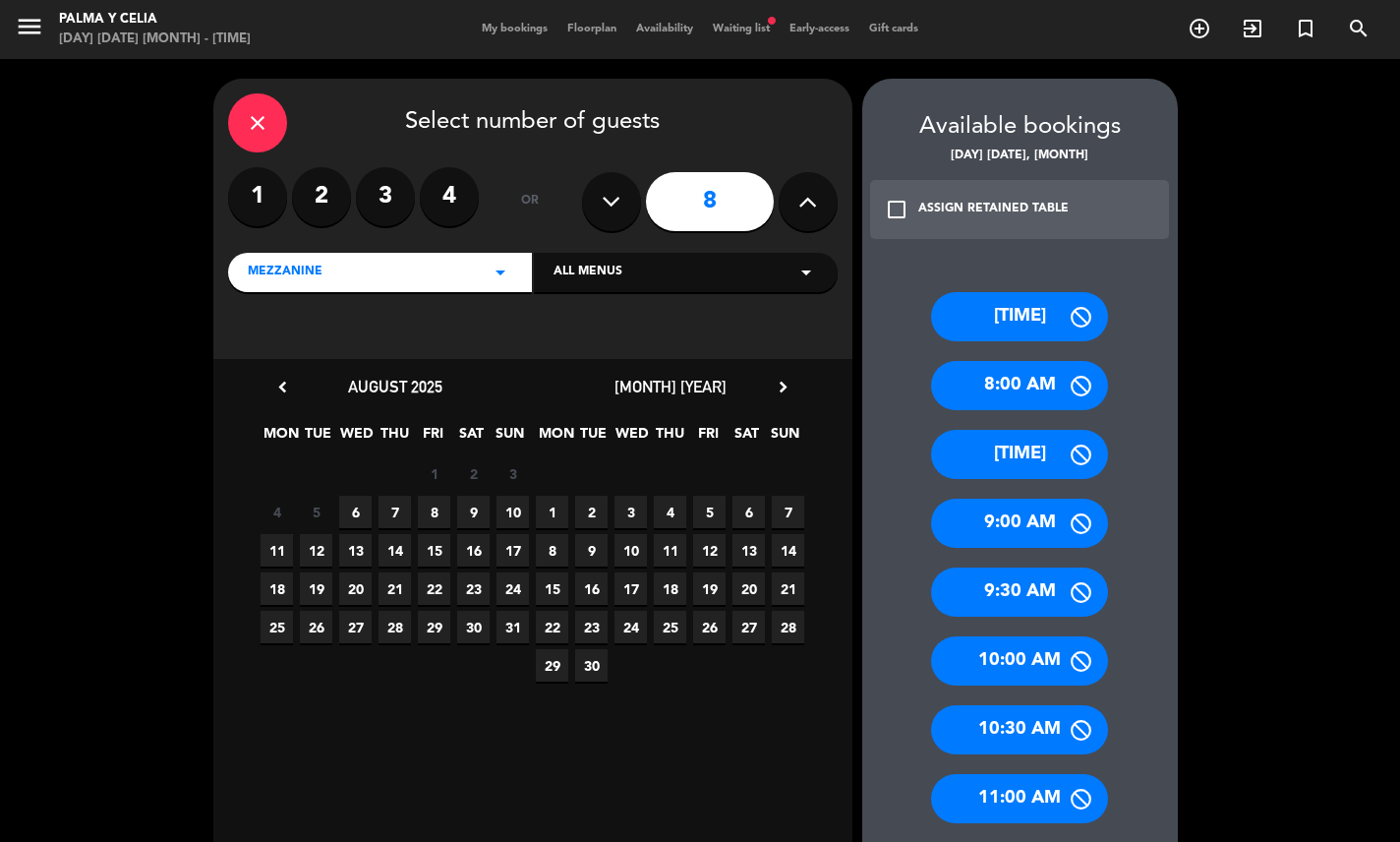 click on "13" at bounding box center [355, 550] 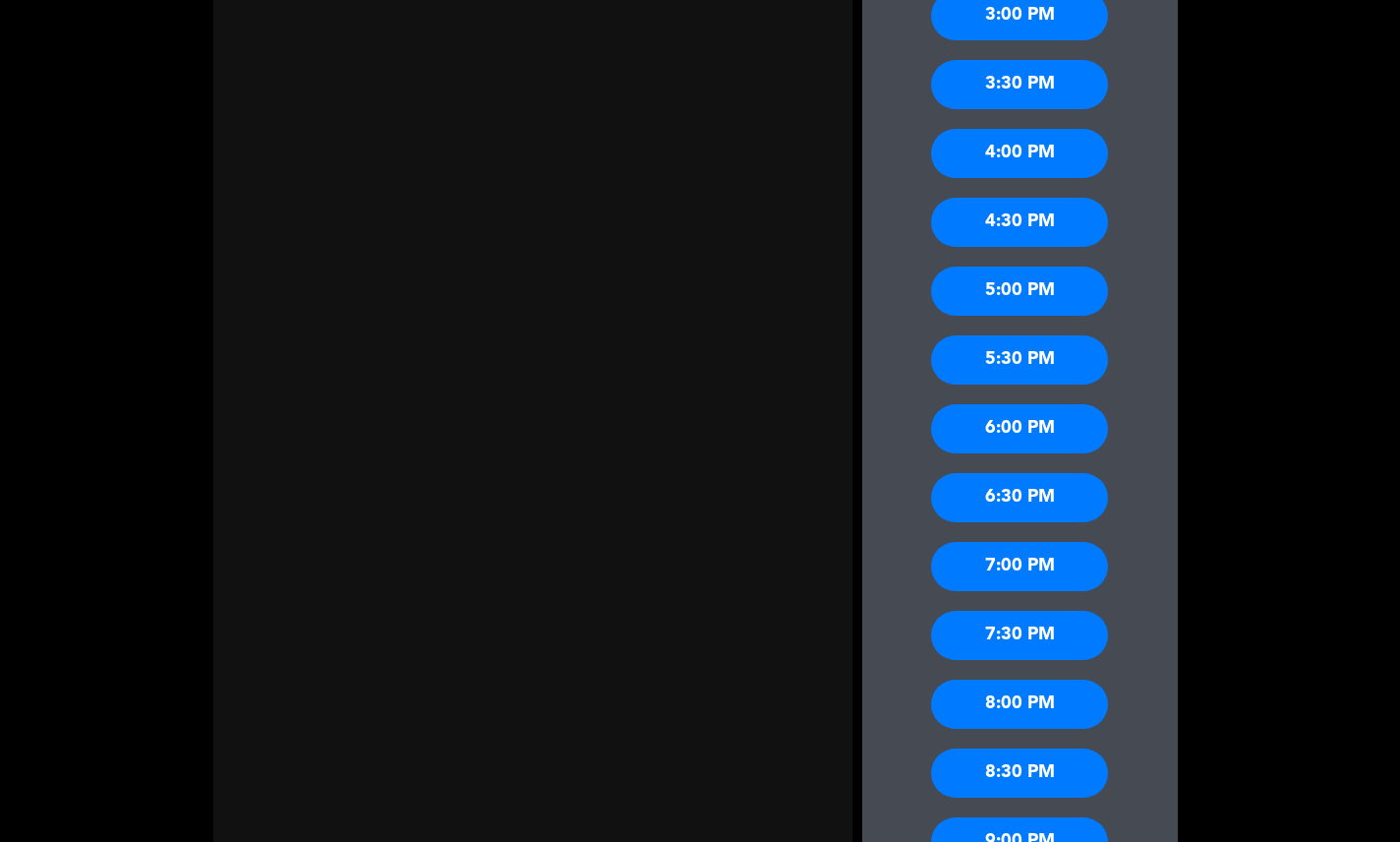 scroll, scrollTop: 1390, scrollLeft: 0, axis: vertical 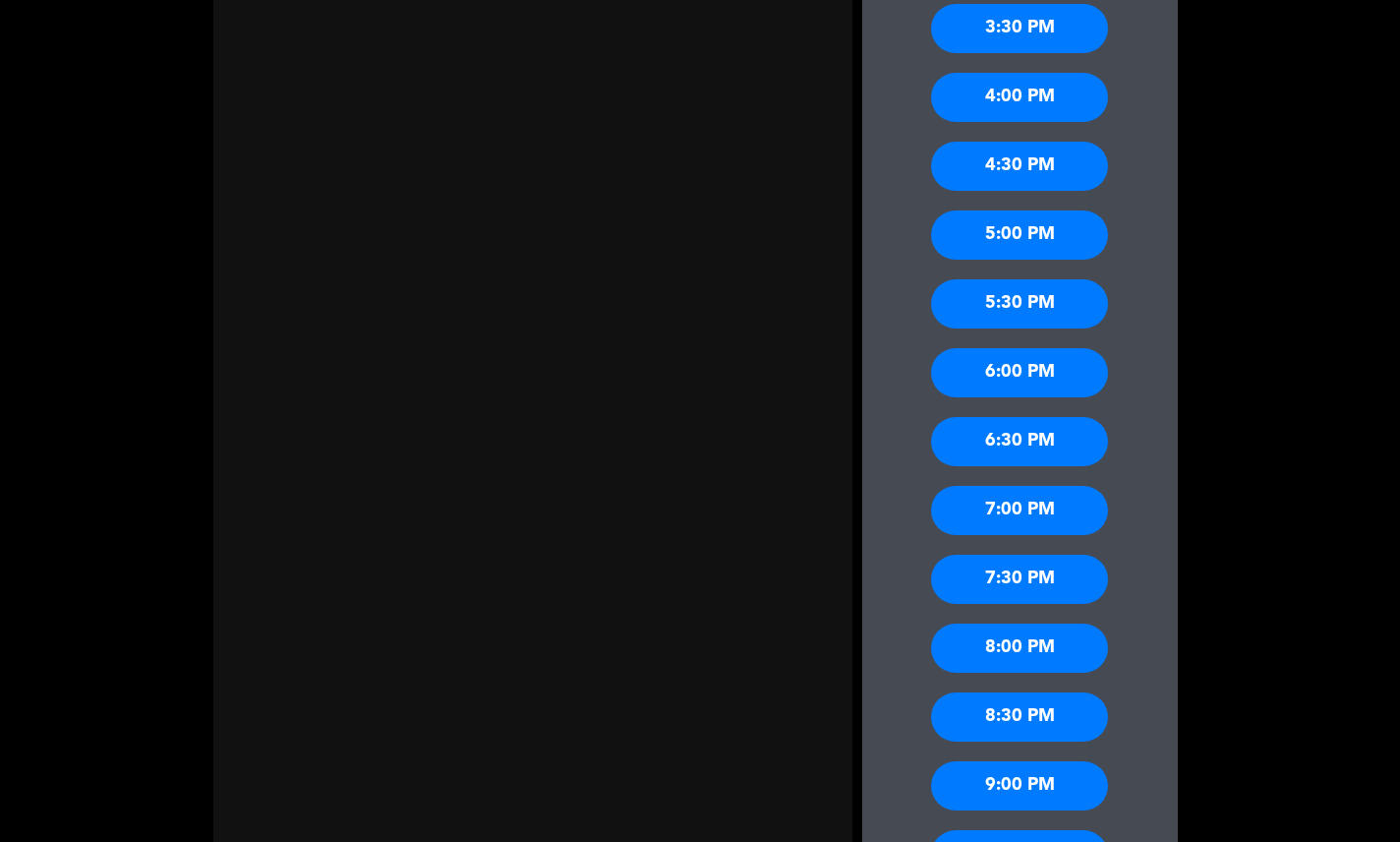 click on "8:00 PM" at bounding box center (1020, 648) 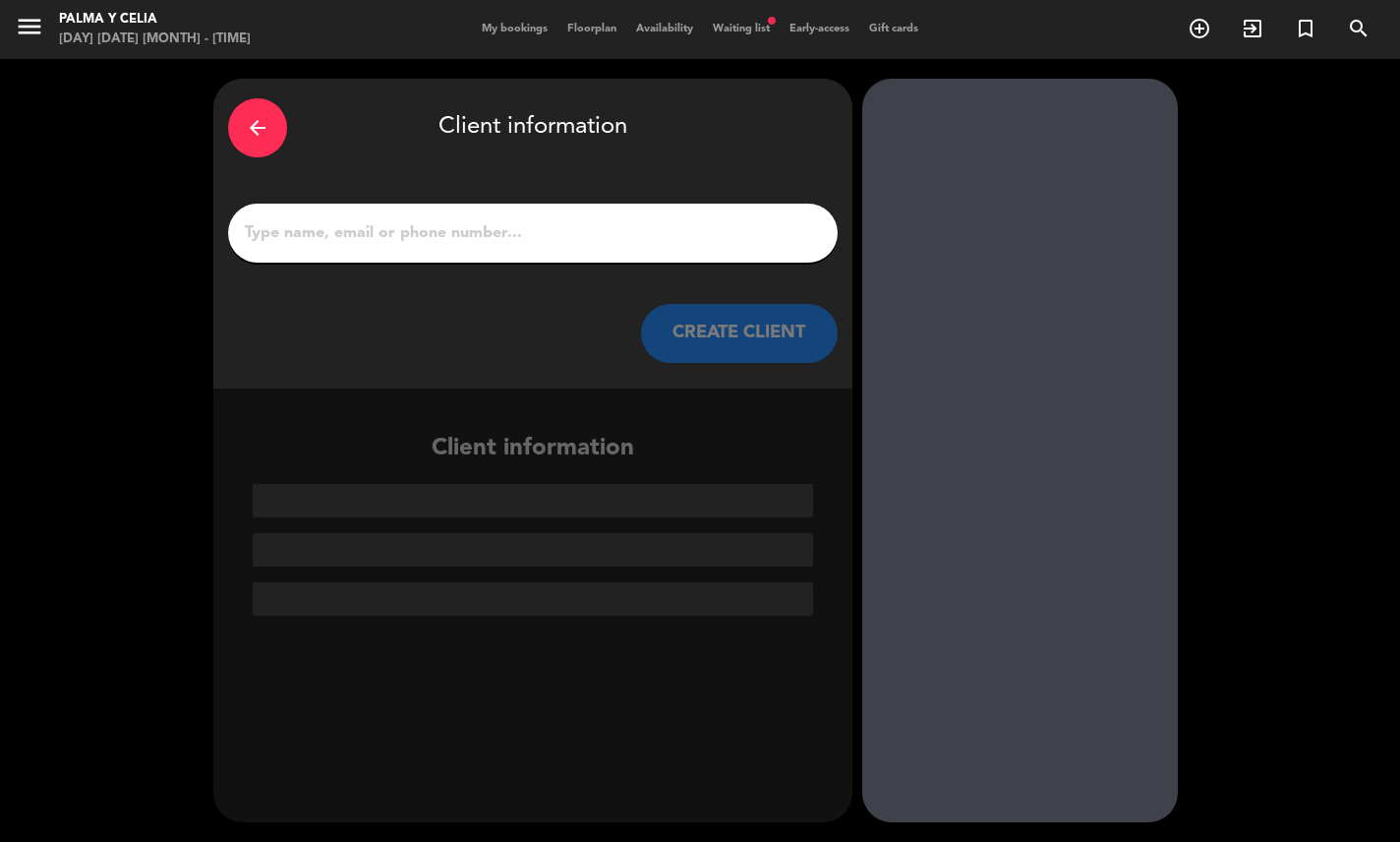 scroll, scrollTop: 0, scrollLeft: 0, axis: both 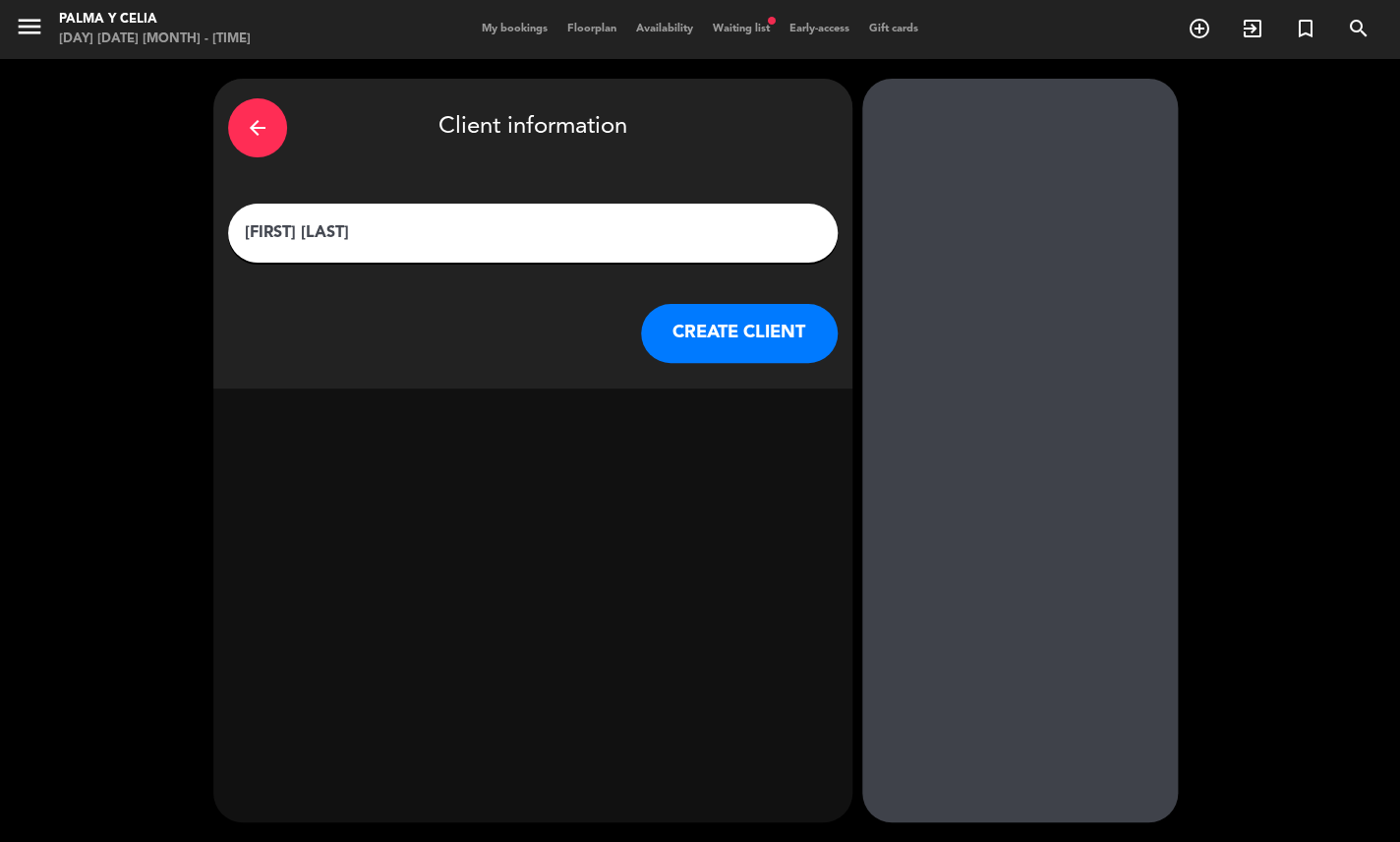 type on "[FIRST] [LAST]" 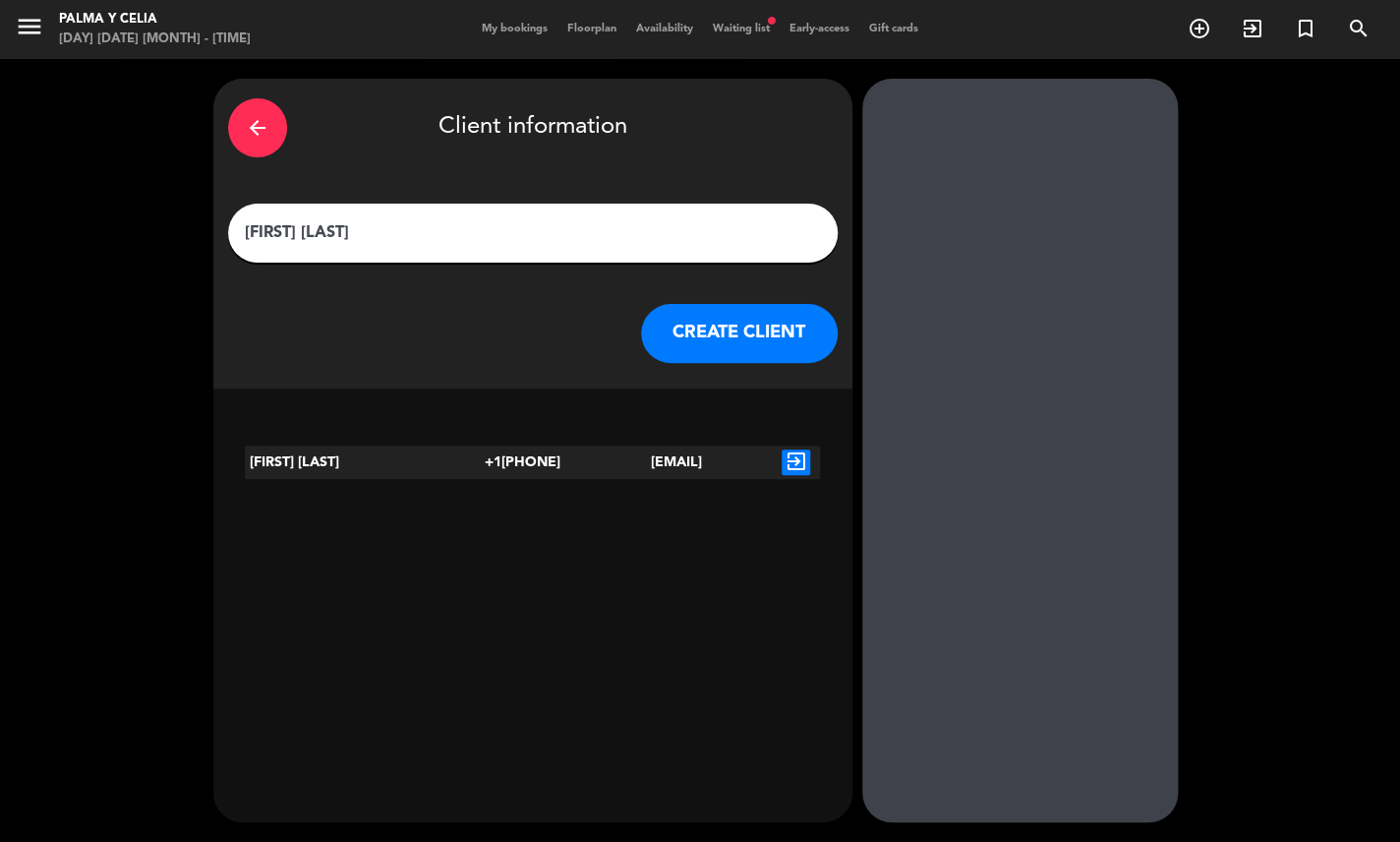 click on "CREATE CLIENT" at bounding box center [739, 333] 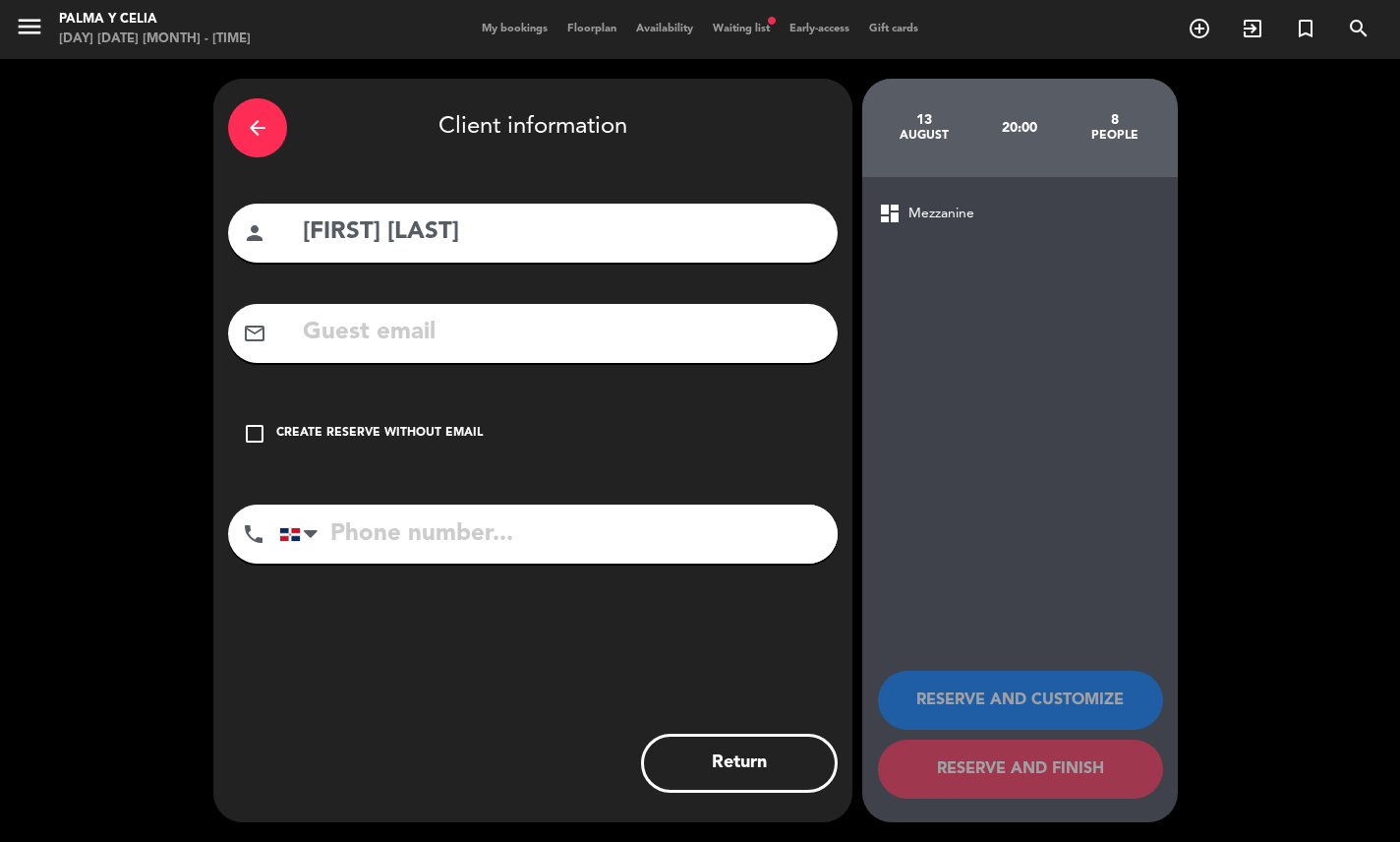 click at bounding box center [561, 332] 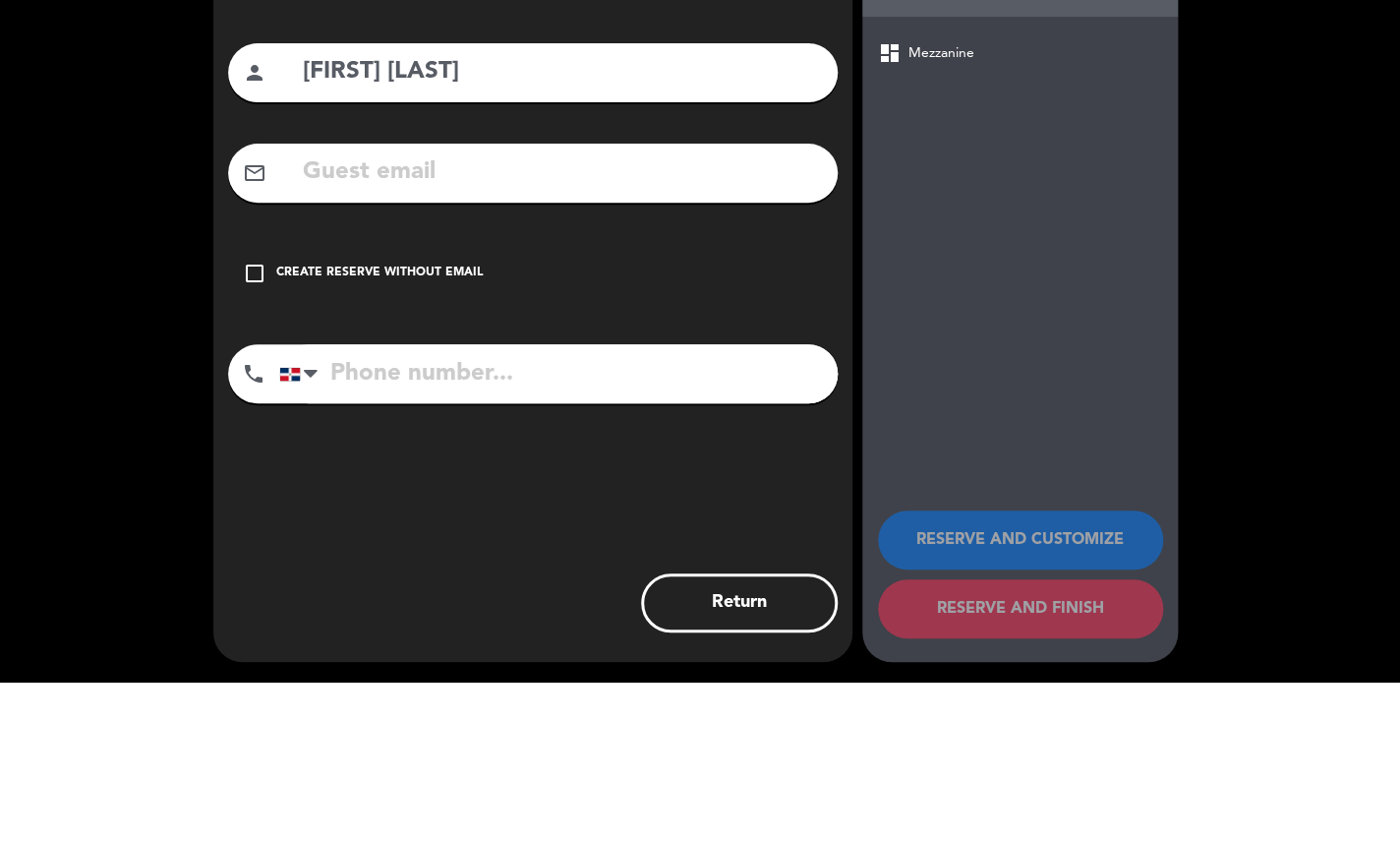 click at bounding box center (561, 332) 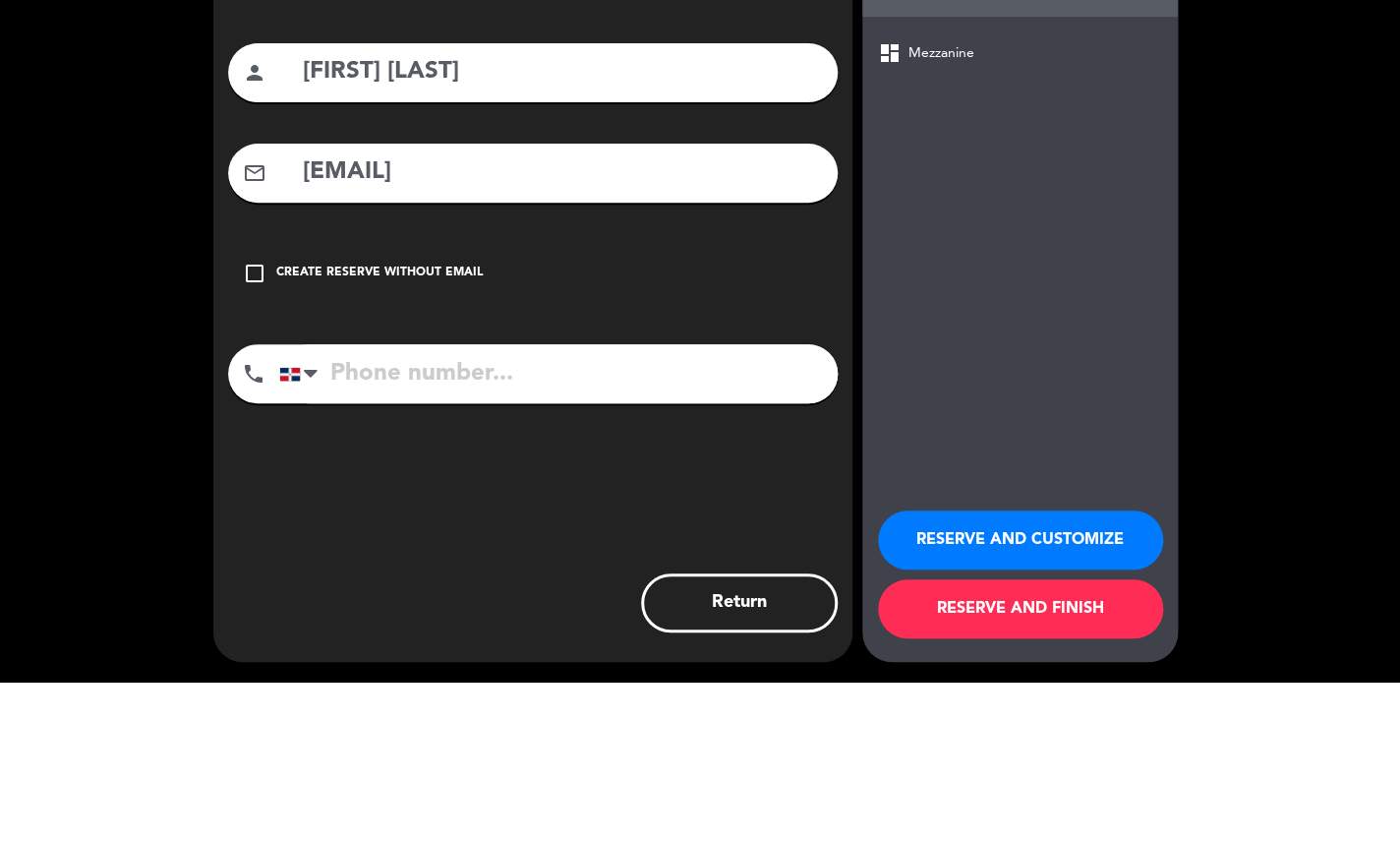 type on "[EMAIL]" 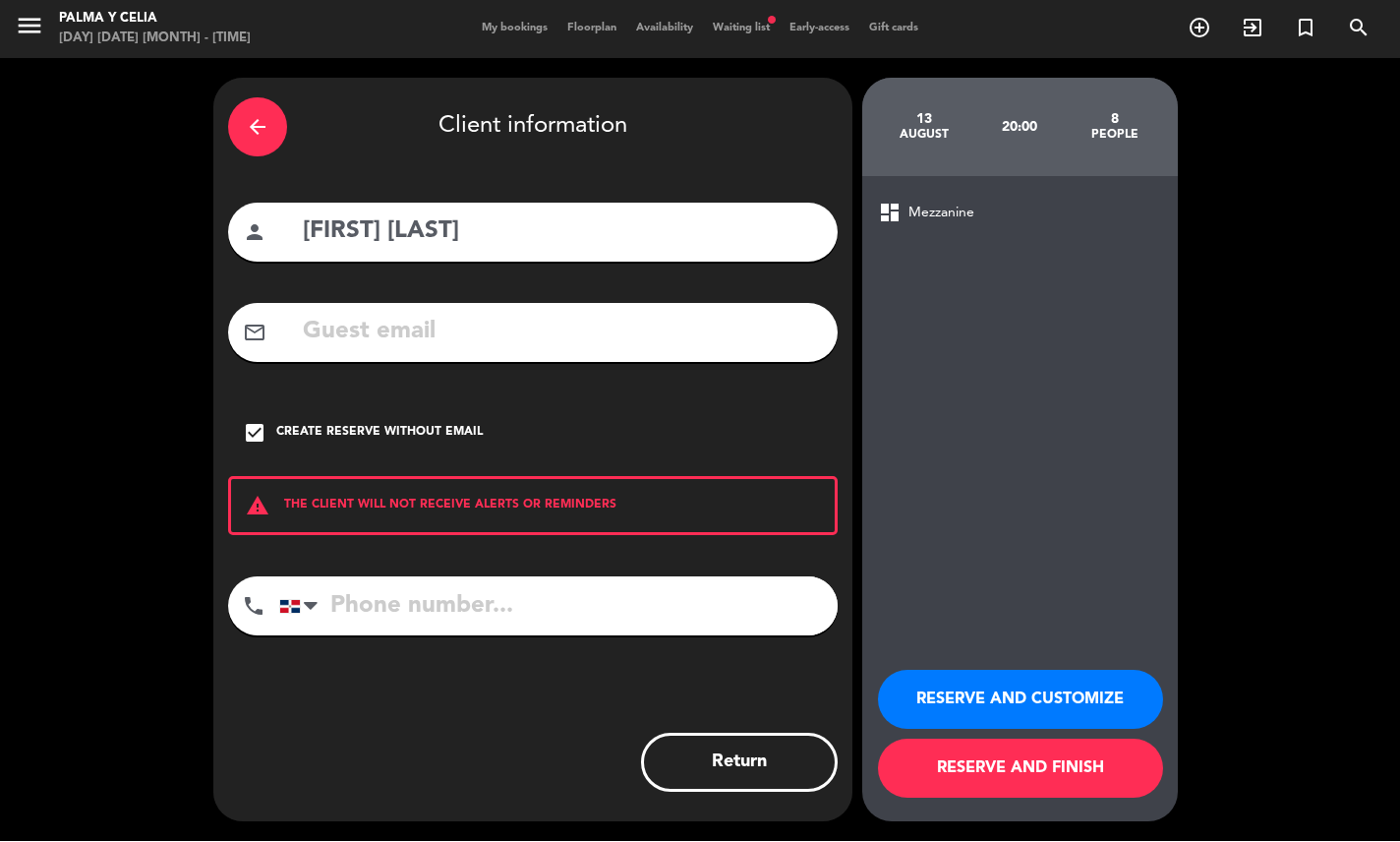 click at bounding box center (558, 607) 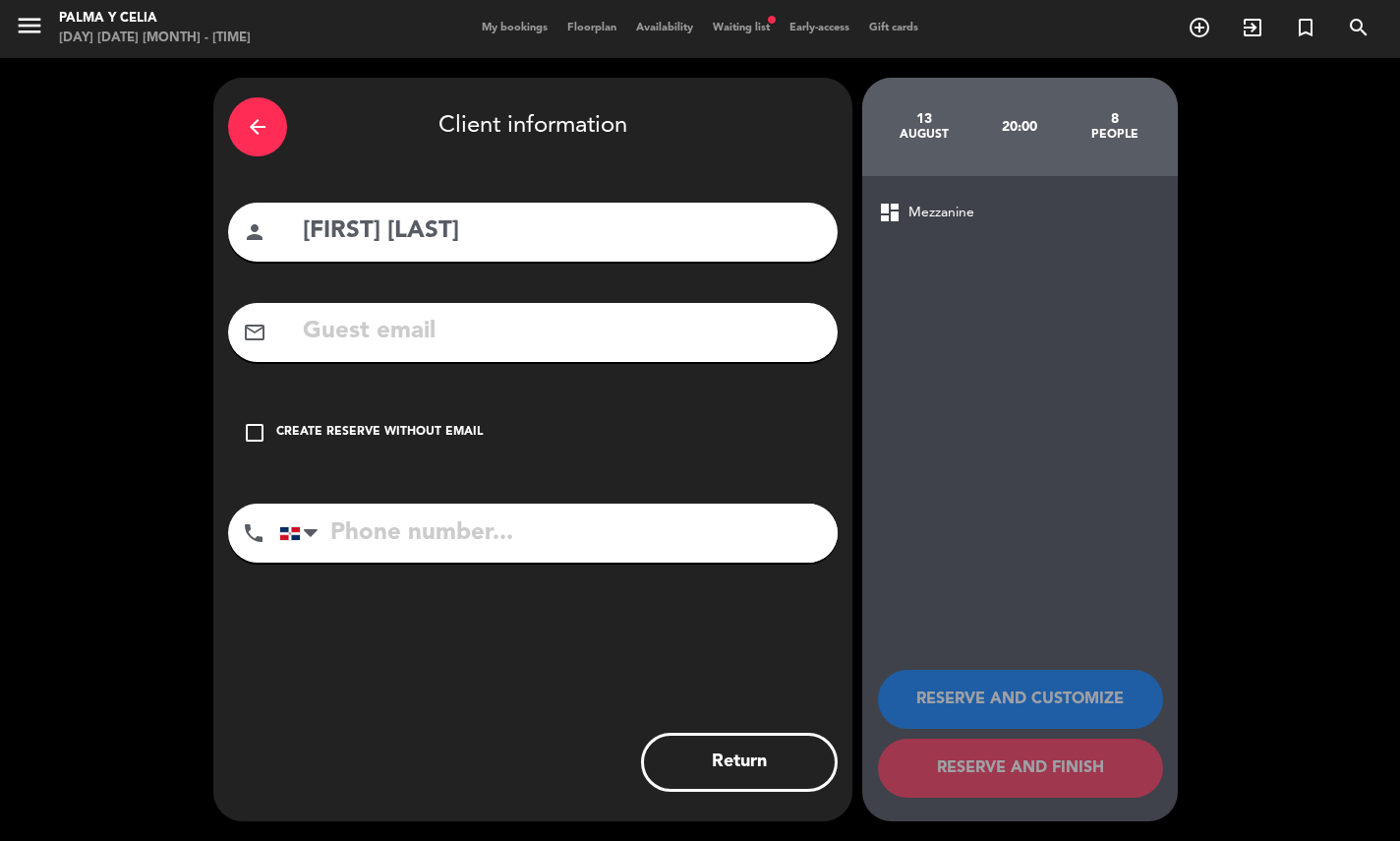 click at bounding box center [561, 332] 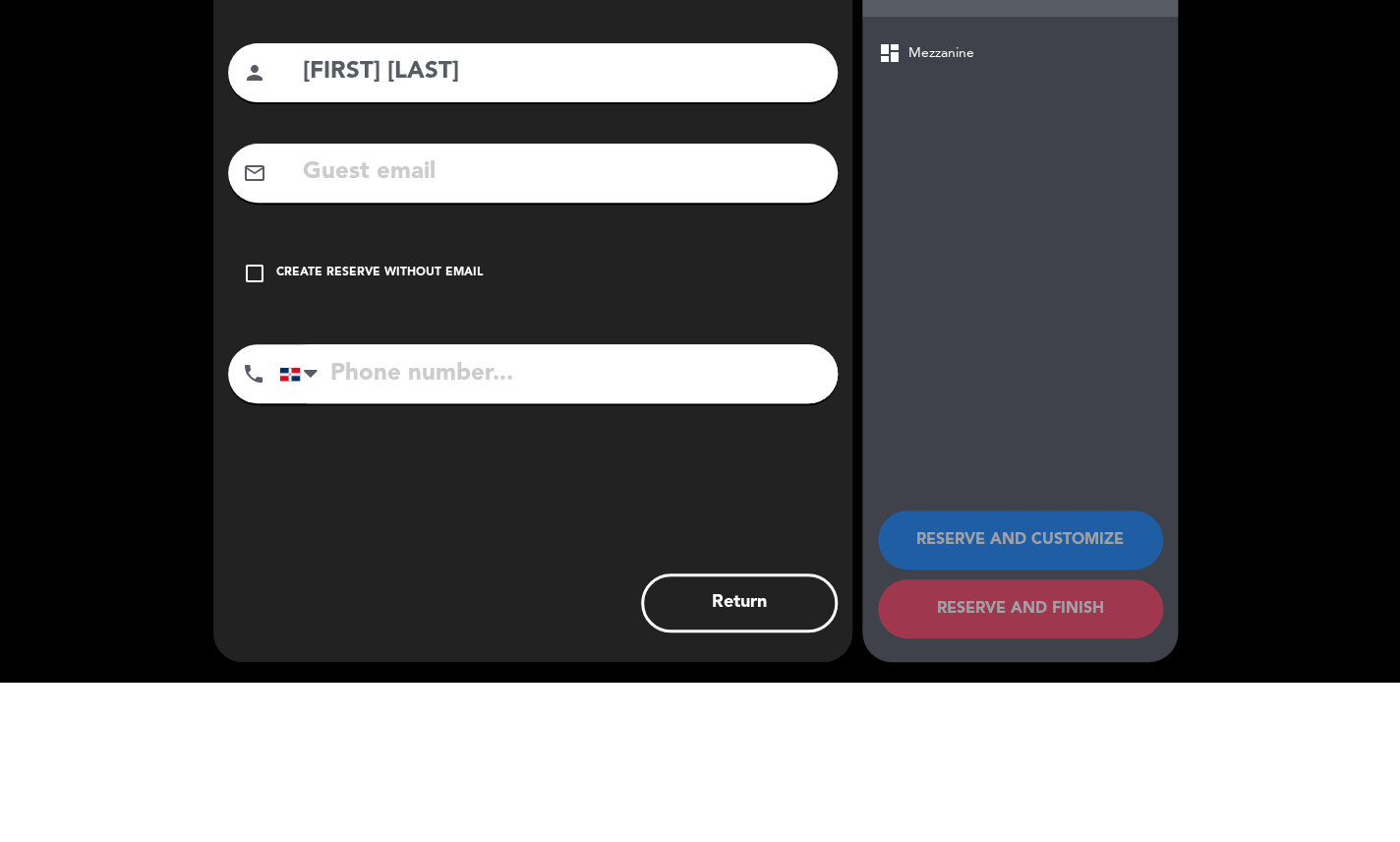 click at bounding box center [561, 332] 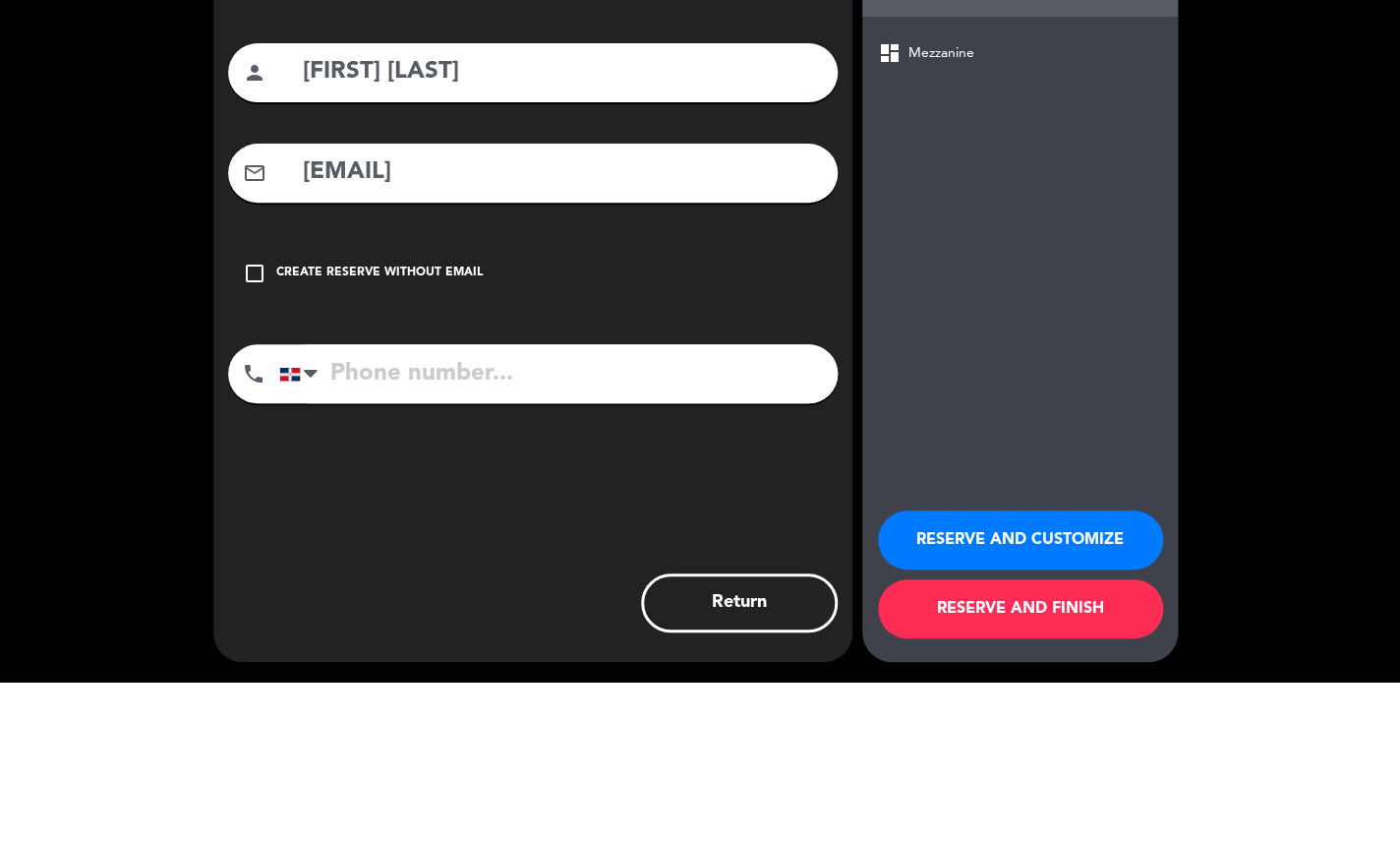 type on "[EMAIL]" 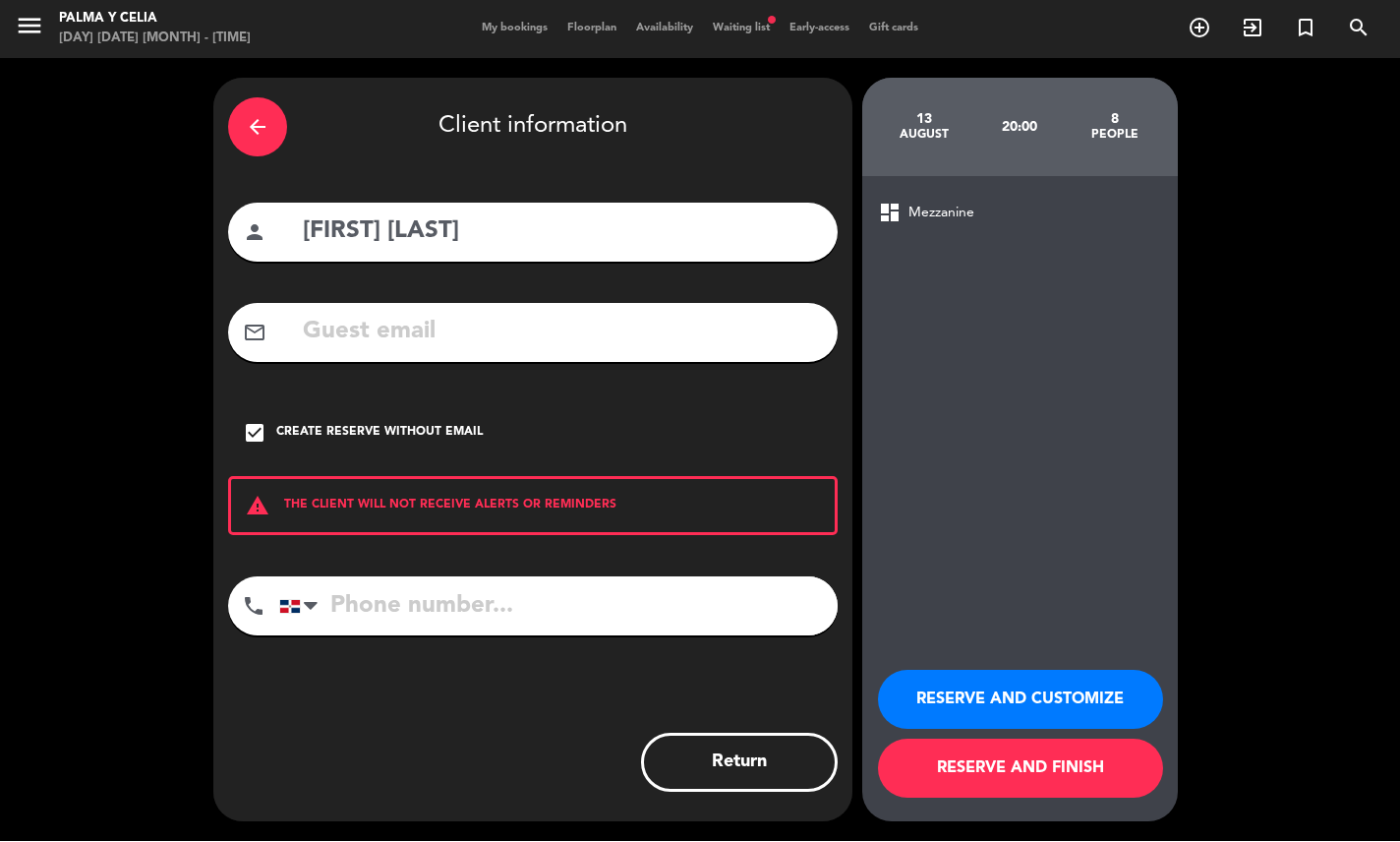 click on "arrow_back Client information person [FIRST] [LAST] mail_outline [EMAIL] check_box Create reserve without email warning THE CLIENT WILL NOT RECEIVE ALERTS OR REMINDERS phone United States +1 United Kingdom +44 Peru (Perú) +51 Argentina +54 Brazil (Brasil) +55 Afghanistan (‫افغانستان‬‎) +93 Albania (Shqipëri) +355 Algeria (‫الجزائر‬‎) +213 American Samoa +1684 Andorra +376 Angola +244 Anguilla +1264 Antigua and Barbuda +1268 Argentina +54 Armenia (Հայաստան) +374 Aruba +297 Australia +61 Austria (Österreich) +43 Azerbaijan (Azərbaycan) +994 Bahamas +1242 Bahrain (‫البحرين‬‎) +973 Bangladesh (বাংলাদেশ) +880 Barbados +1246 Belarus (Беларусь) +375 Belgium (België) +32 Belize +501 Benin (Bénin) +229 Bermuda +1441 Bhutan (འབྲུག) +975 Bolivia +591 Bosnia and Herzegovina (Босна и Херцеговина) +387 Botswana +267 Brazil (Brasil) +55 British Indian Ocean Territory +246 British Virgin Islands +1284 Brunei +673 +1" at bounding box center [533, 451] 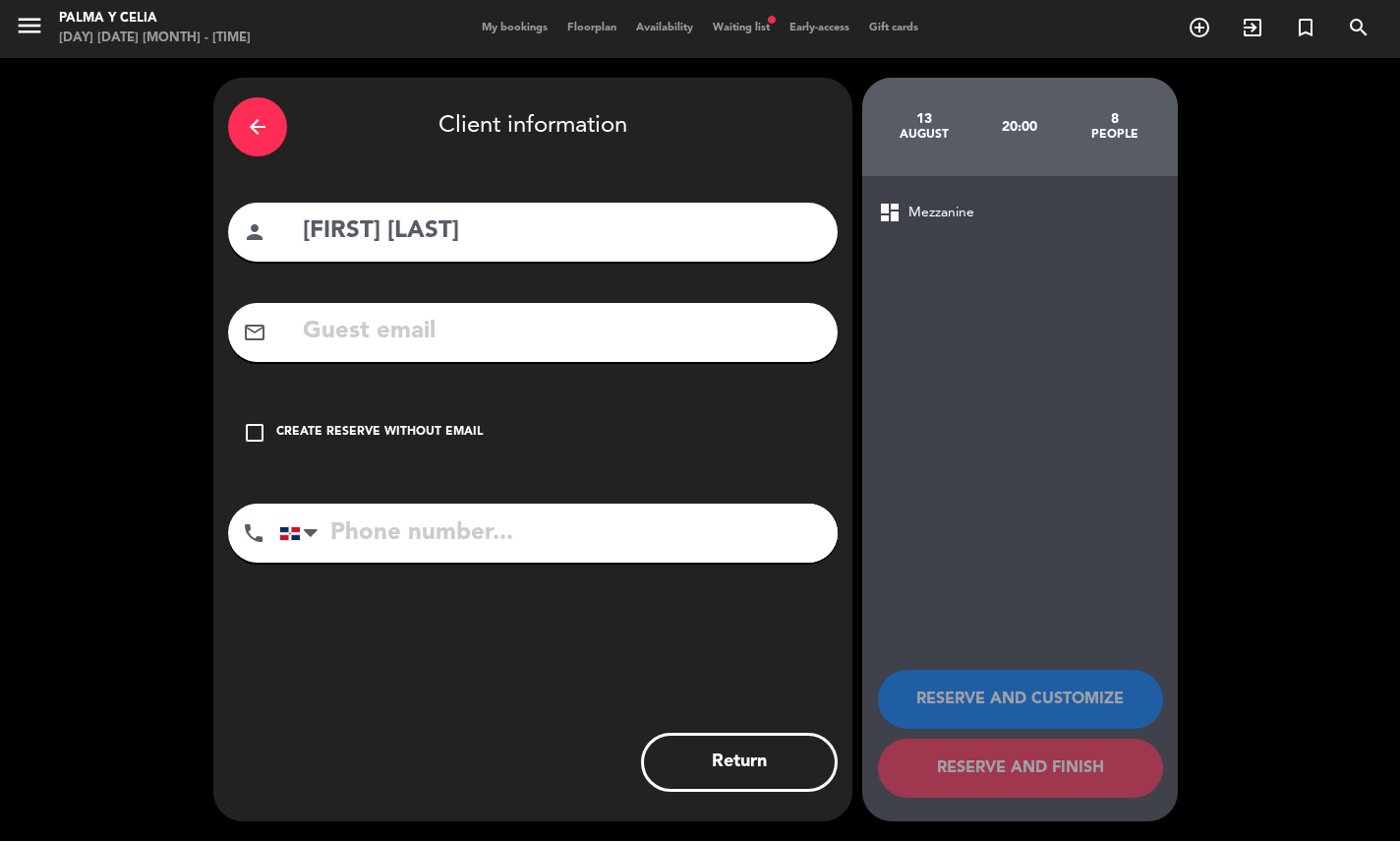 click at bounding box center (561, 332) 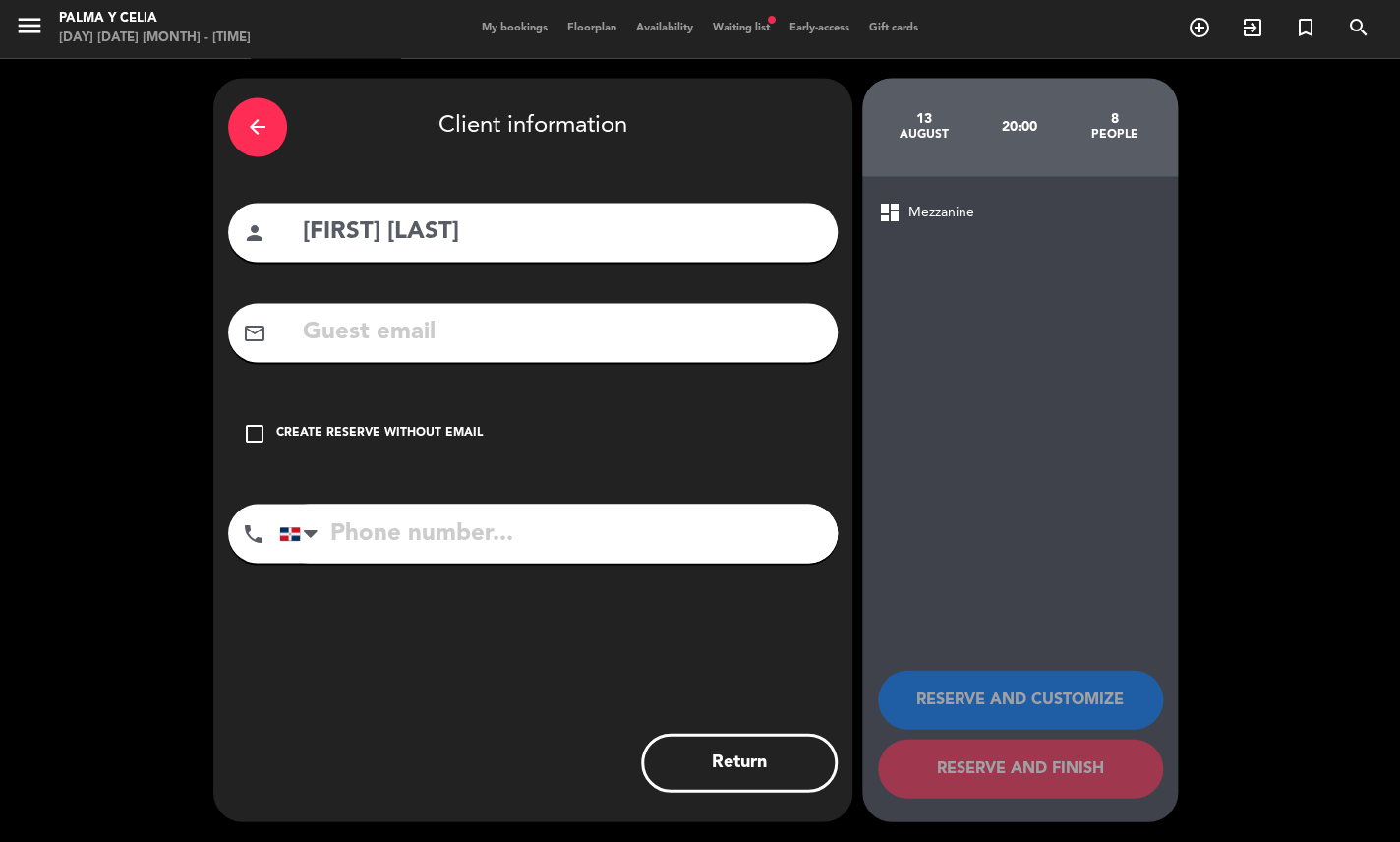 click at bounding box center [561, 332] 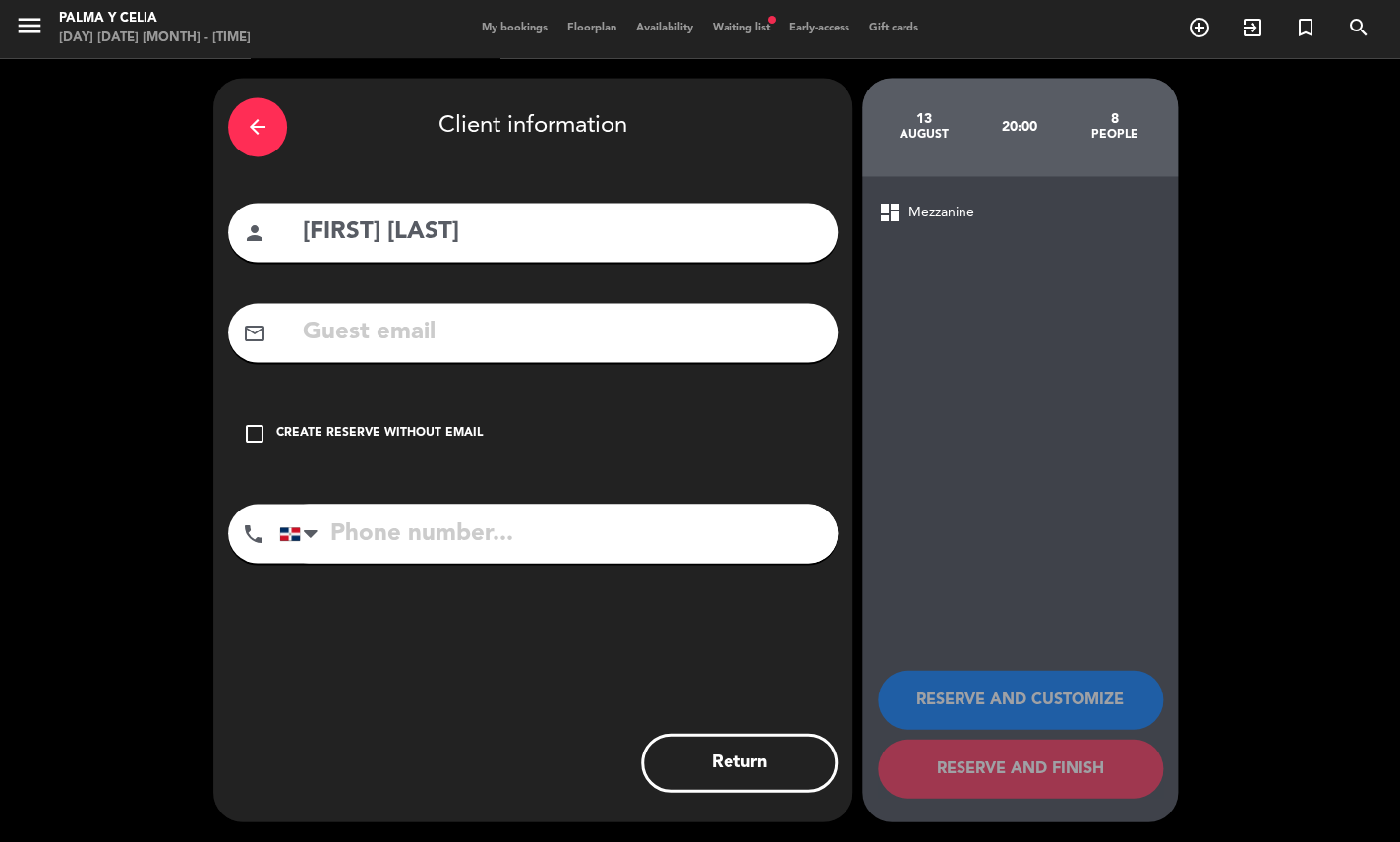 paste on "[EMAIL]" 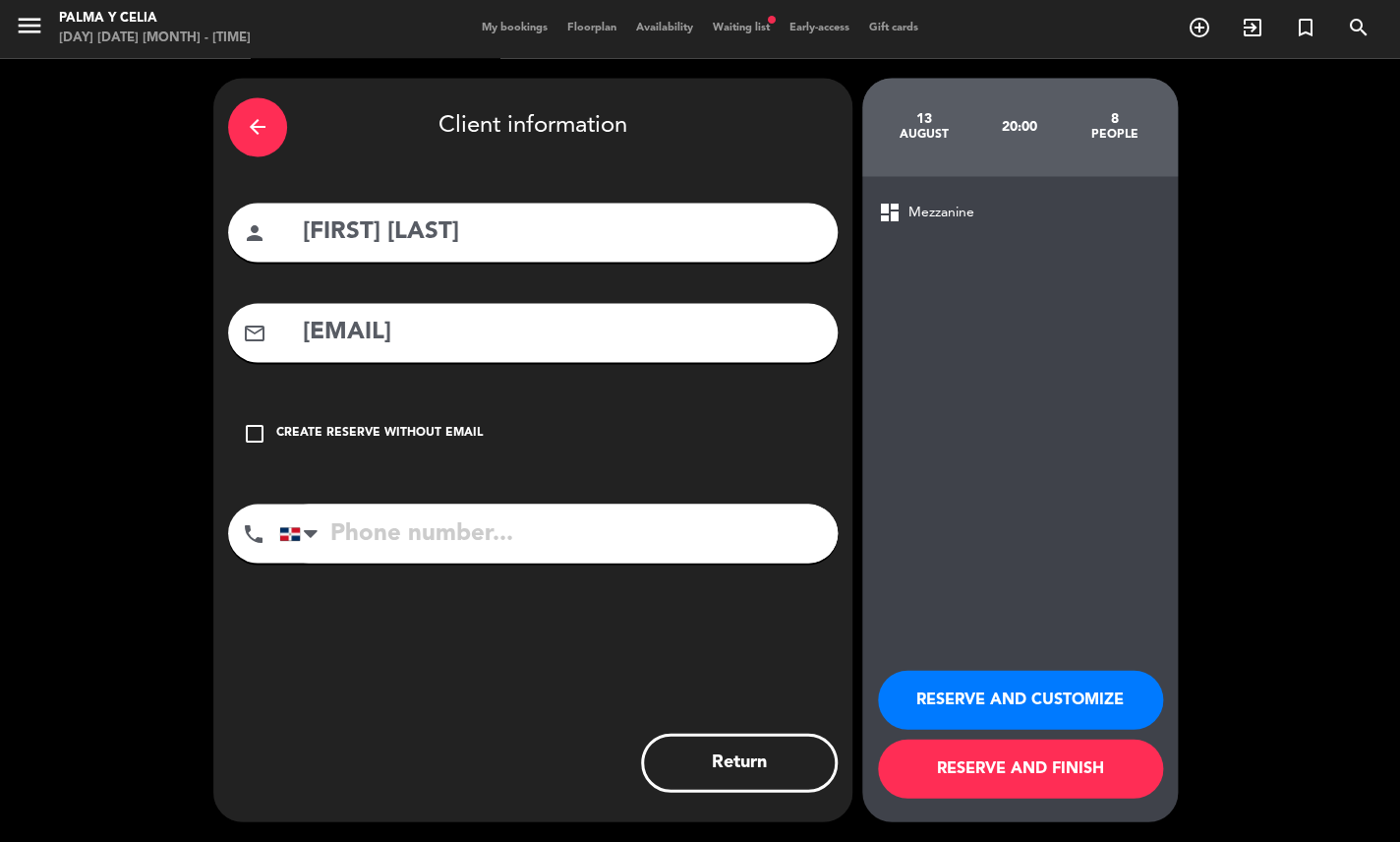 type on "[EMAIL]" 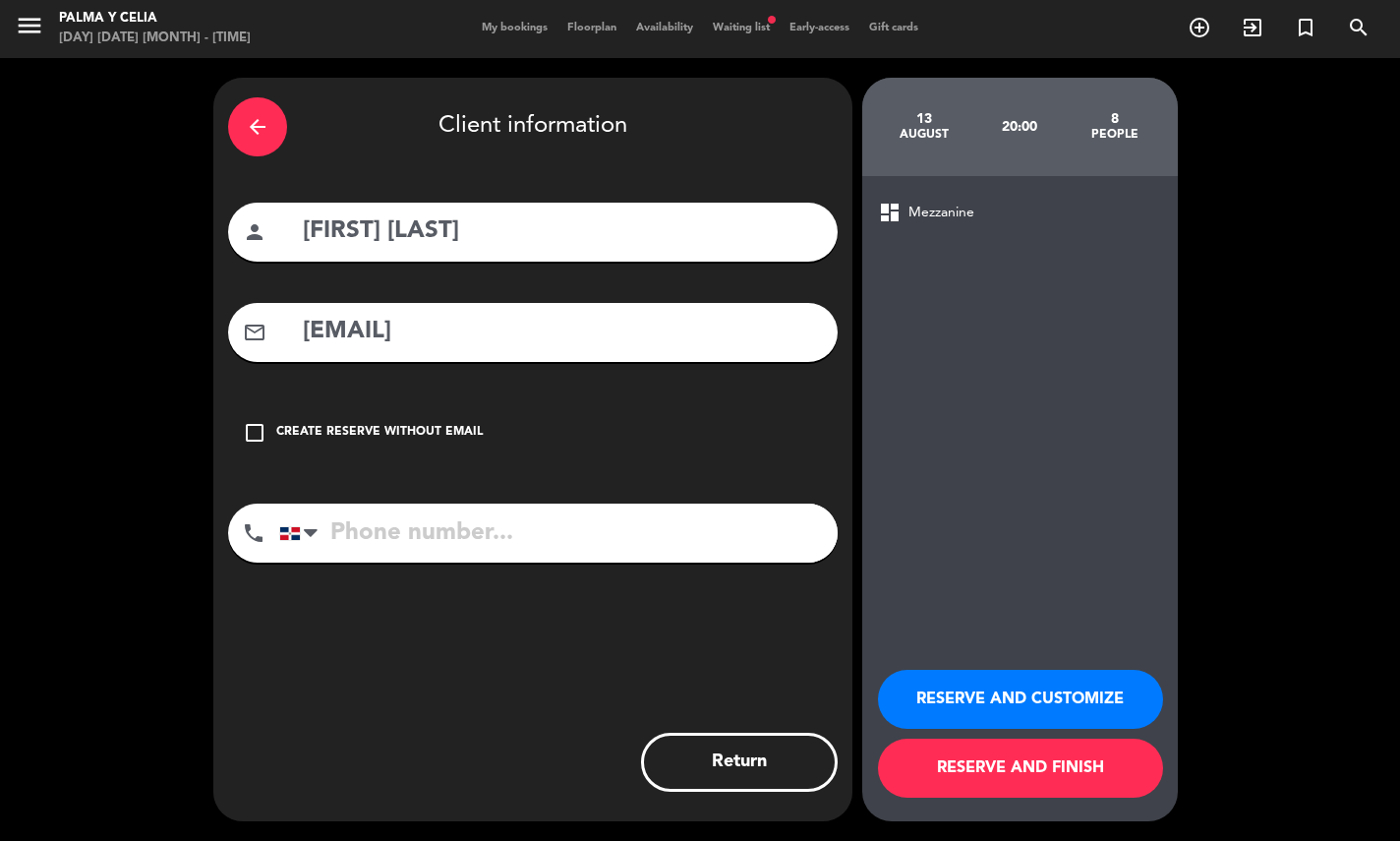 click at bounding box center (558, 534) 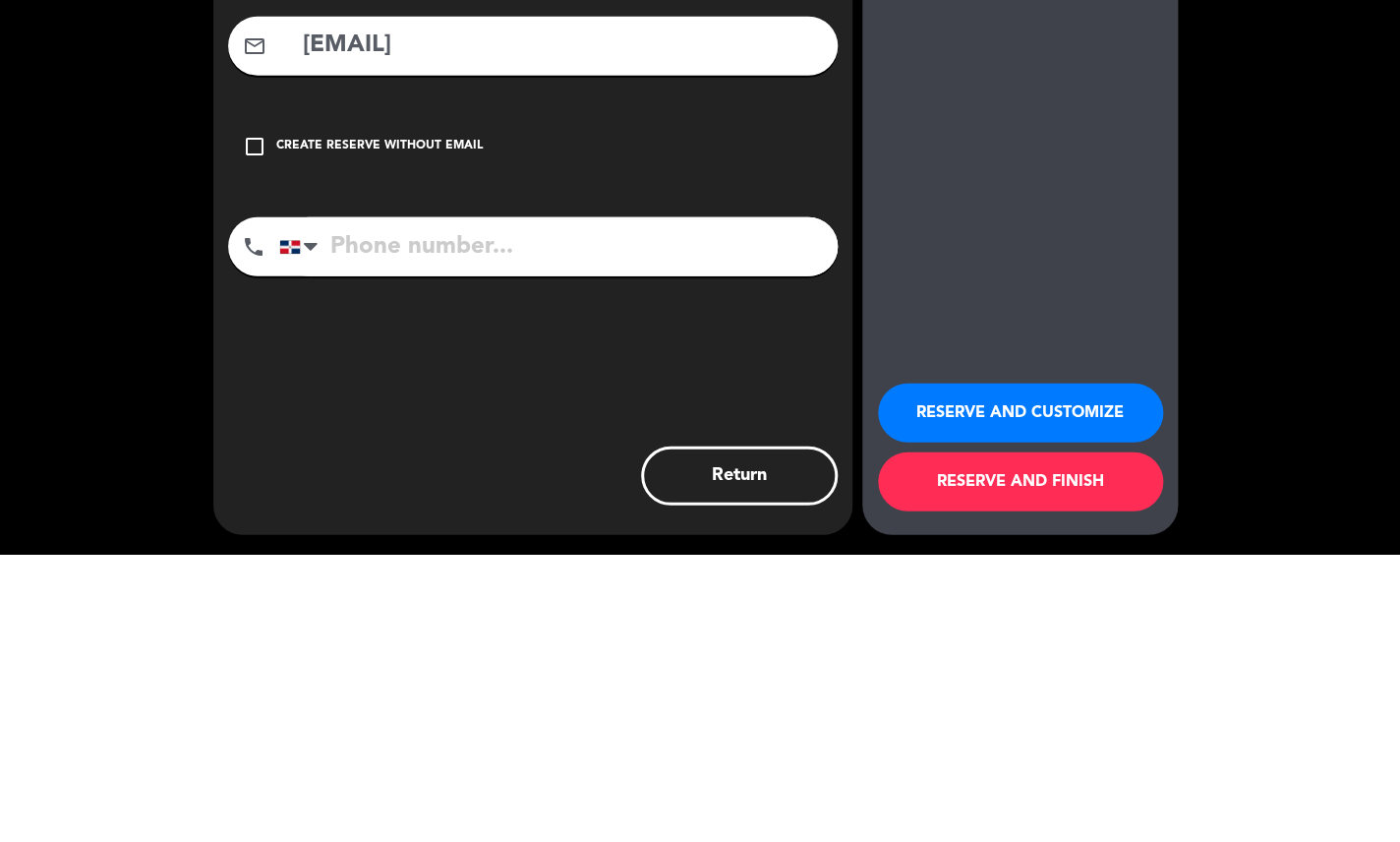 click at bounding box center (558, 534) 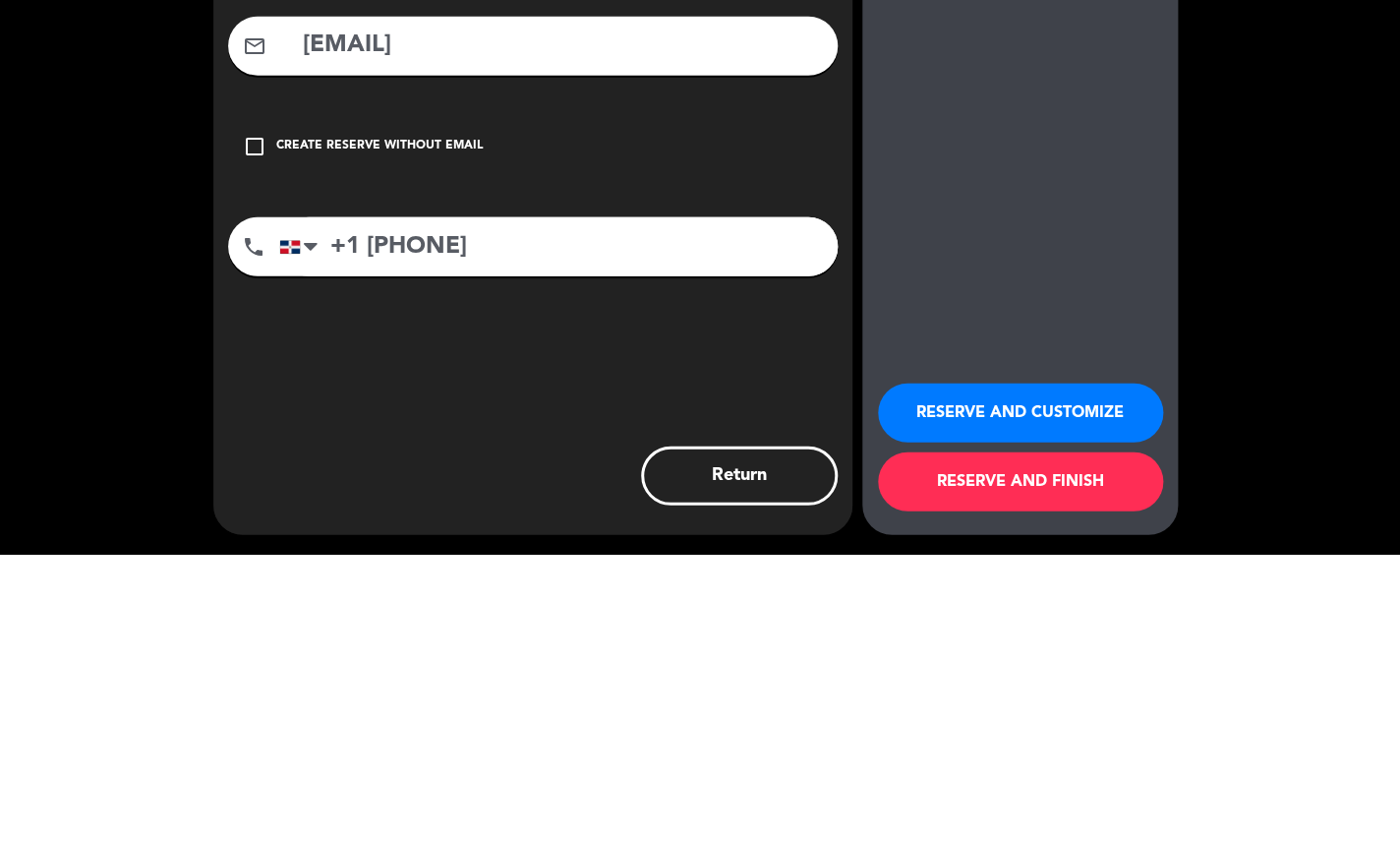 type on "+1 [PHONE]" 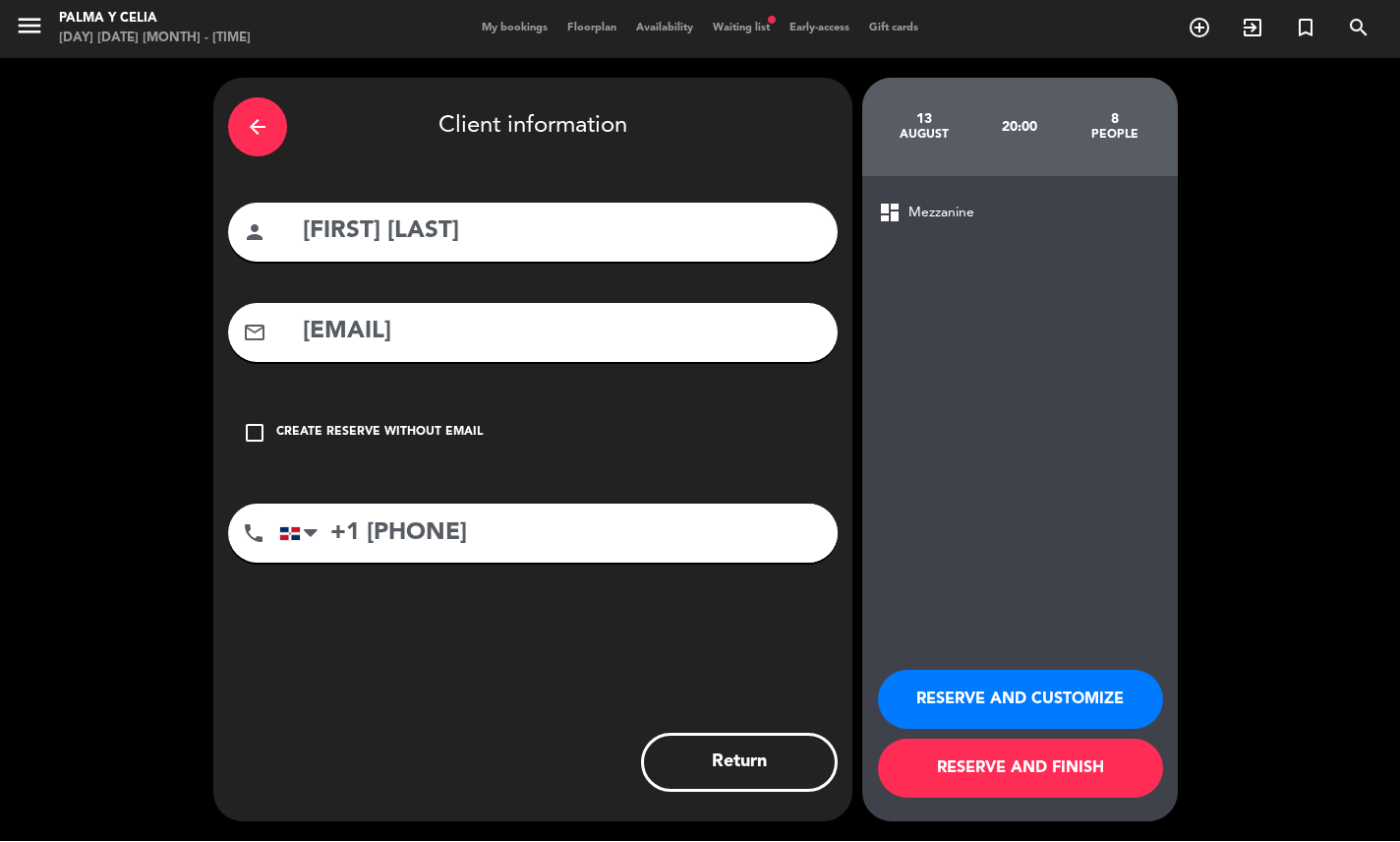 click on "RESERVE AND FINISH" at bounding box center [1021, 769] 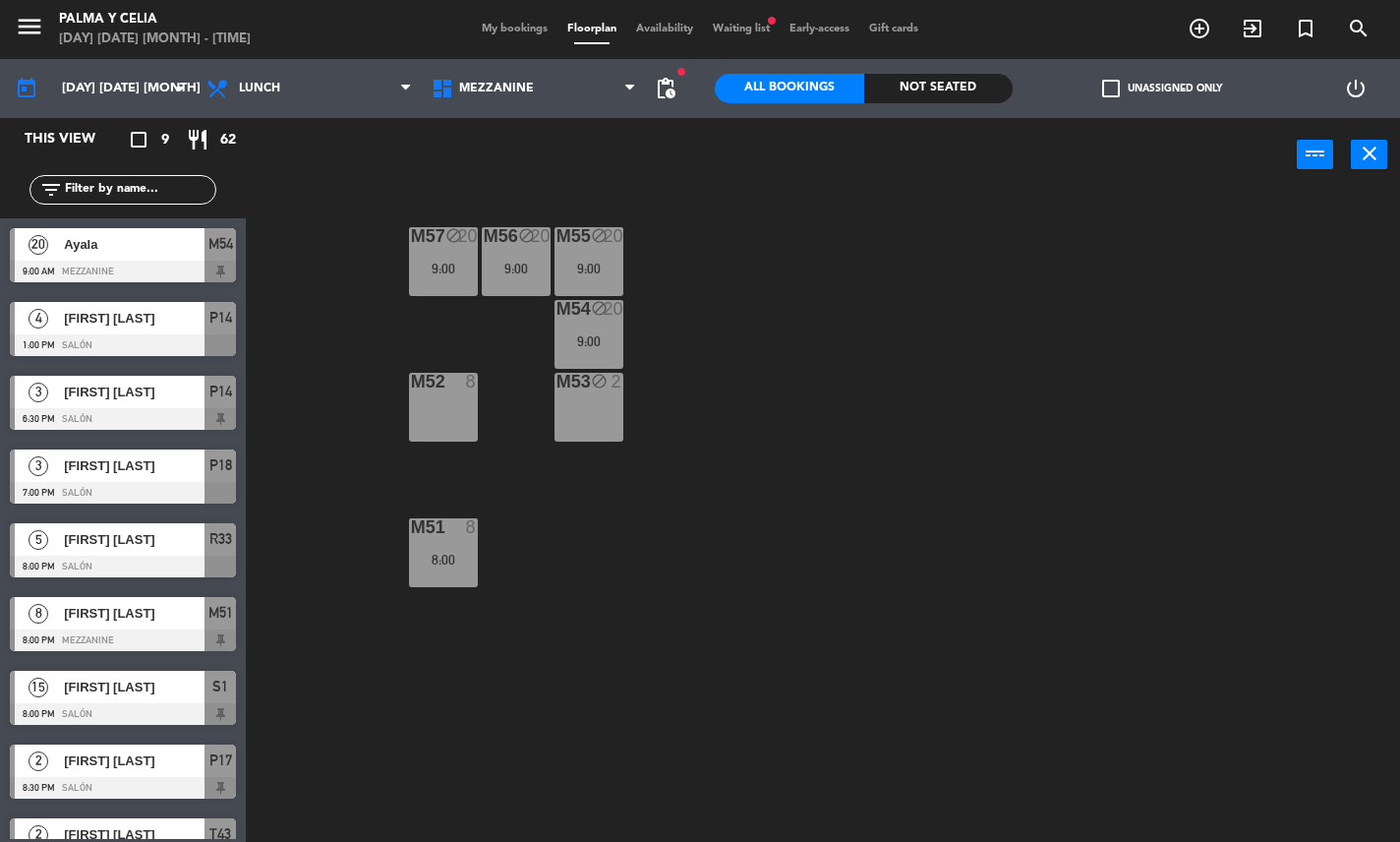 scroll, scrollTop: 0, scrollLeft: 0, axis: both 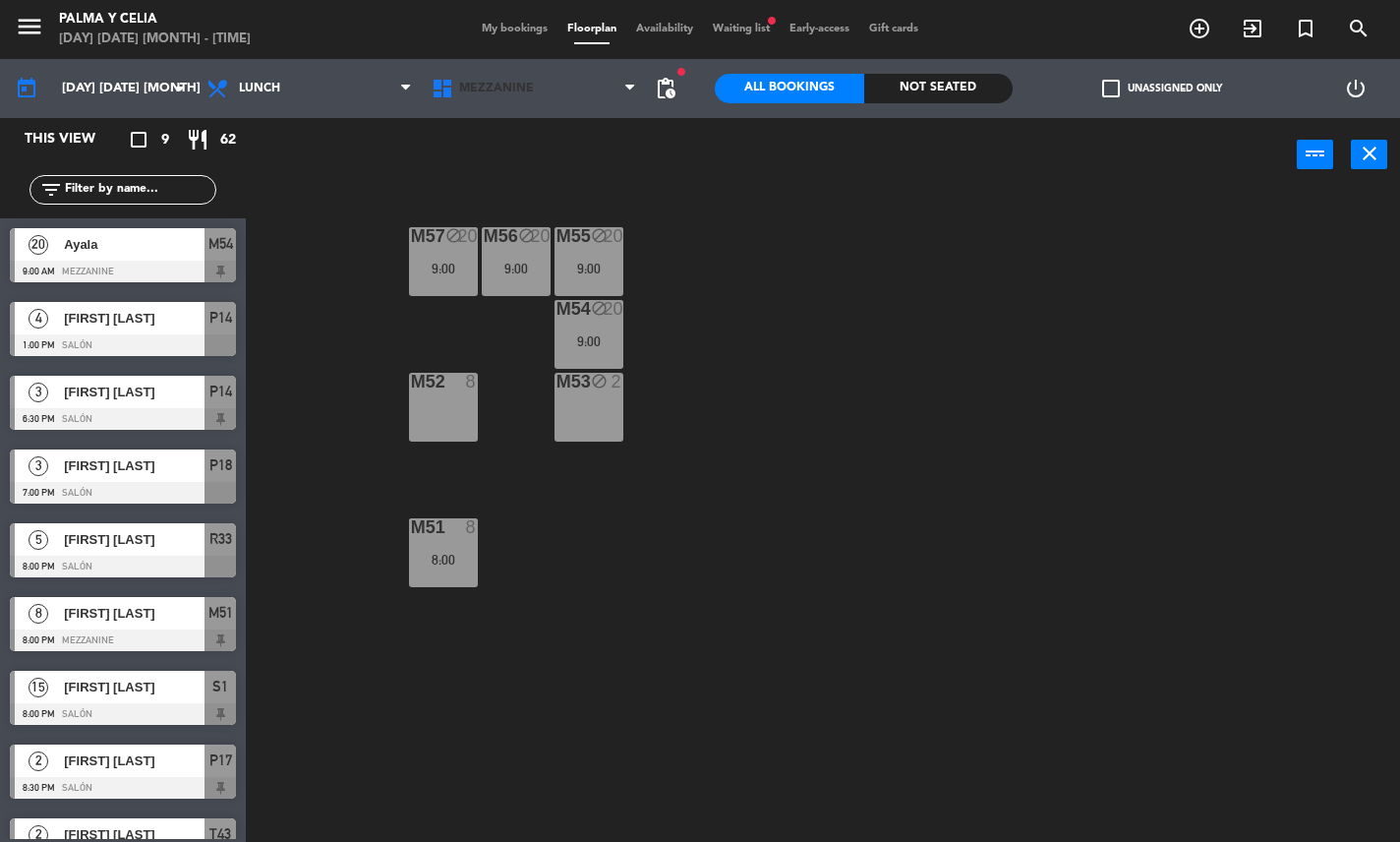click on "Mezzanine" at bounding box center [496, 89] 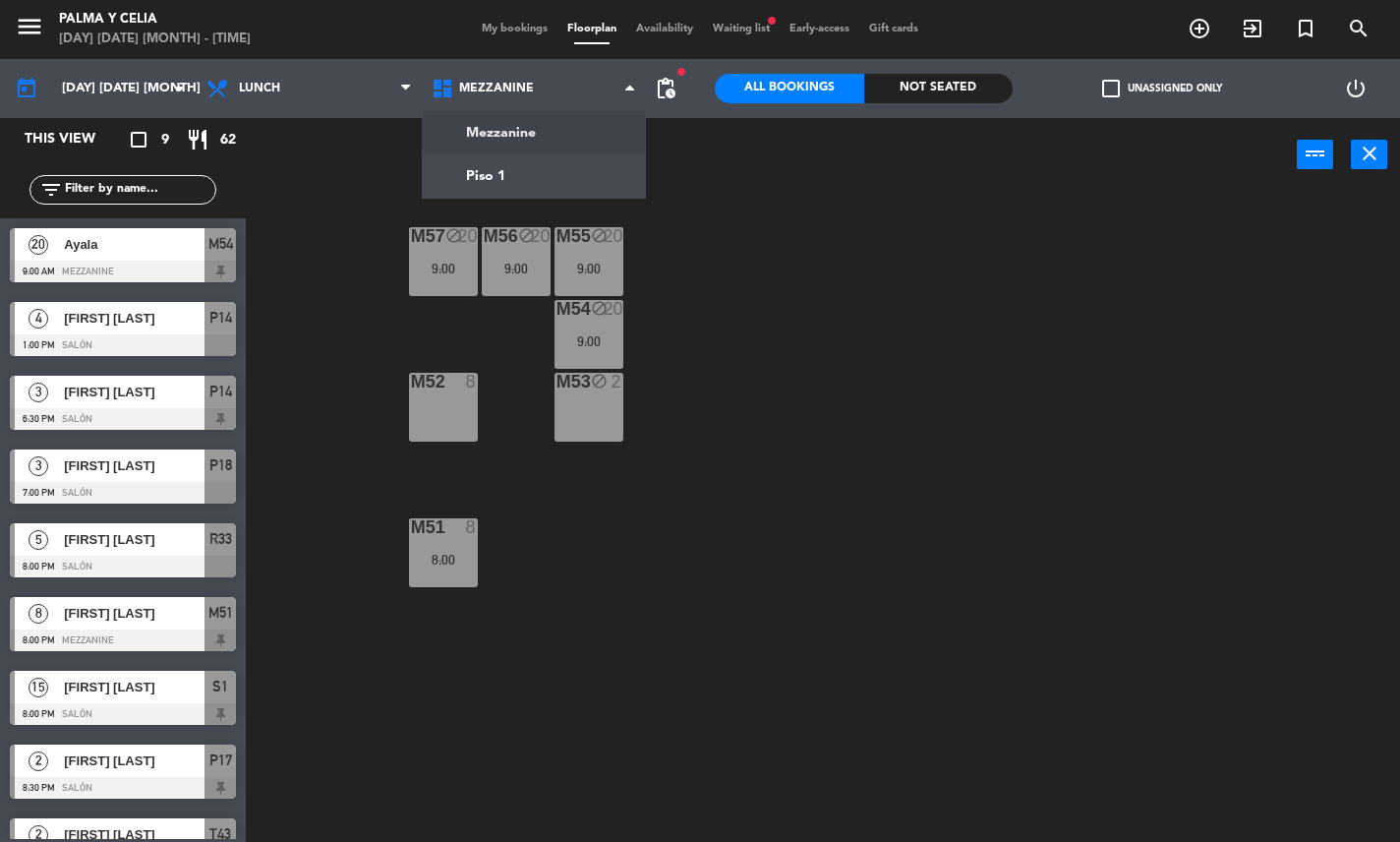 click on "menu Palma y Celia [DAY] [DATE] [MONTH] - [TIME] My bookings Floorplan Availability Waiting list fiber_manual_record Early-access Gift cards add_circle_outline exit_to_app turned_in_not search today [DAY] [DATE] [MONTH] arrow_drop_down Lunch Lunch Lunch Mezzanine Piso 1 Mezzanine Mezzanine Piso 1 fiber_manual_record pending_actions All Bookings Not seated check_box_outline_blank Unassigned only power_settings_new This view crop_square 9 restaurant 62 filter_list 20 Ayala 9:00 AM Mezzanine M54 4 Pamela Rivas 1:00 PM Salón P14 3 Johanna Acevedo 6:30 PM Salón P14 3 Jireh Noesi 7:00 PM Salón P18 5 Carol Lopez 8:00 PM Salón R33 8 Fernando andujar 8:00 PM Mezzanine M51 15 Tatiana Nuñez 8:00 PM Salón S1 2 Gabriel Perez 8:30 PM Salón P17 2 Paula Barrameda 9:00 PM Terraza T43 power_input close M57 block 20 9:00 M56 block 20 9:00 M55 block 20 9:00 M54 block 20 9:00 M52 8 M53 block 2" 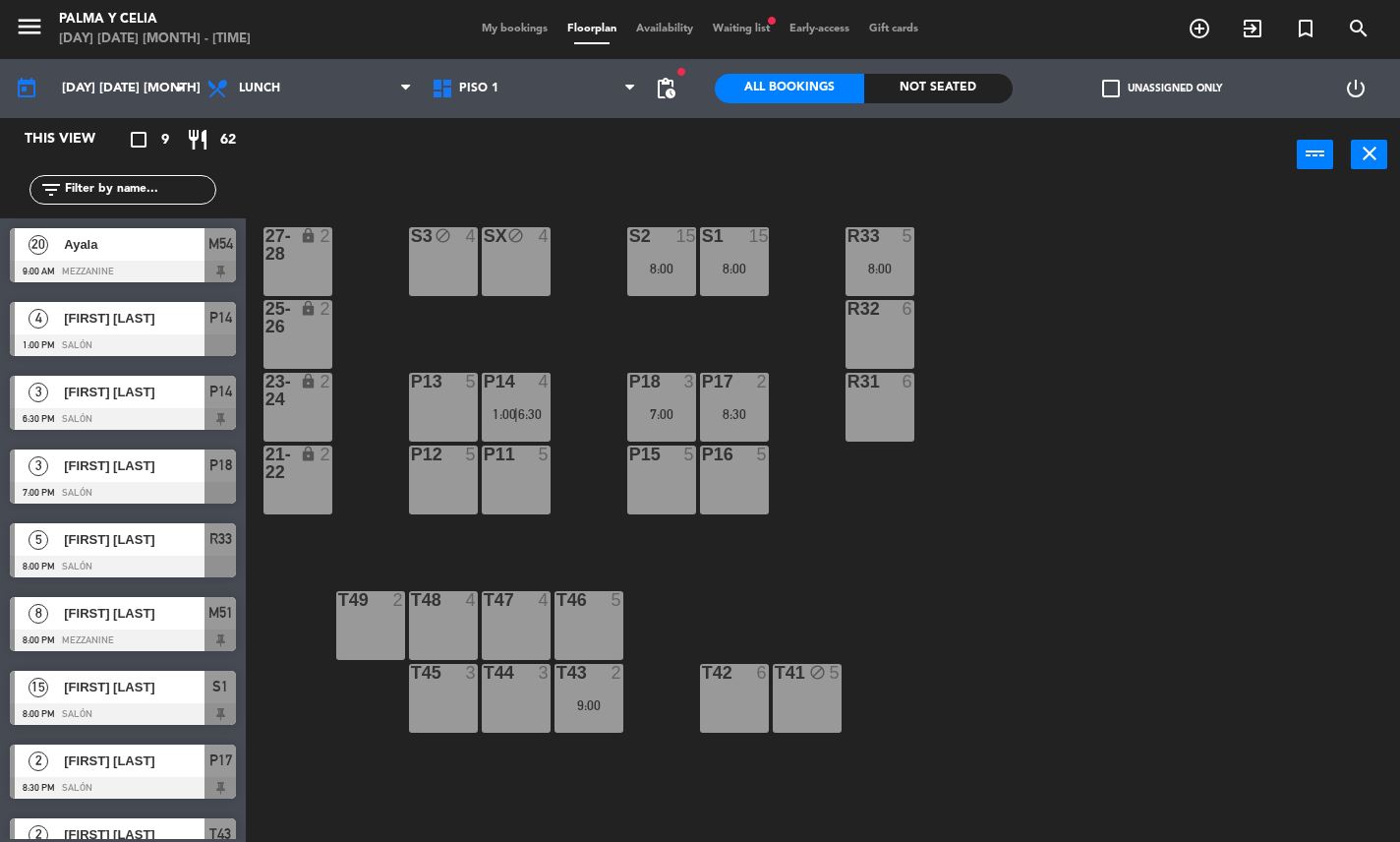 scroll, scrollTop: 43, scrollLeft: 0, axis: vertical 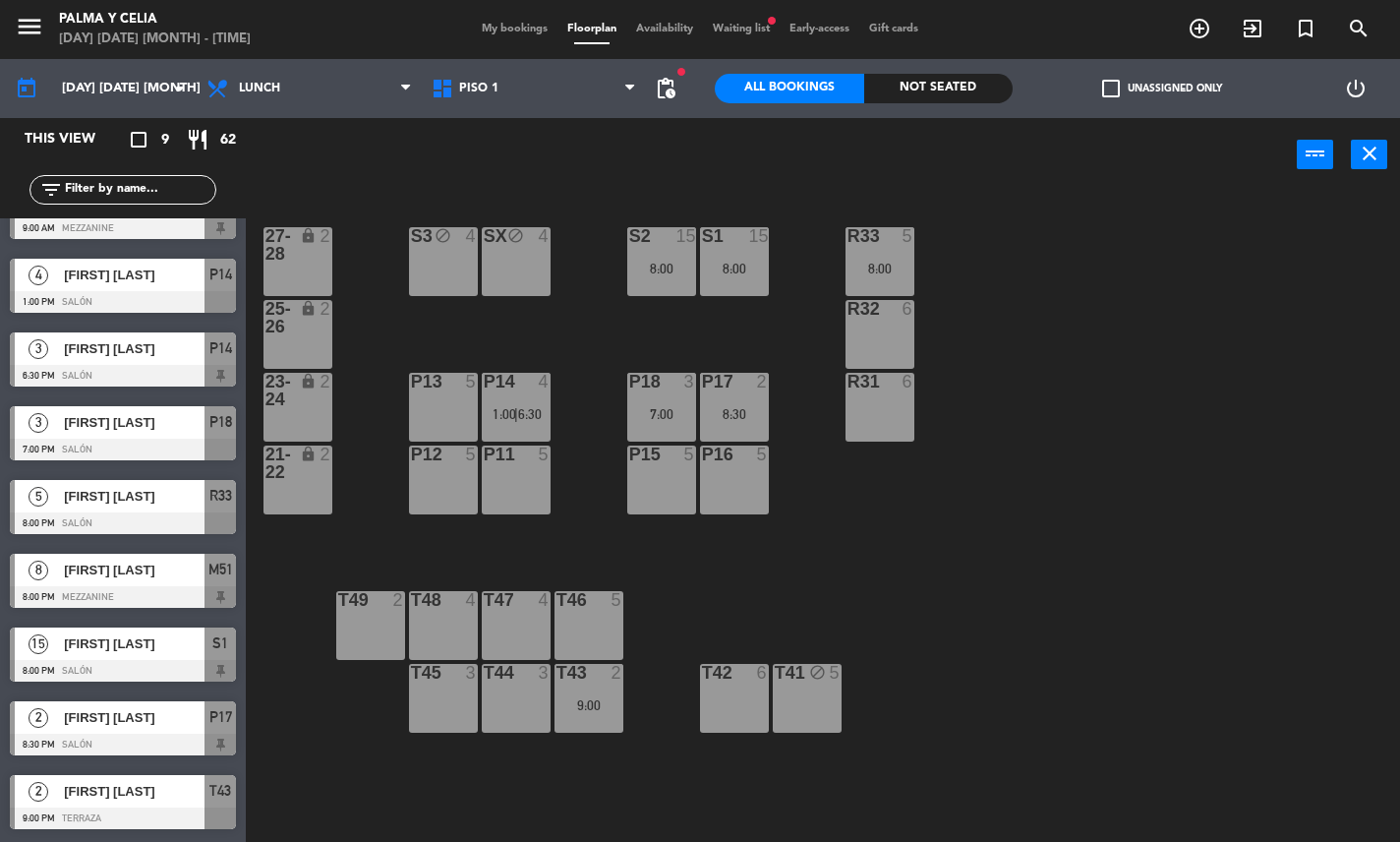 click on "[FIRST] [LAST]" at bounding box center (134, 570) 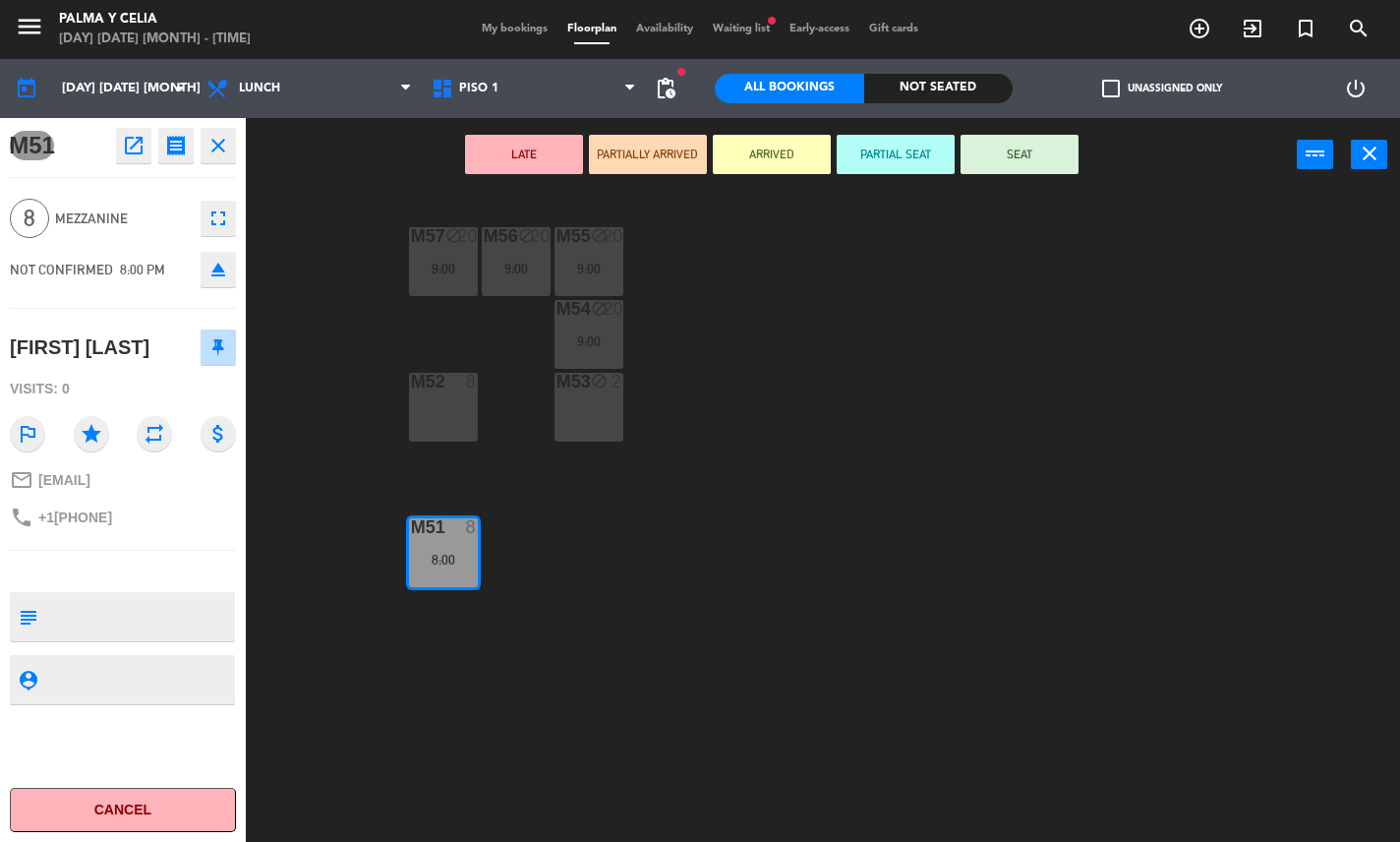 click on "open_in_new" 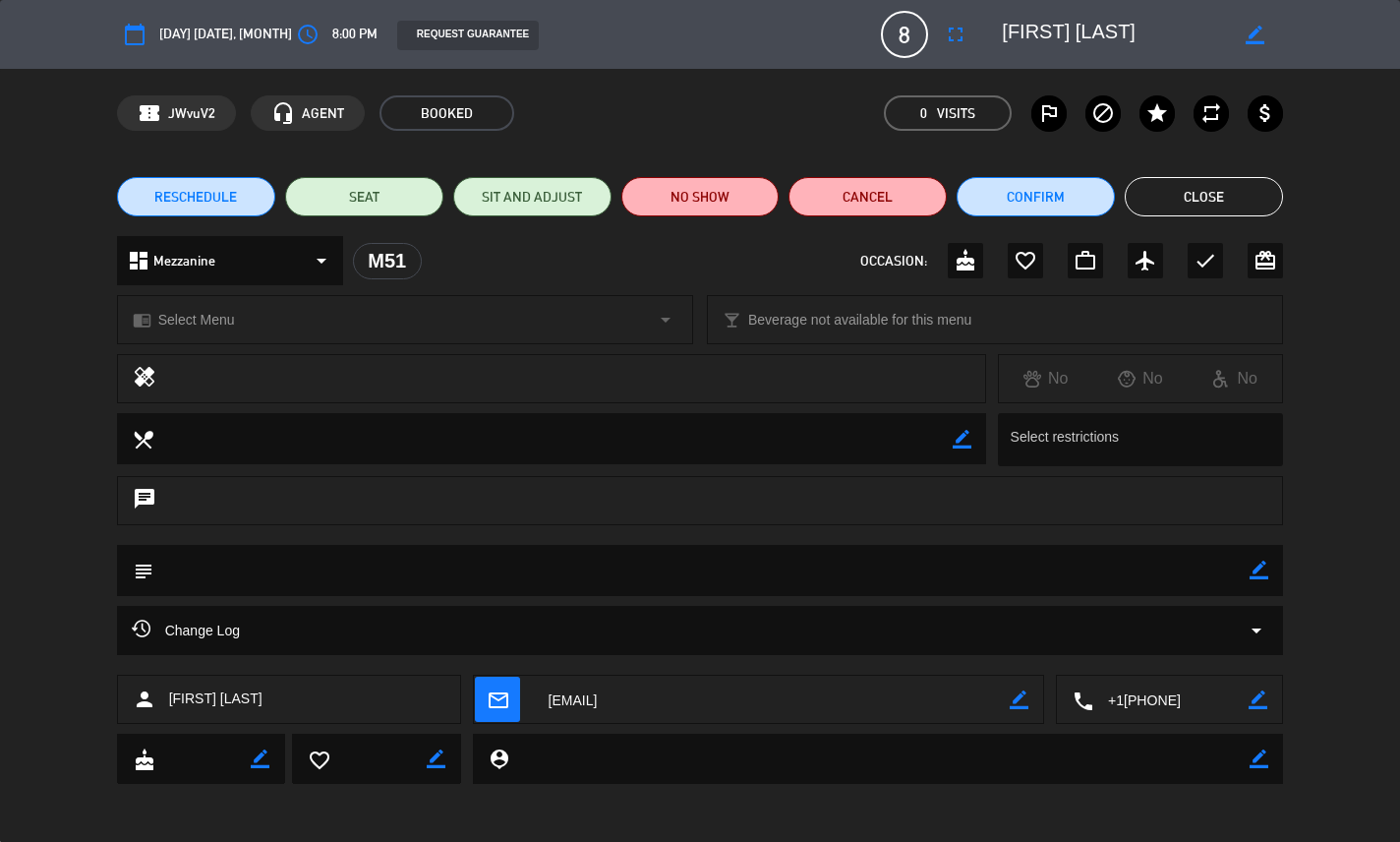 click on "8" 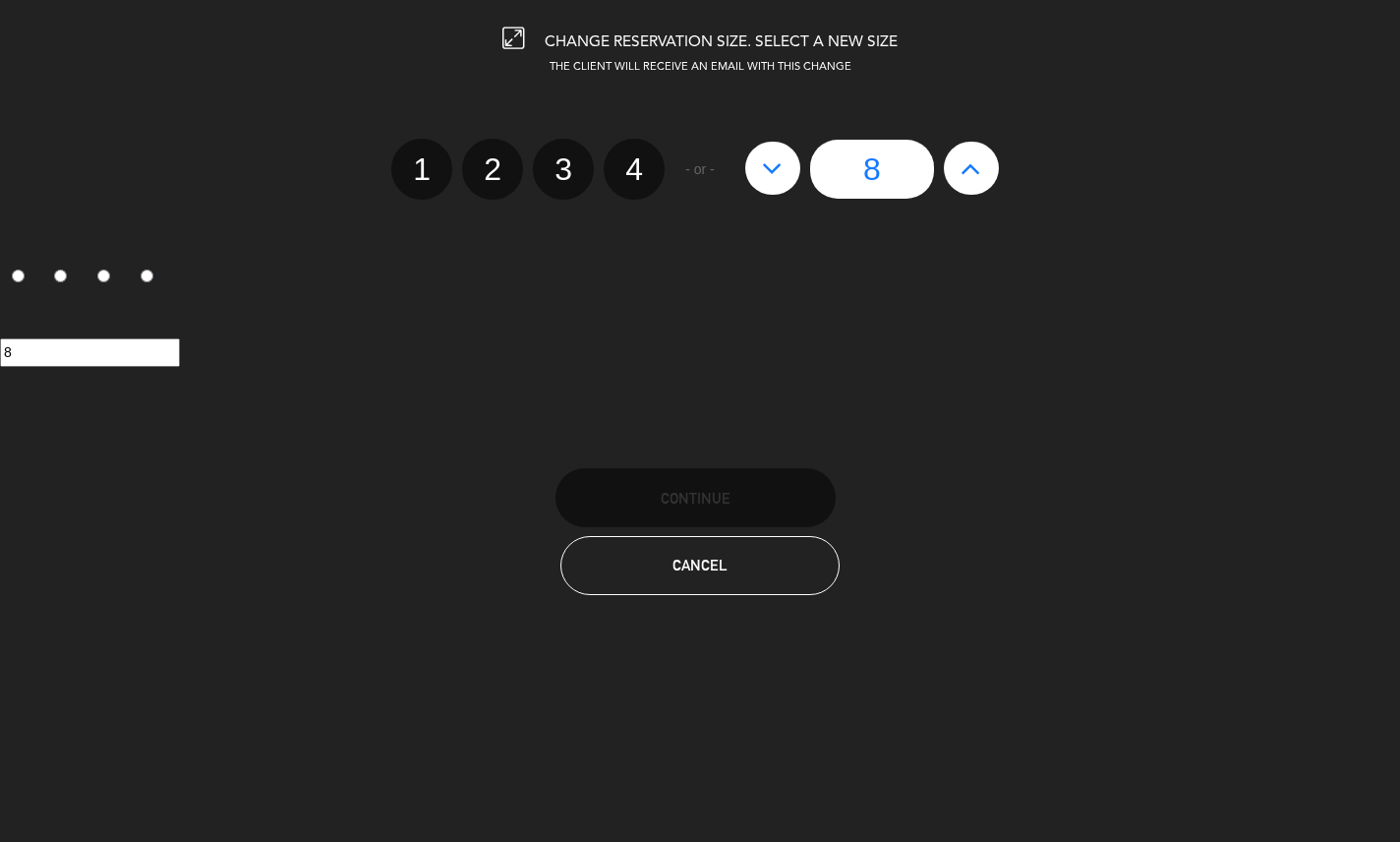 click 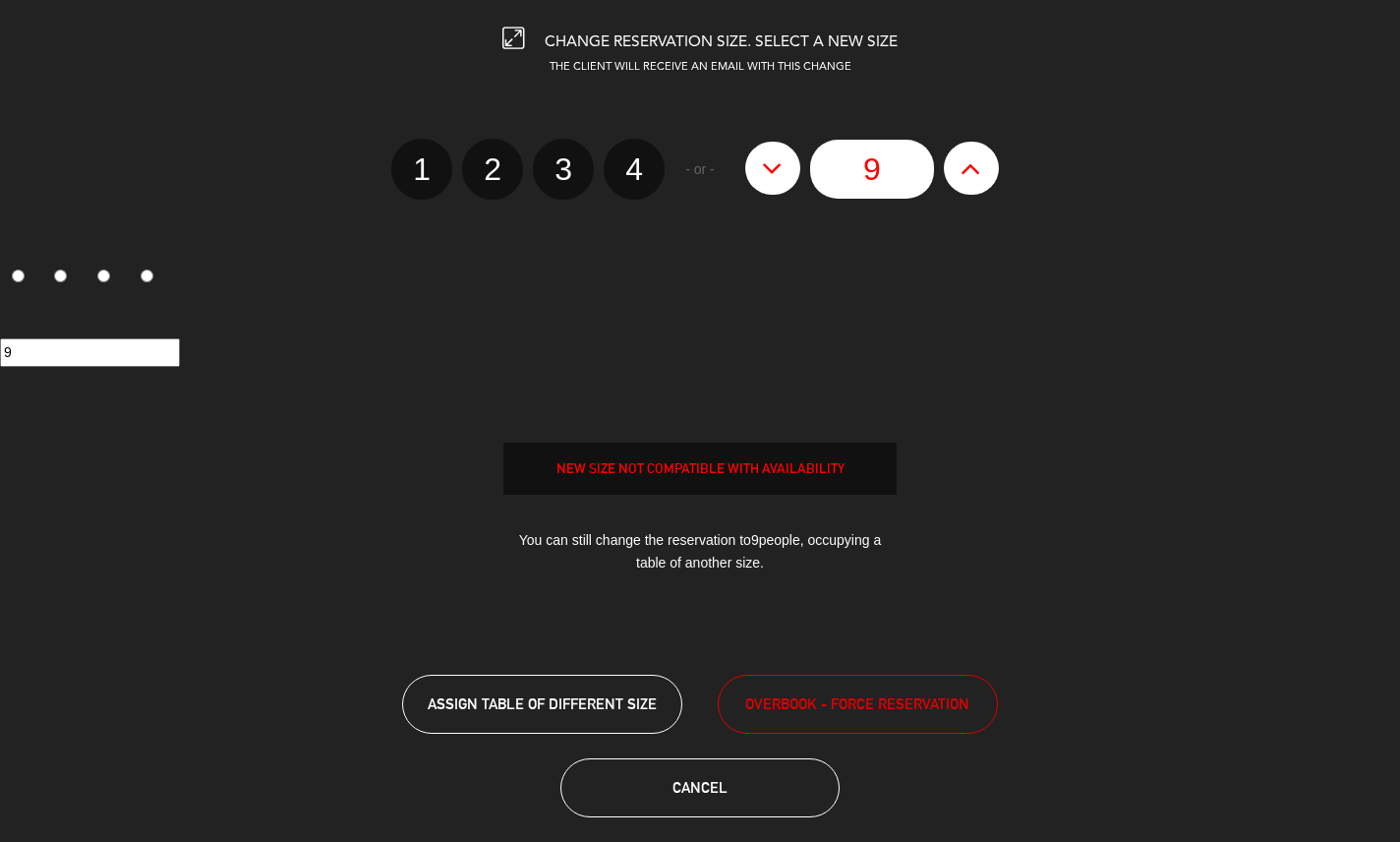 click 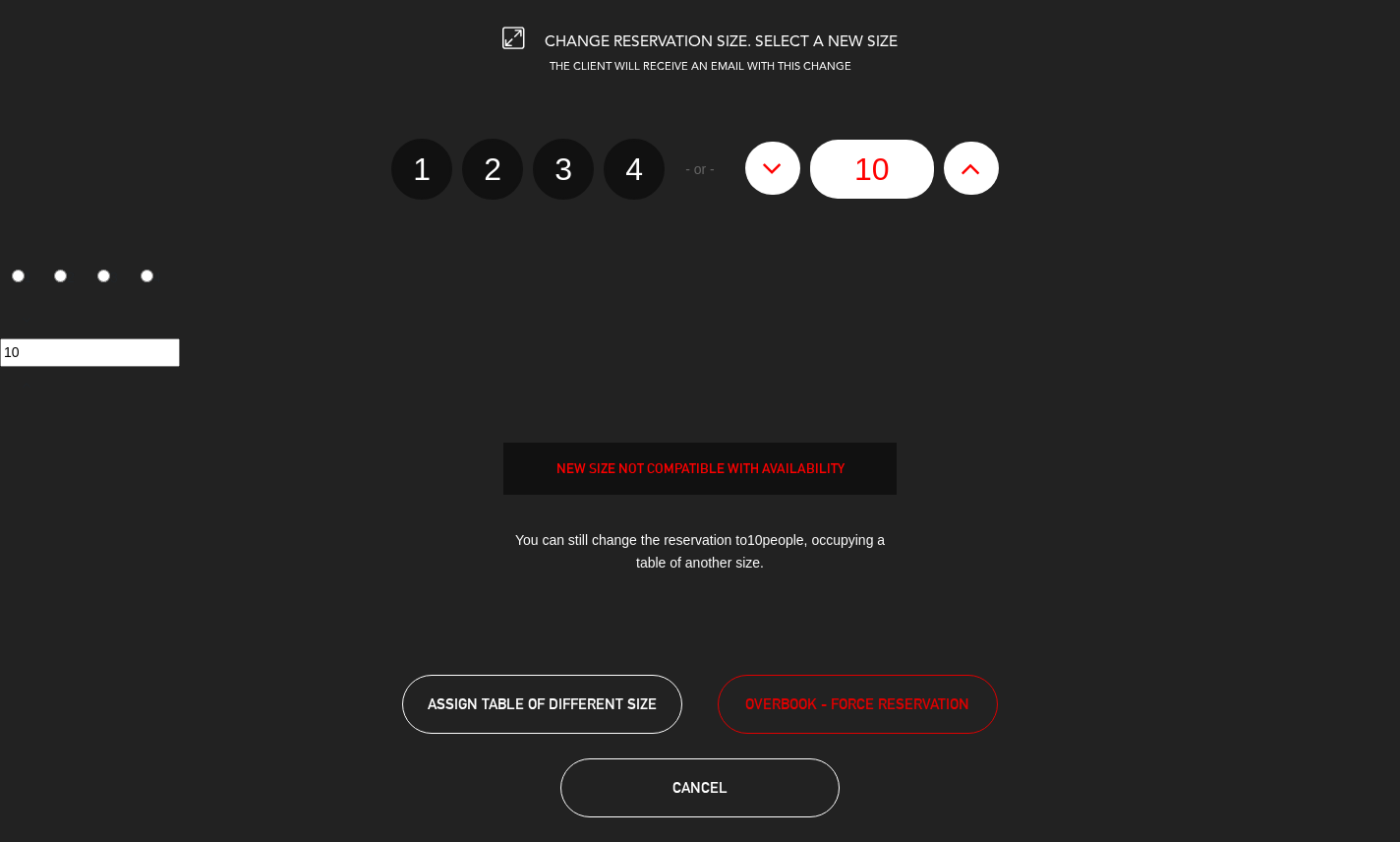 click 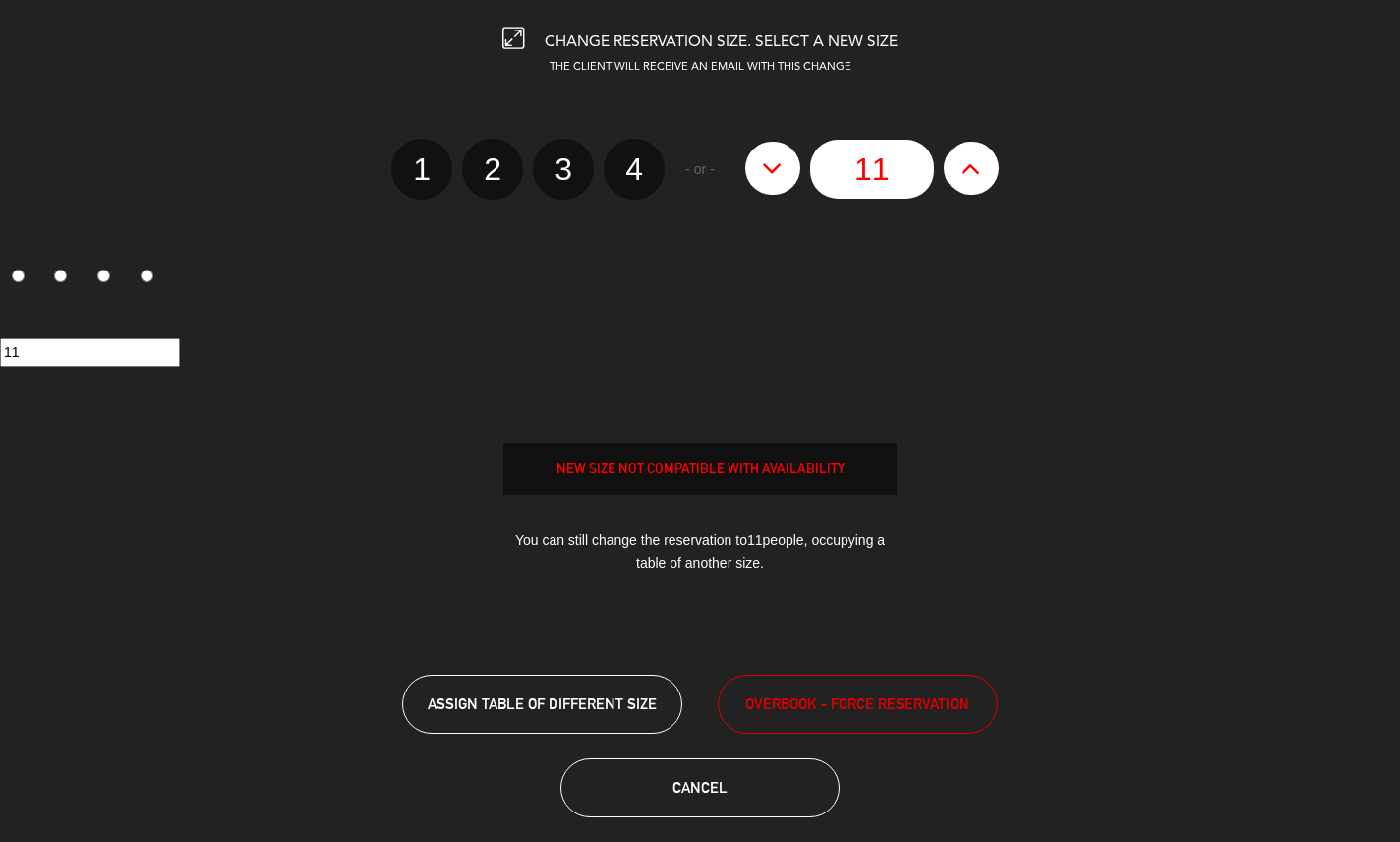 click 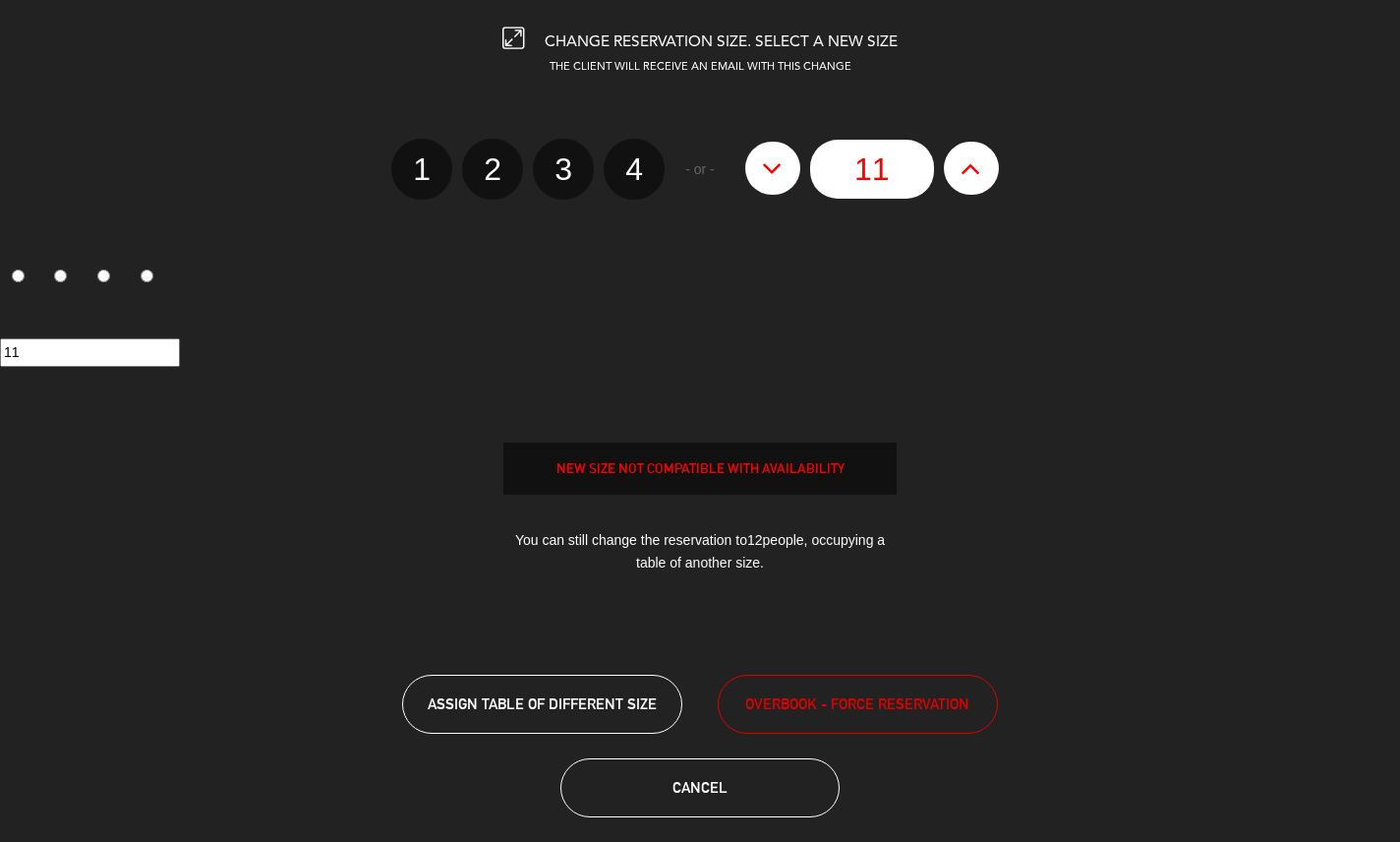 type on "12" 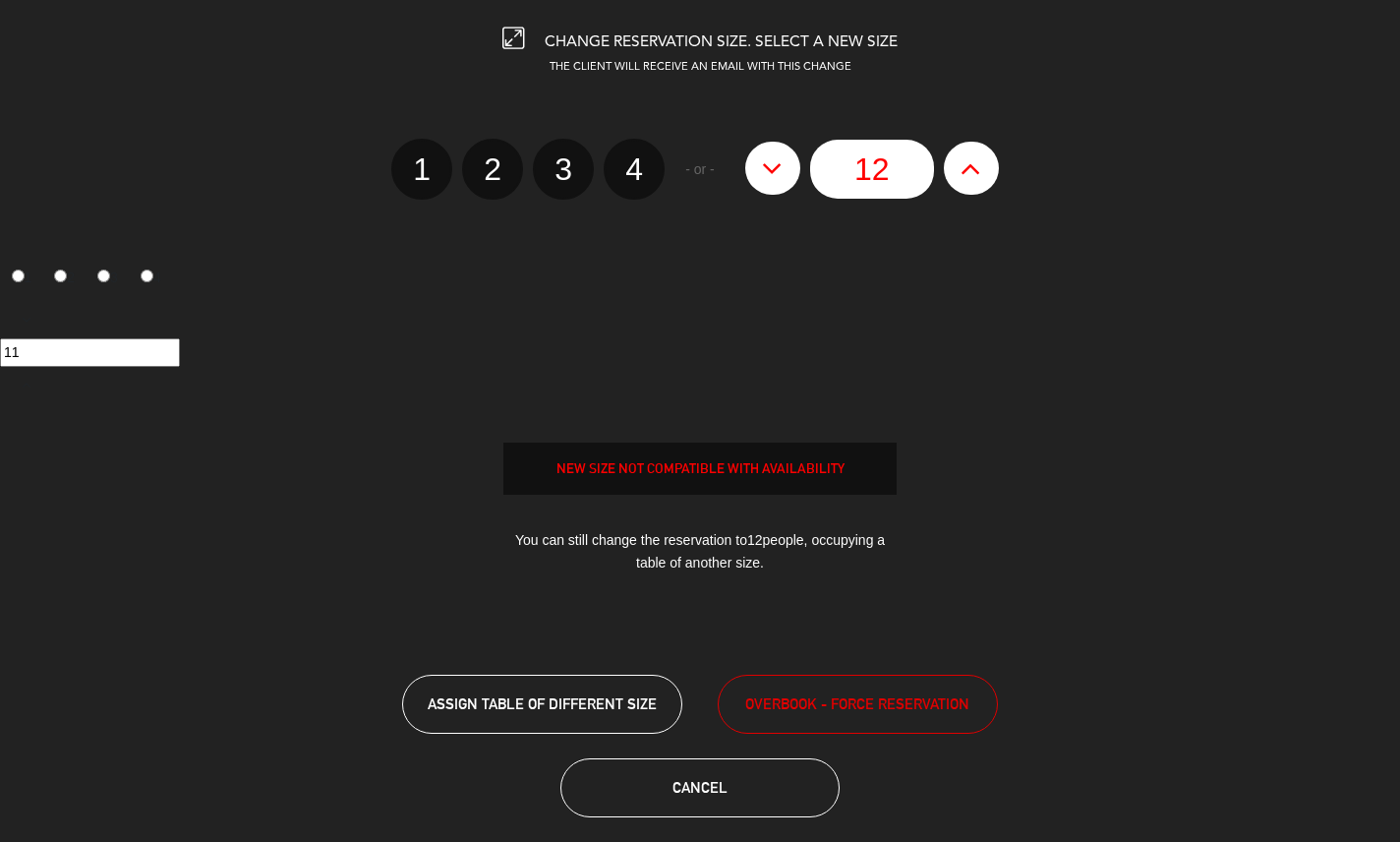 type on "12" 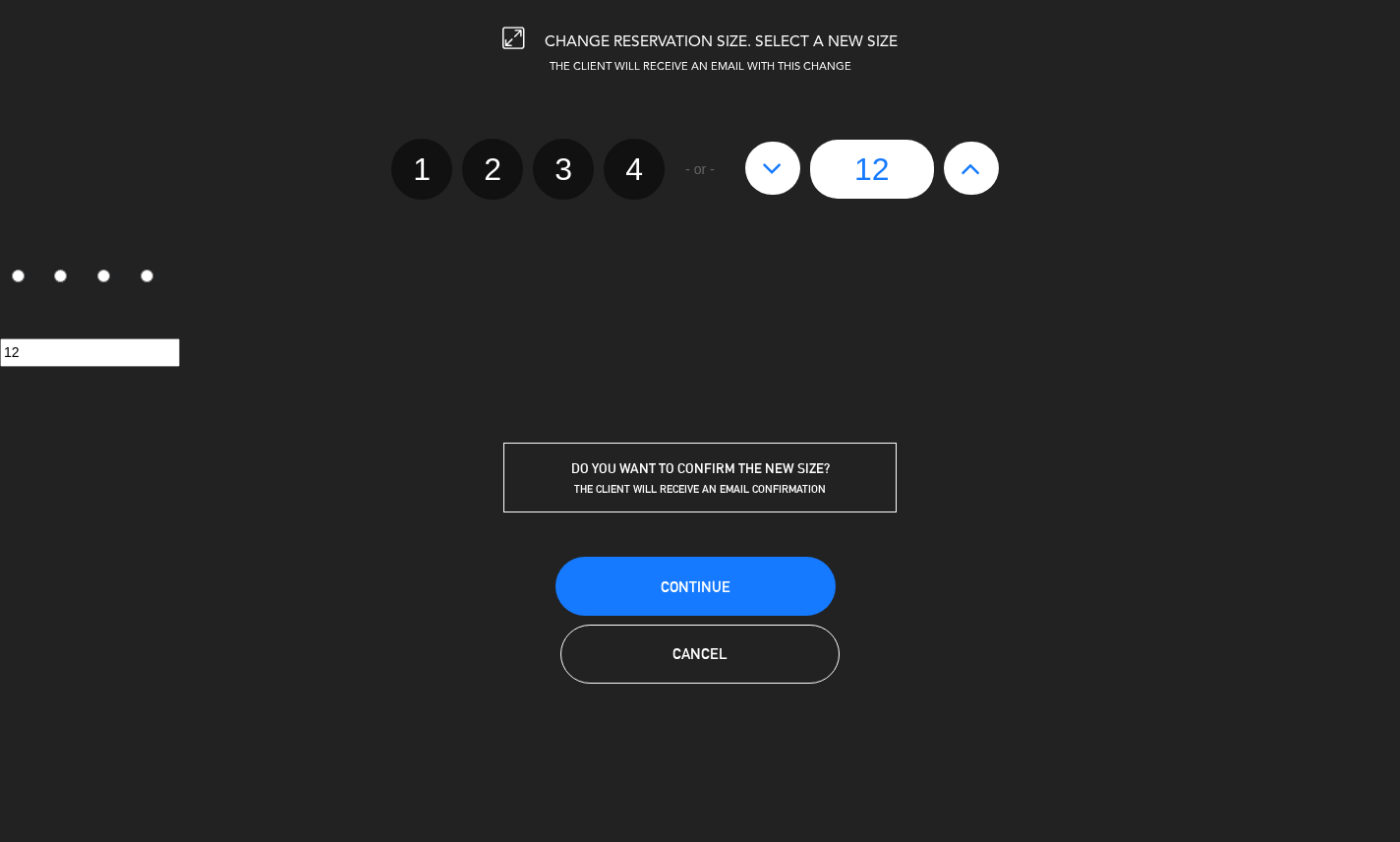 click on "Continue" at bounding box center (695, 586) 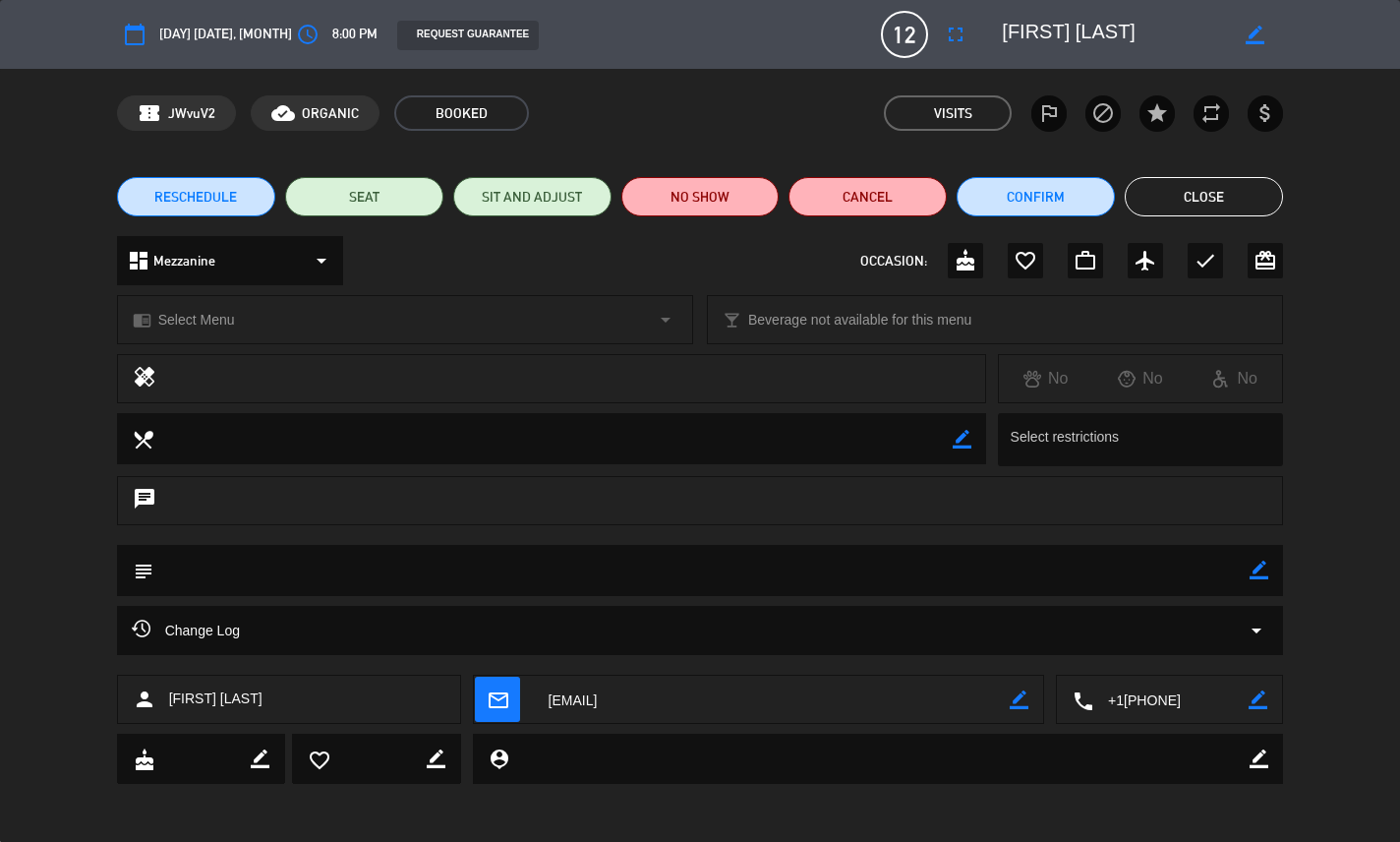 click on "Close" 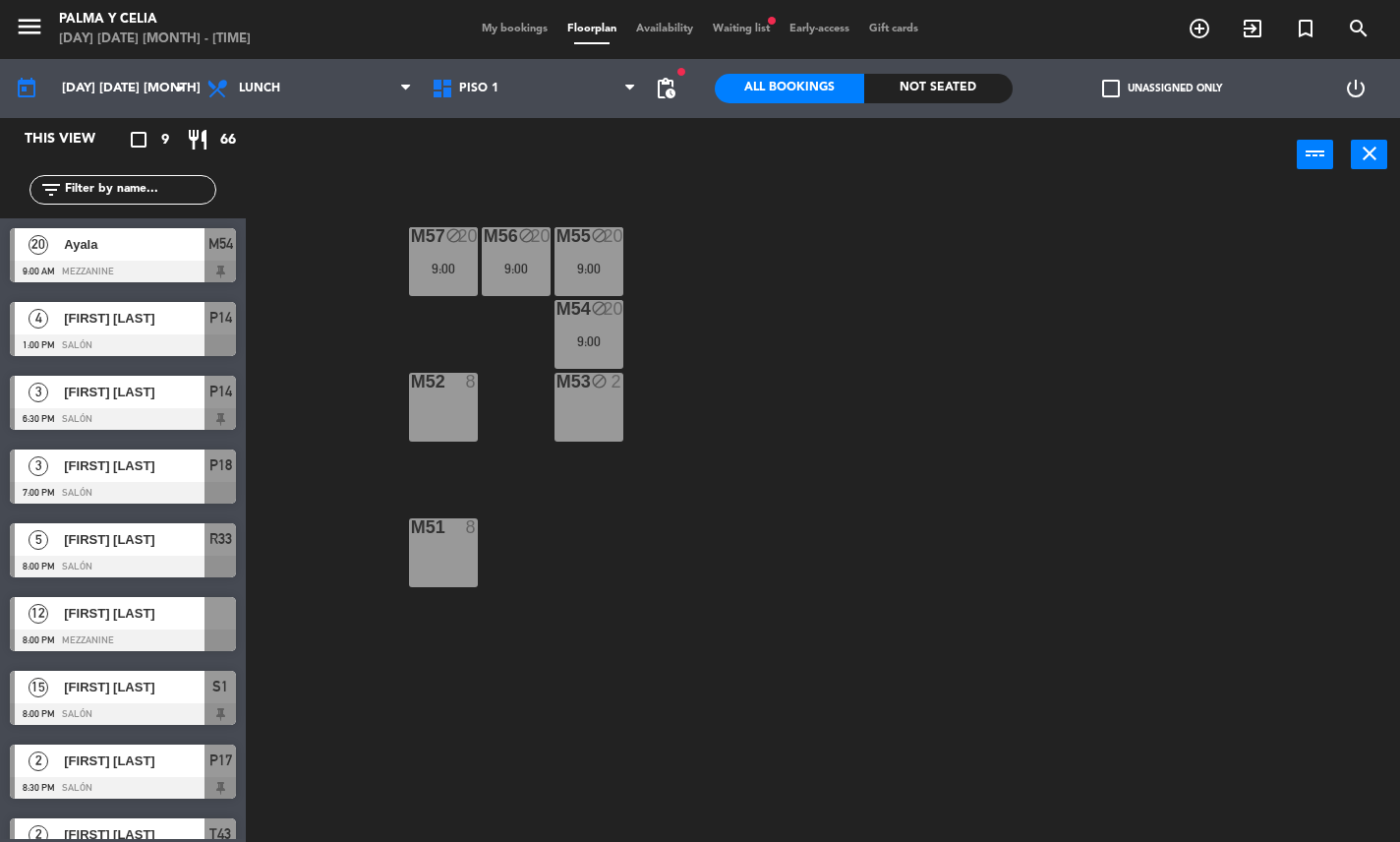 click on "M51  8" at bounding box center (443, 553) 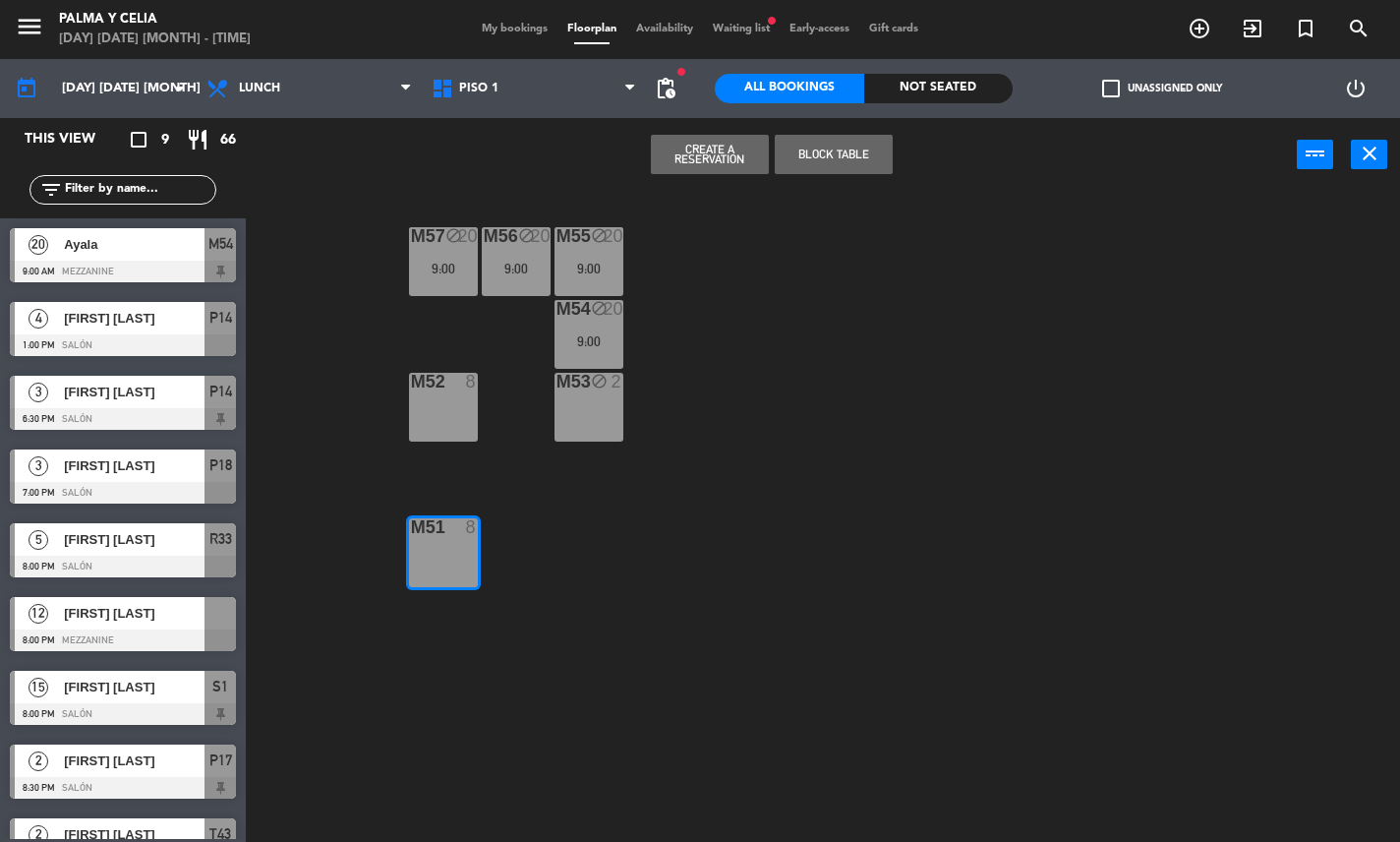 scroll, scrollTop: 3, scrollLeft: 0, axis: vertical 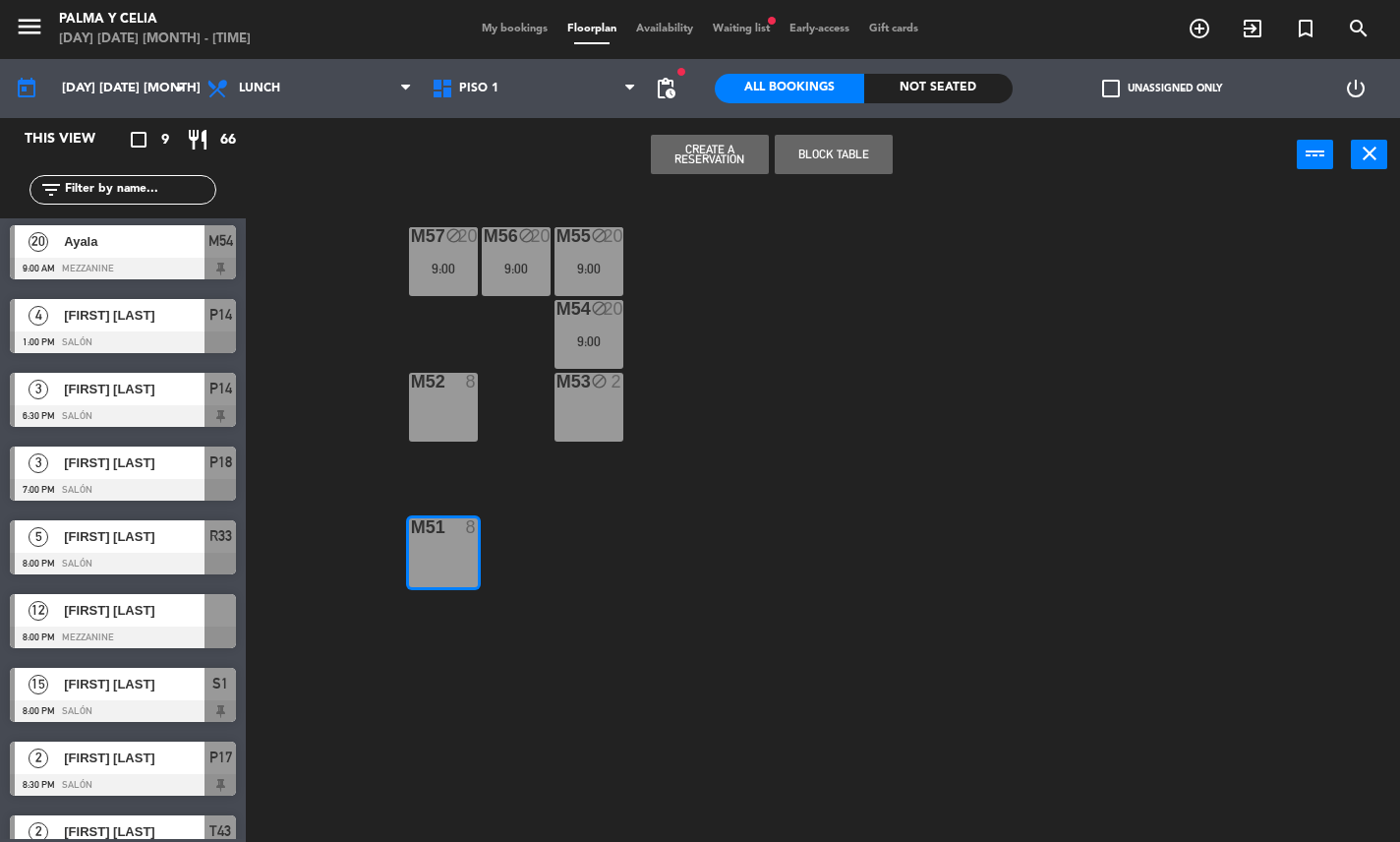 click on "12" at bounding box center (38, 610) 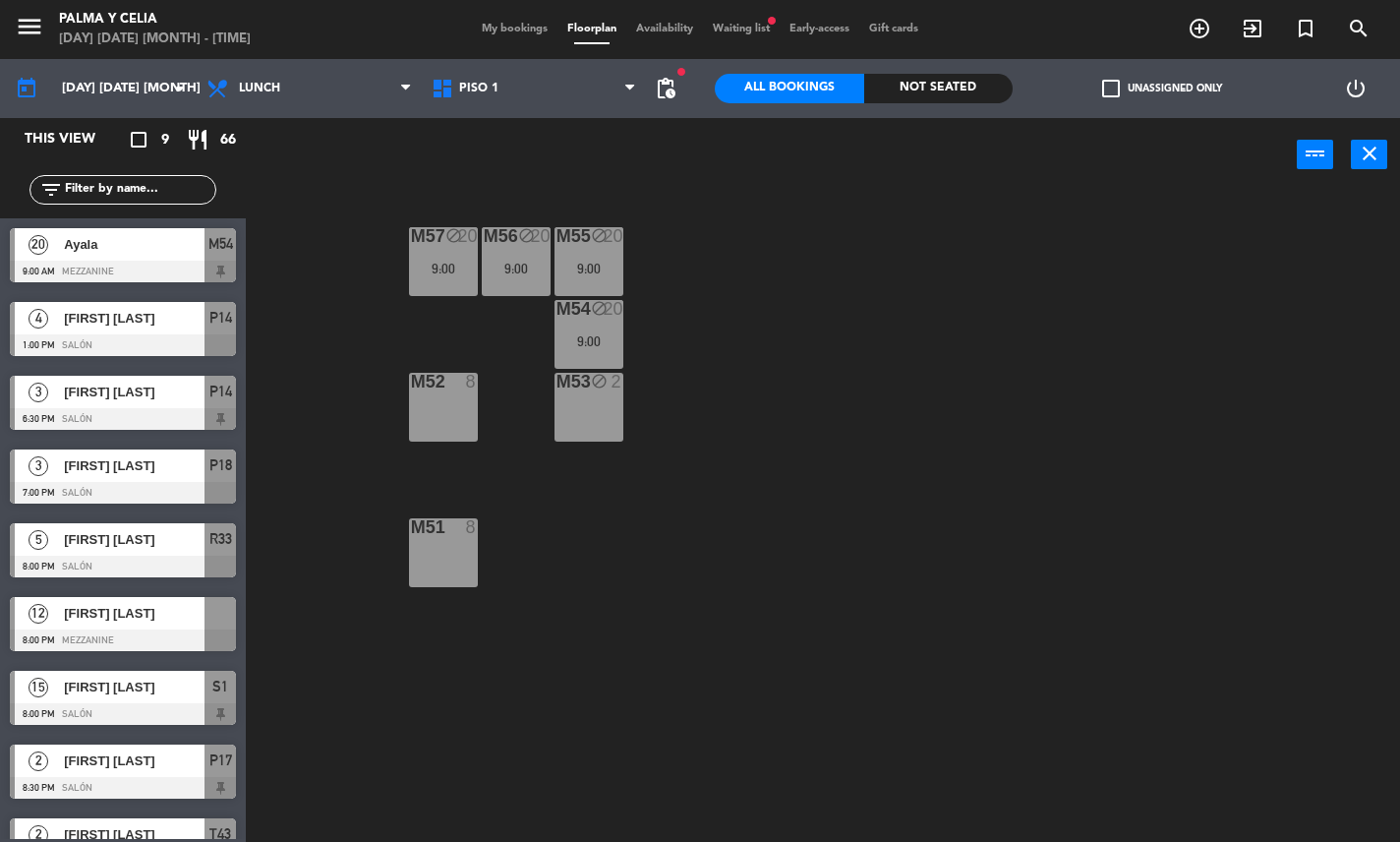 click on "M57 block 20 9:00 M56 block 20 9:00 M55 block 20 9:00 M54 block 20 9:00 M52 8 M53 block 2 M51 8" 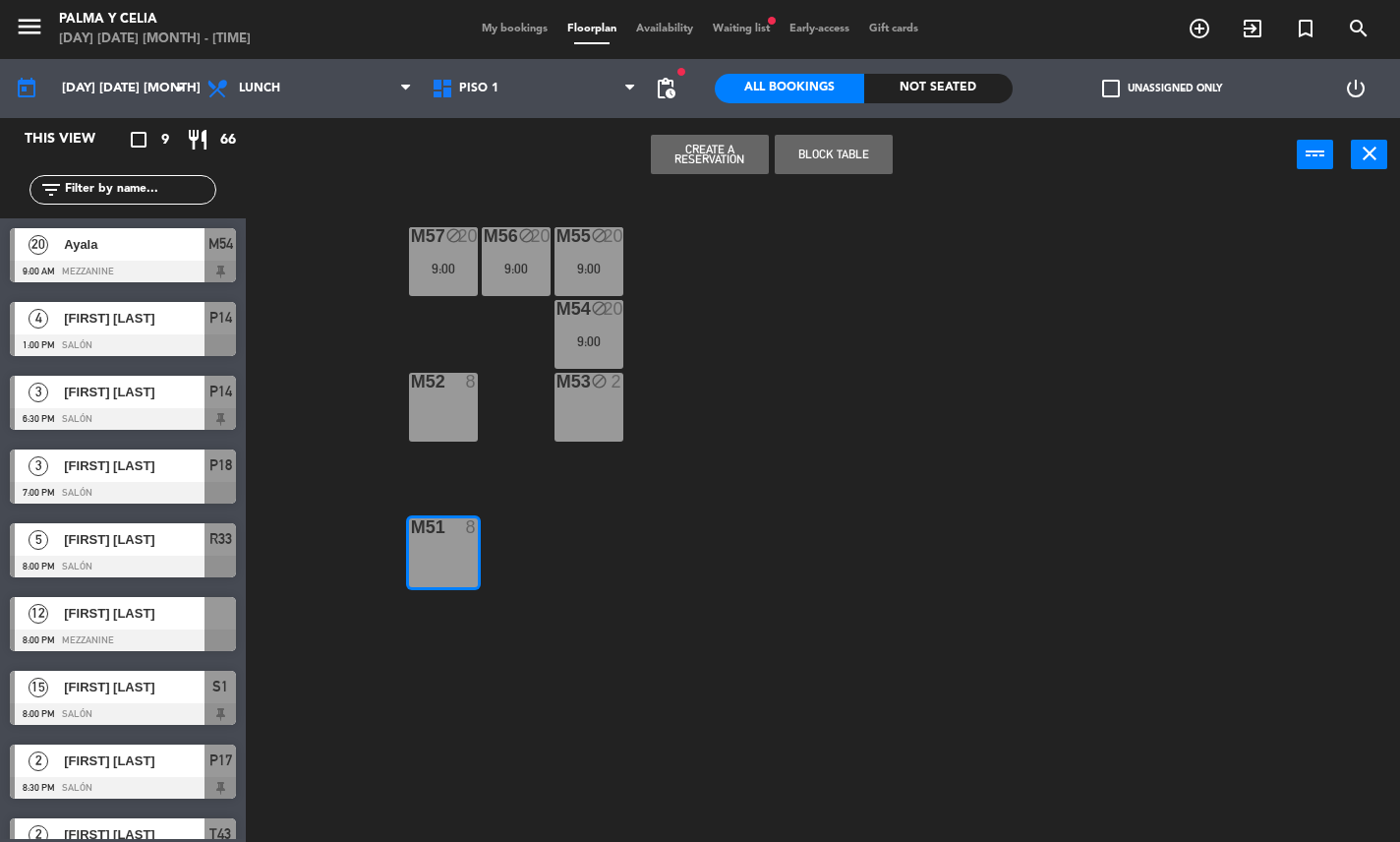 click on "[FIRST] [LAST]" at bounding box center (134, 613) 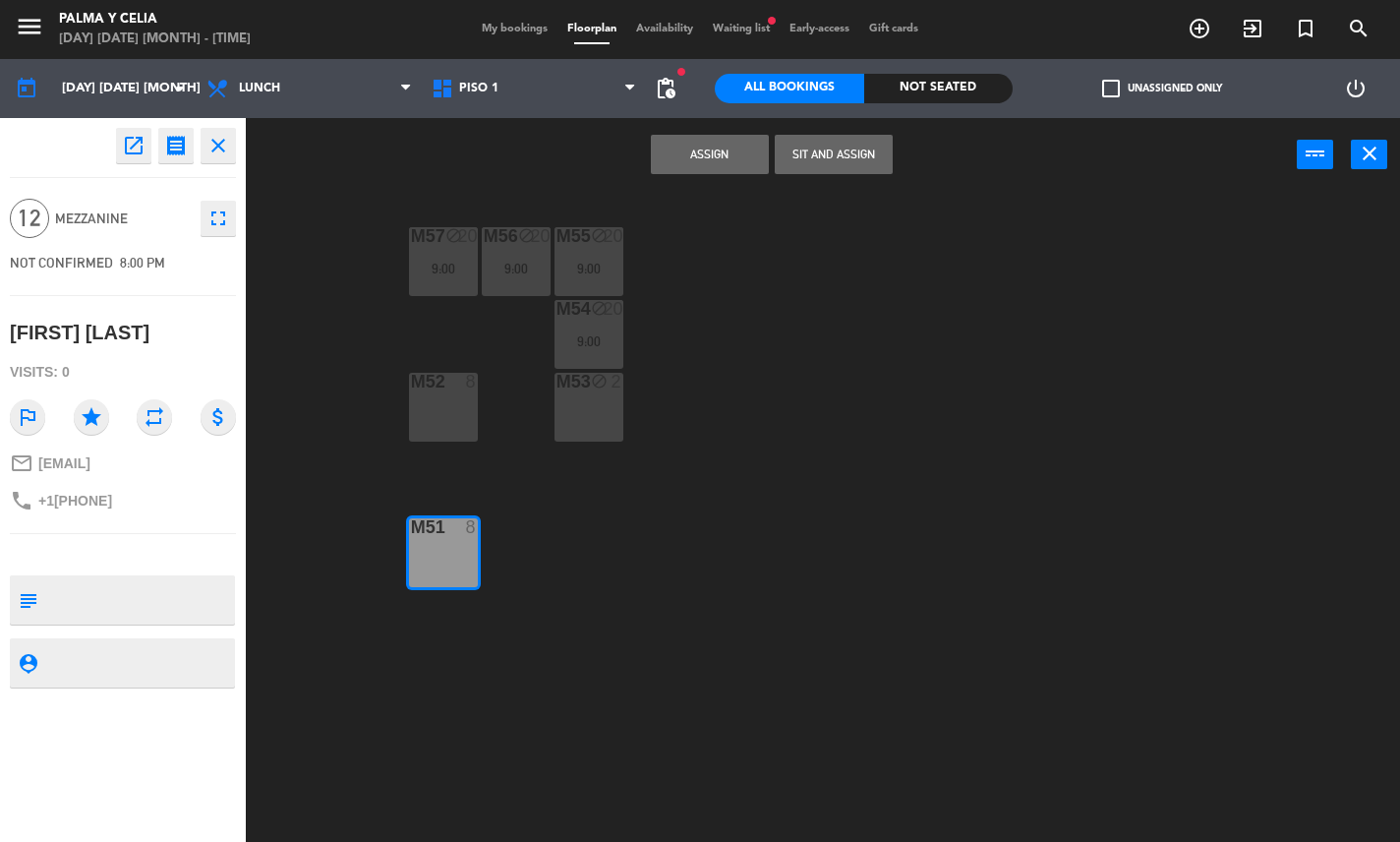 click on "open_in_new" 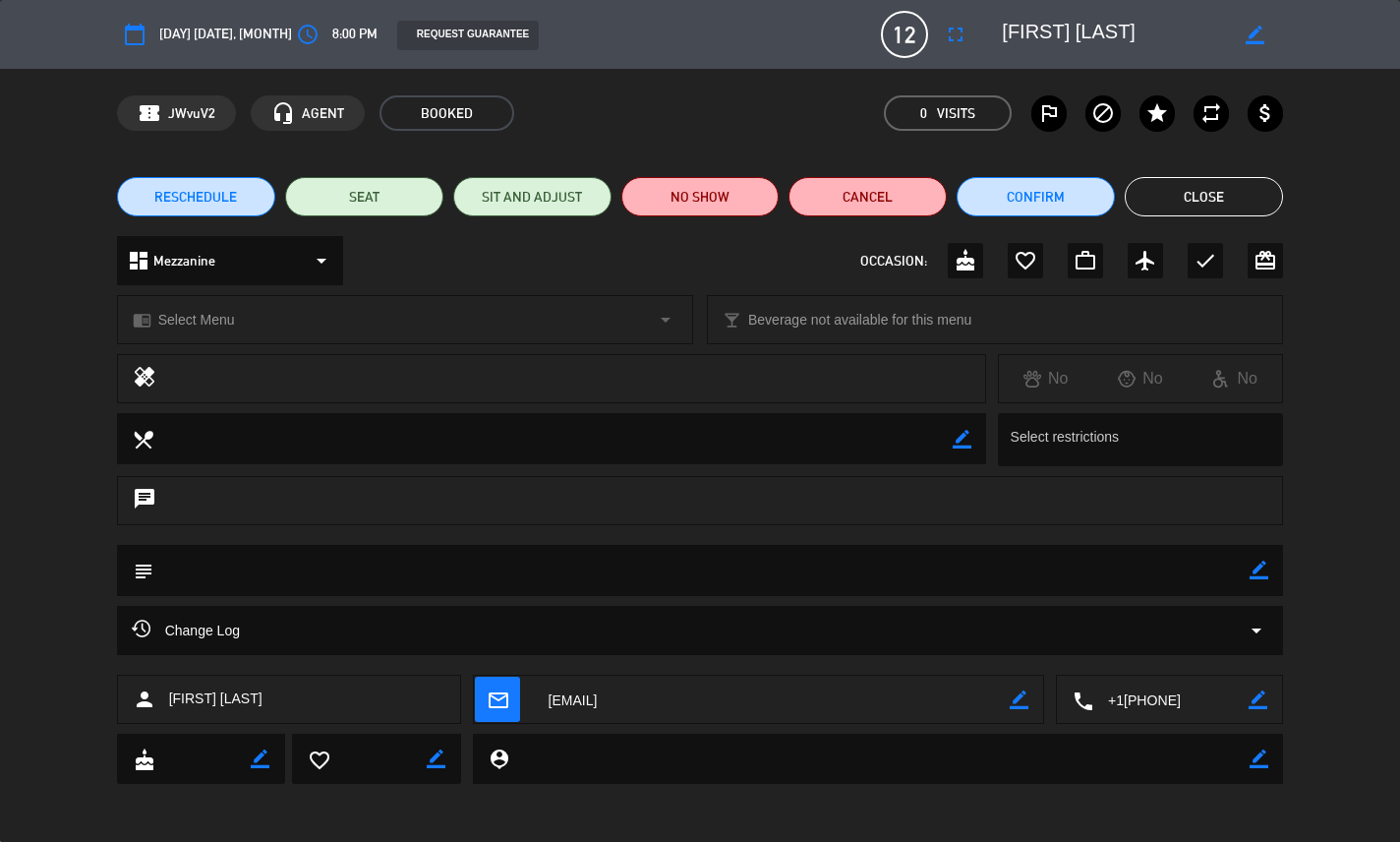 click on "12" 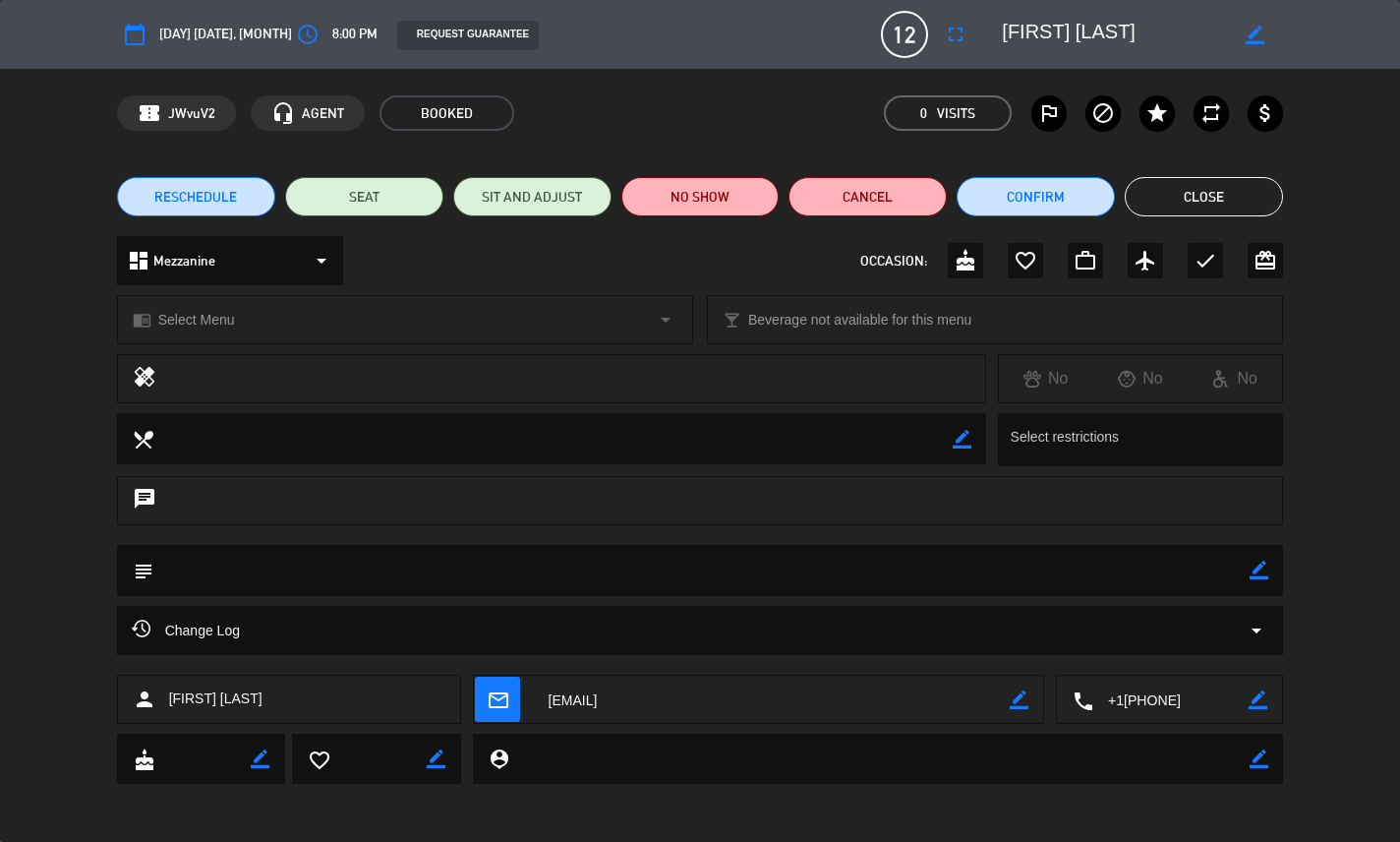 click on "border_color" 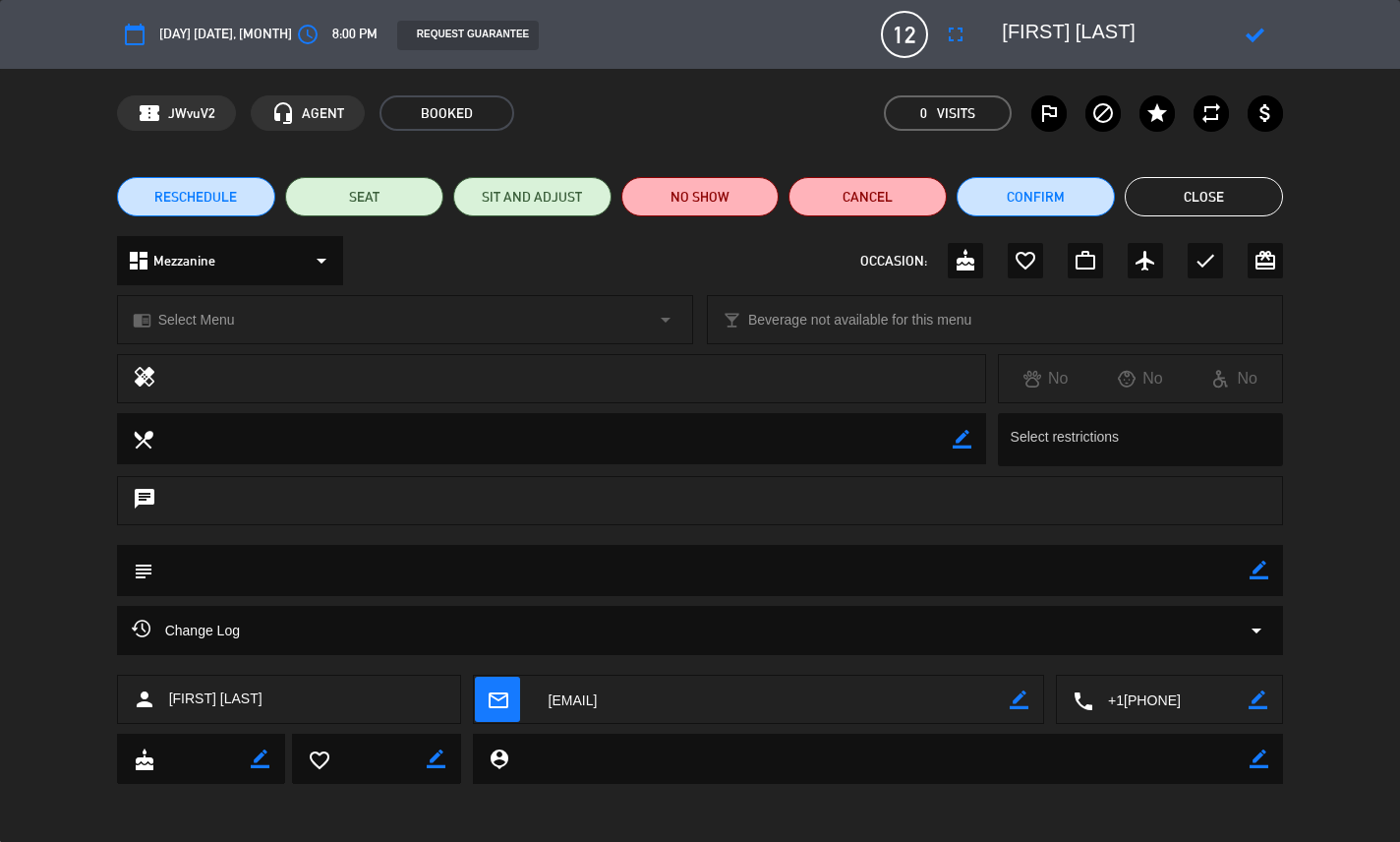 click on "12" 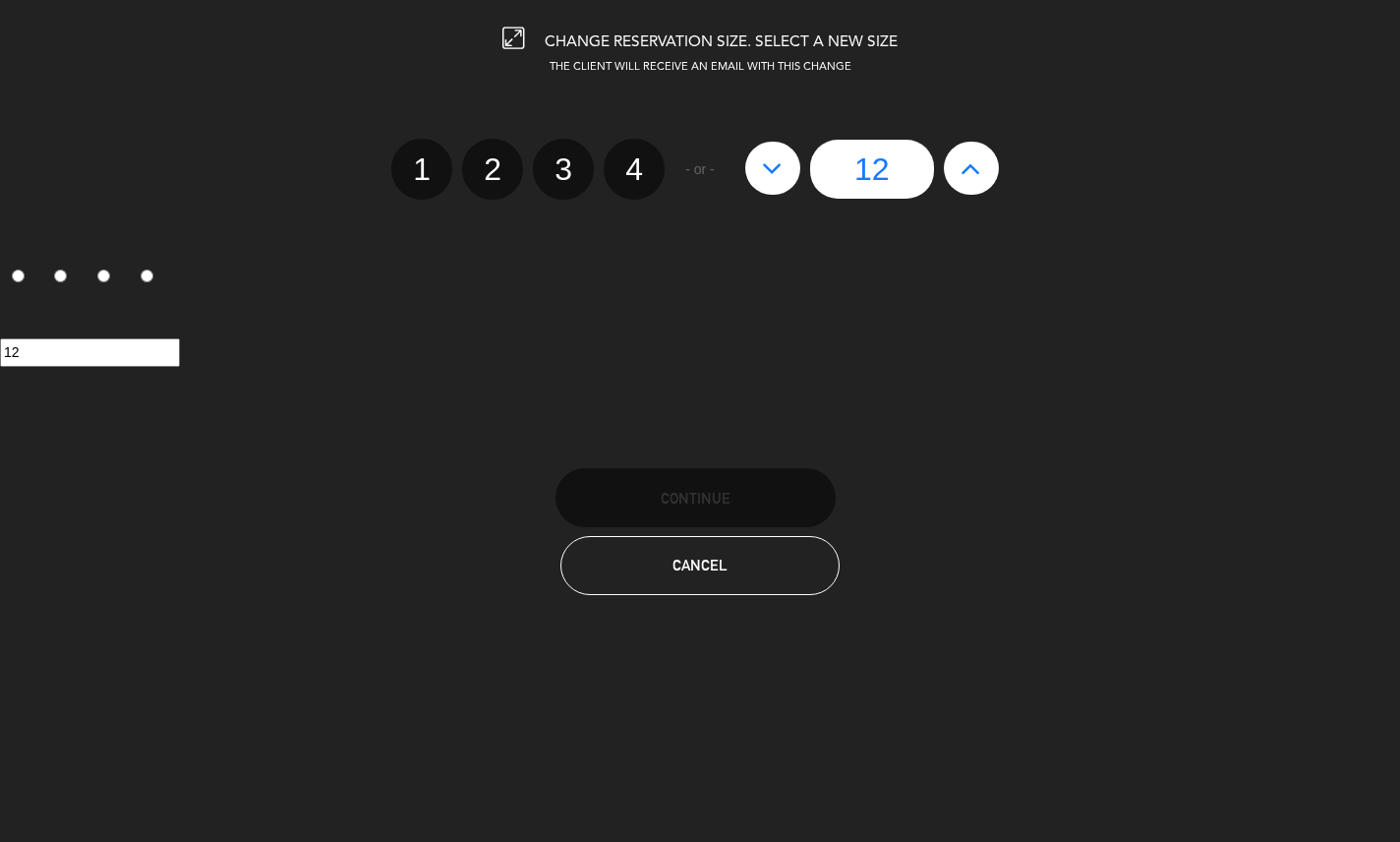 click 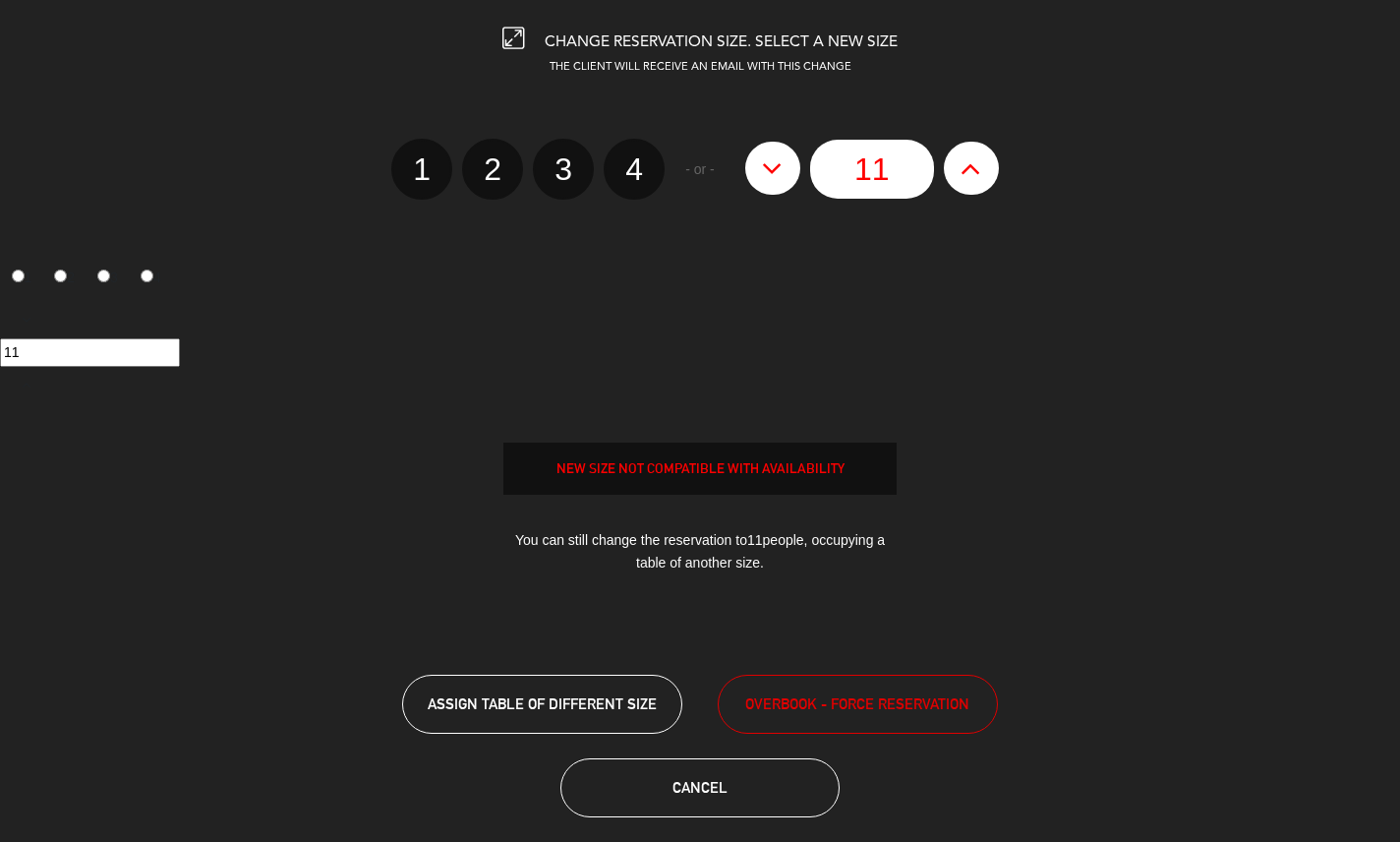 click 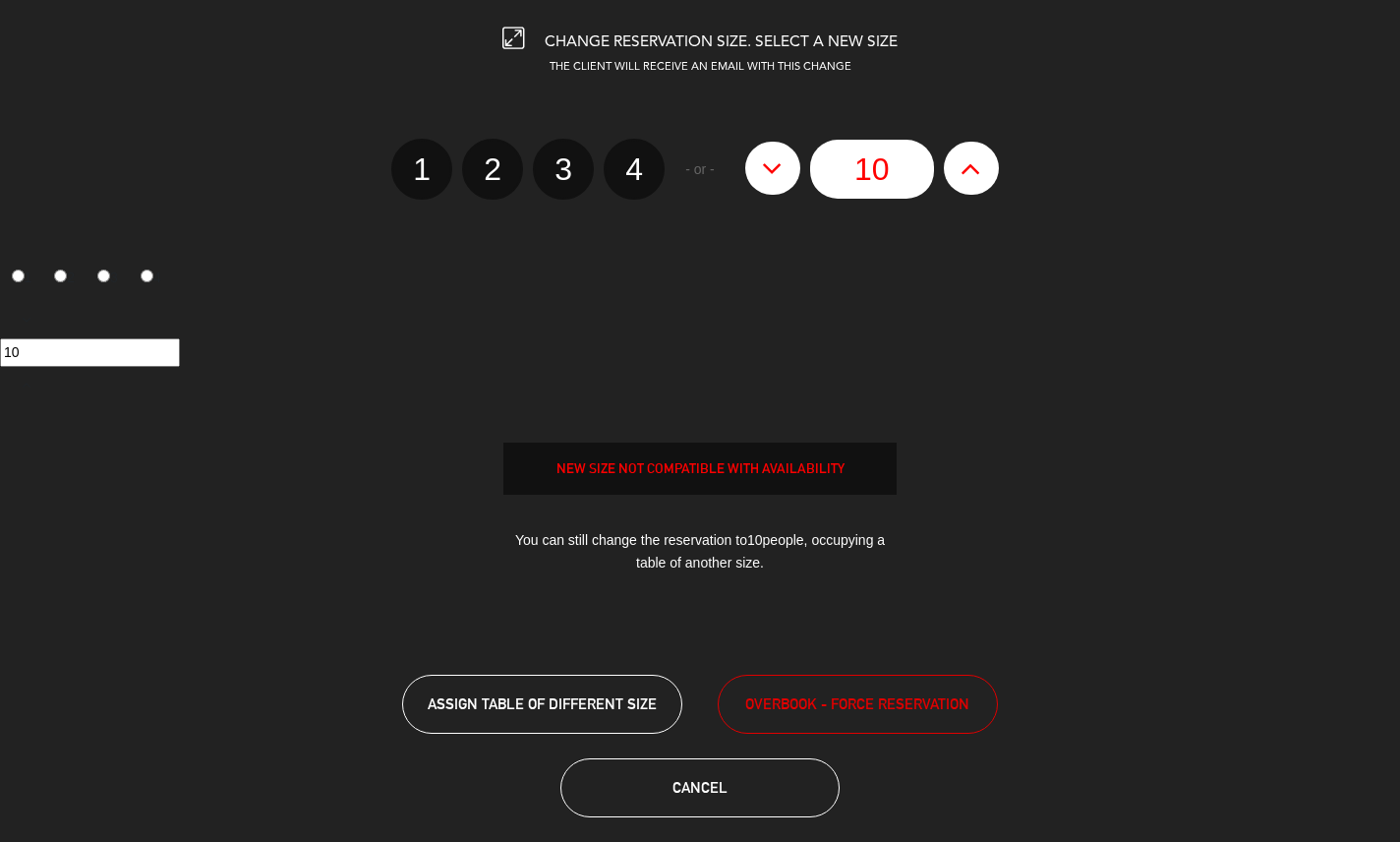 click 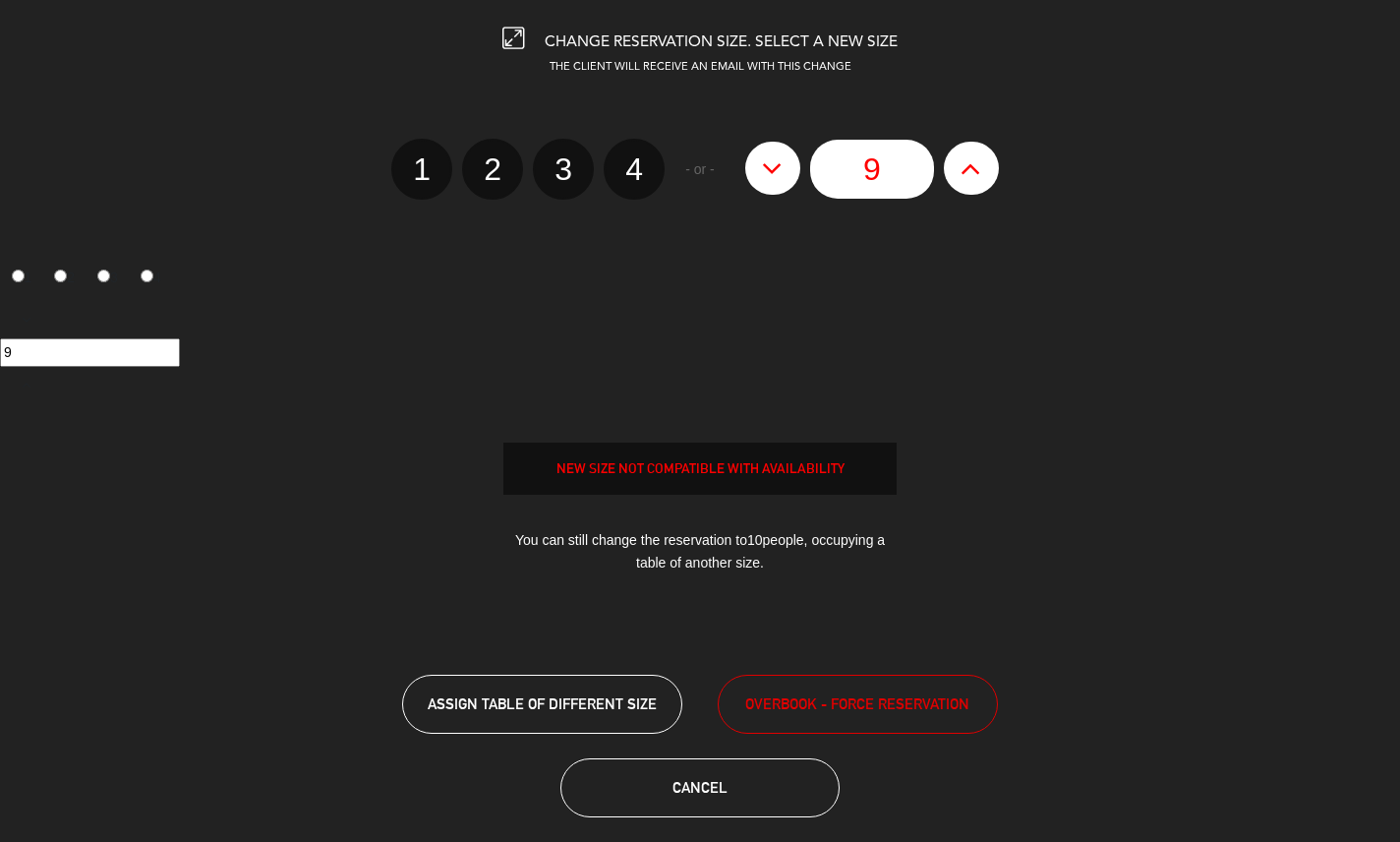 click 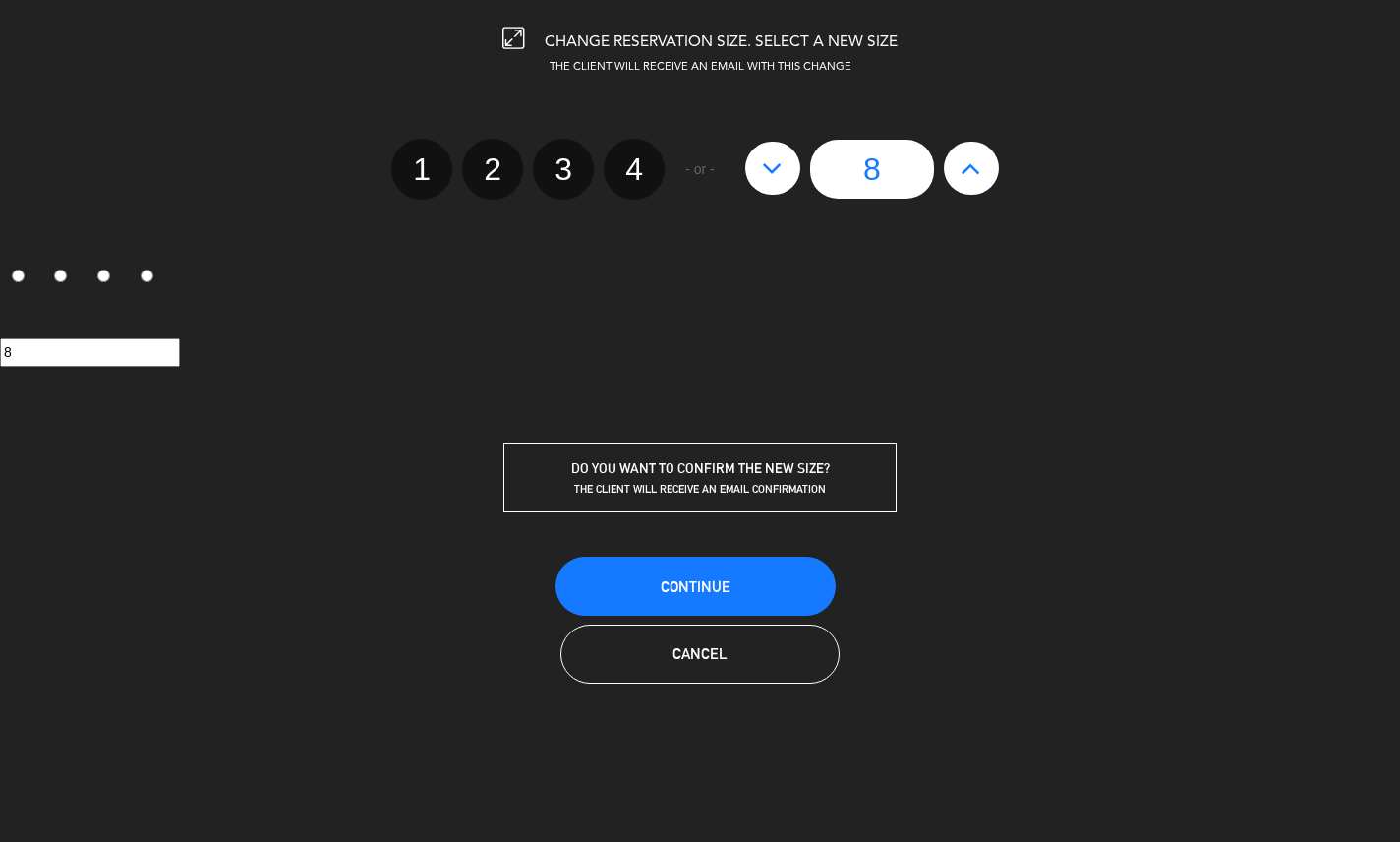 click on "Continue" at bounding box center (695, 586) 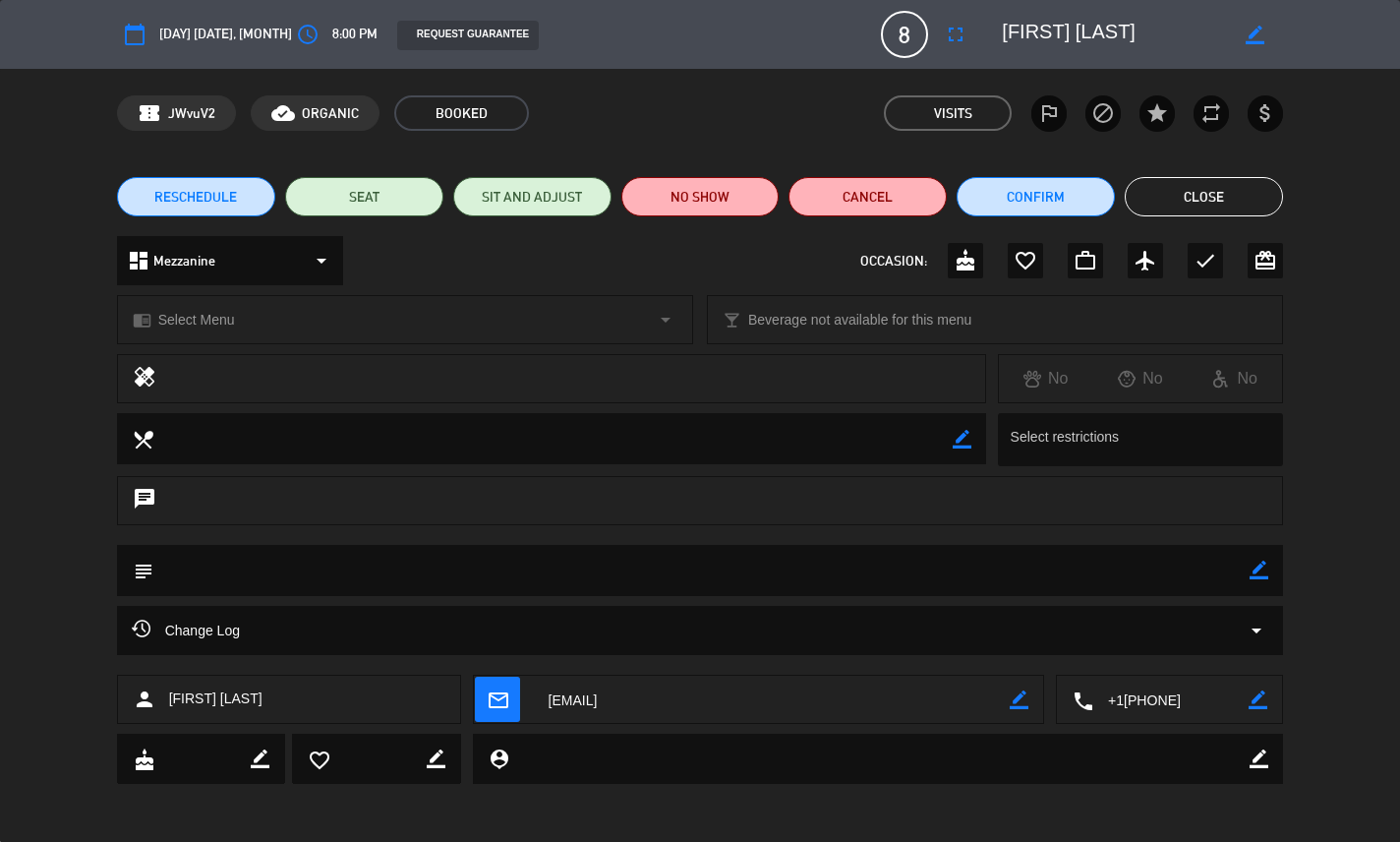 click on "Close" 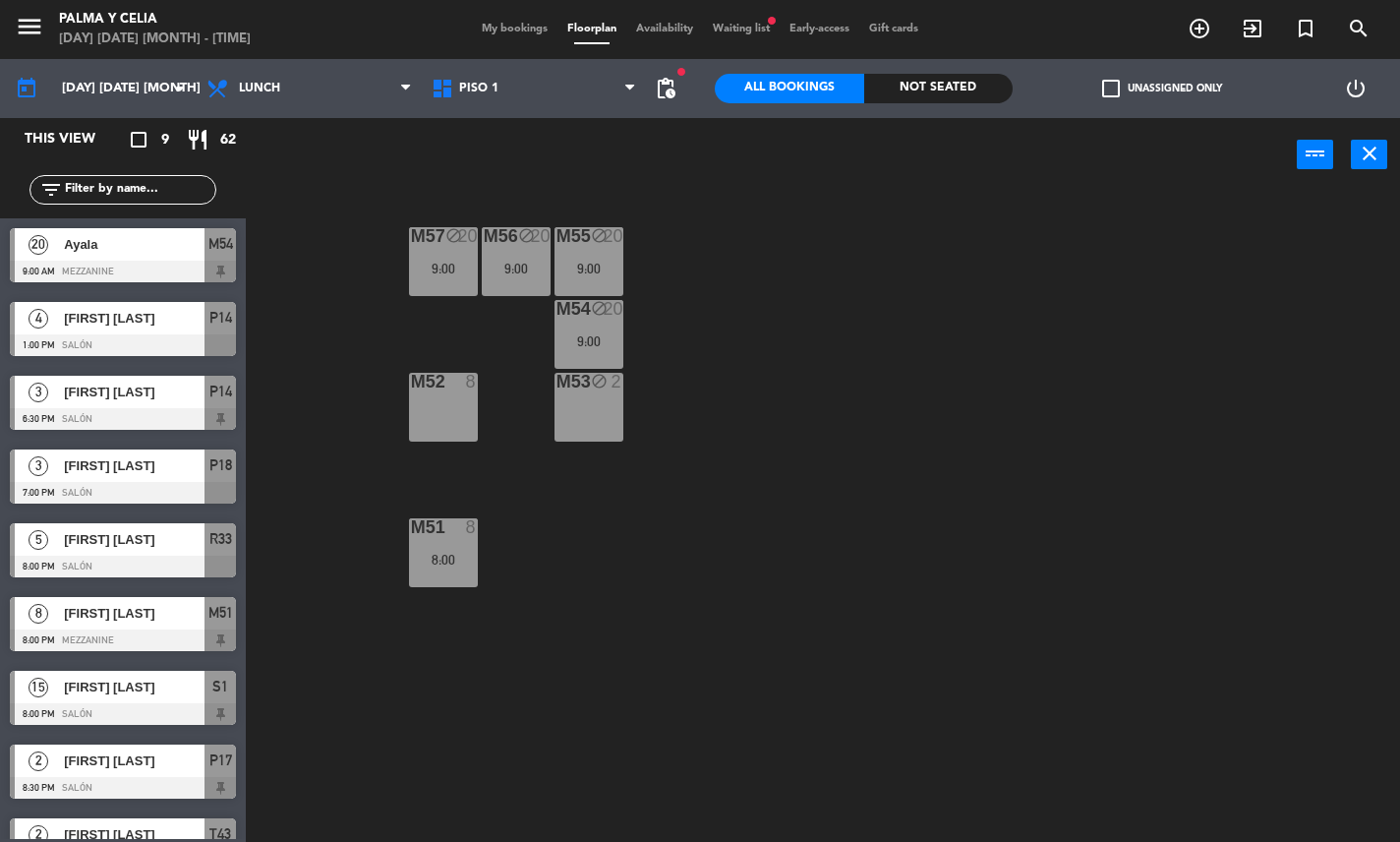 click on "M57 block 20 9:00 M56 block 20 9:00 M55 block 20 9:00 M54 block 20 9:00 M52 8 M53 block 2 M51 8 8:00" 